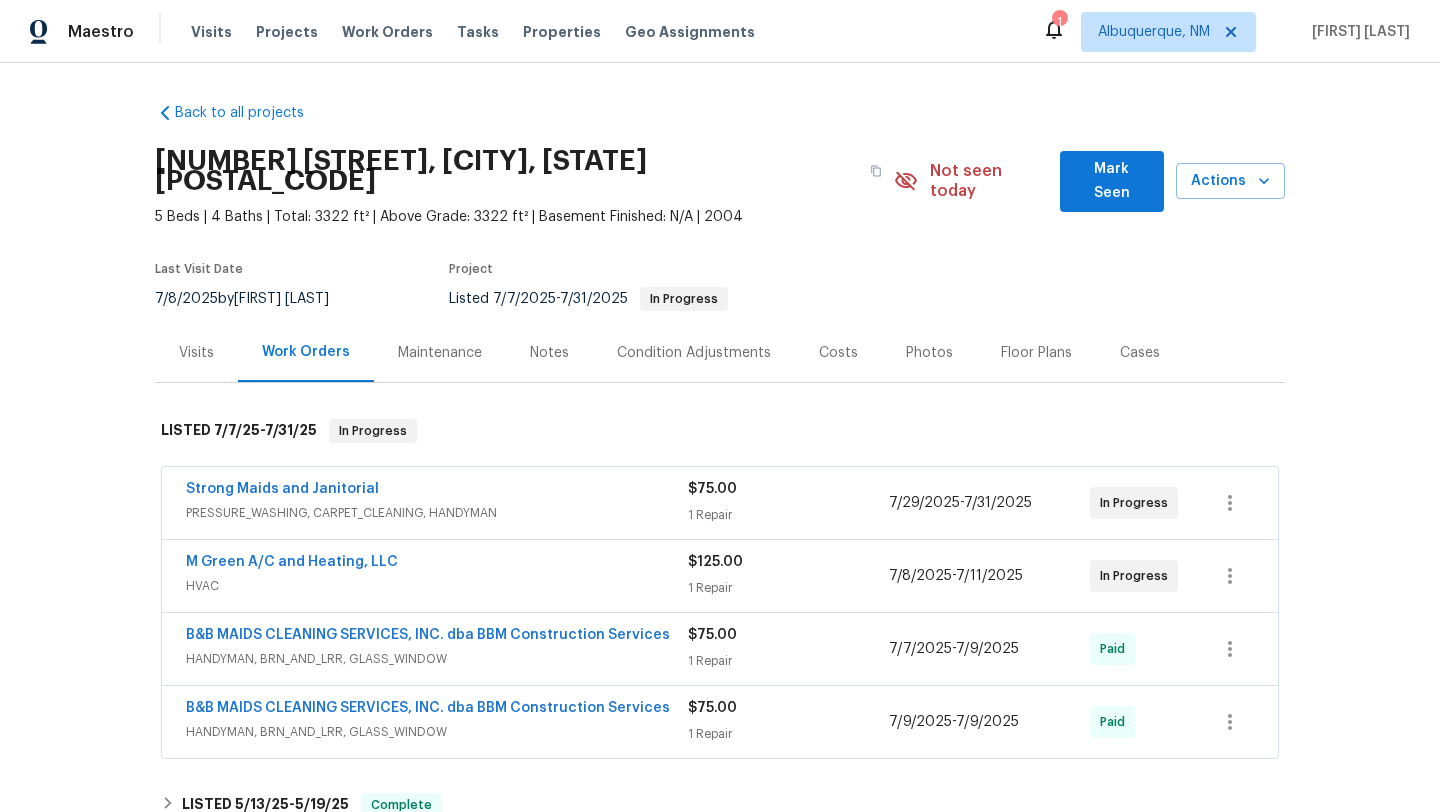 scroll, scrollTop: 0, scrollLeft: 0, axis: both 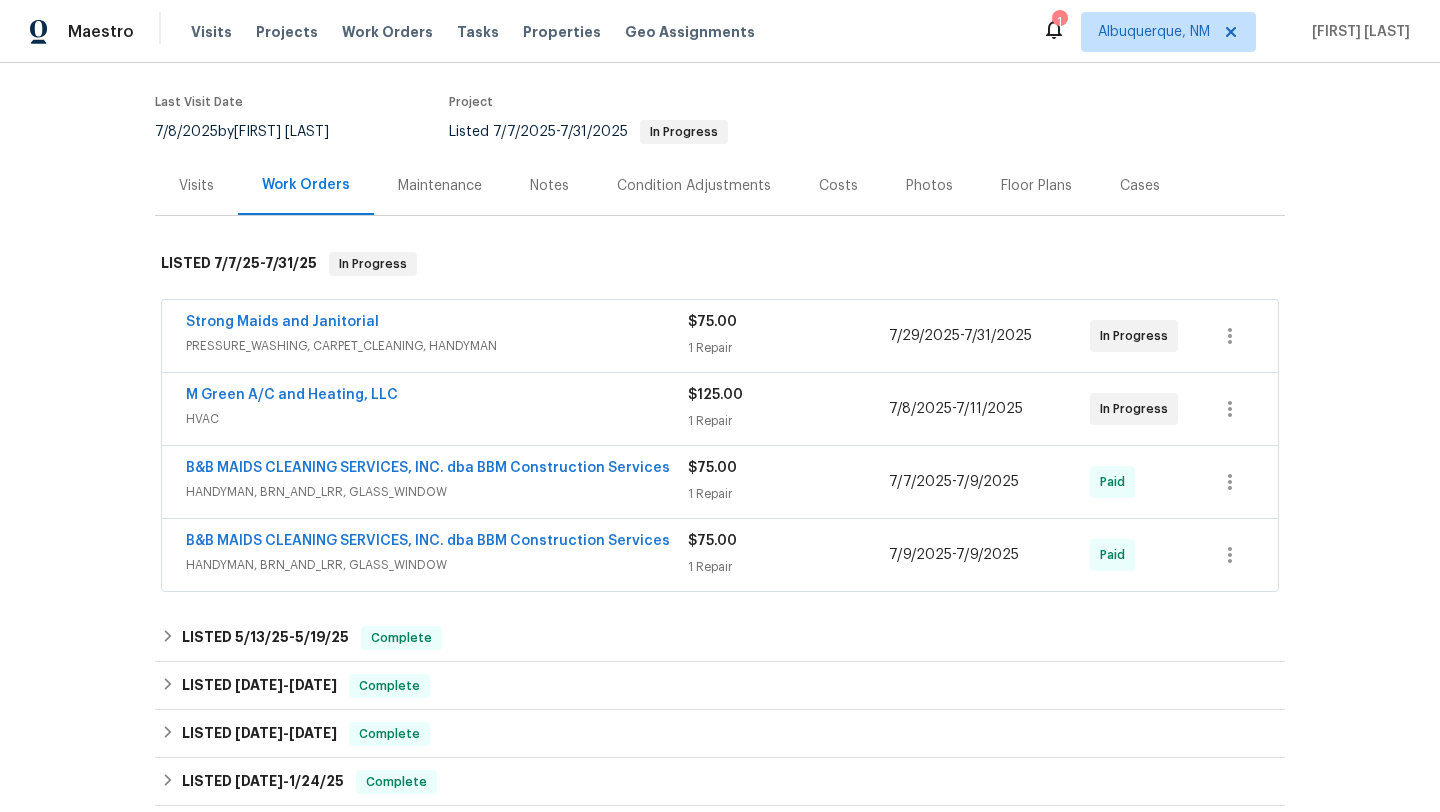 click on "HVAC" at bounding box center [437, 419] 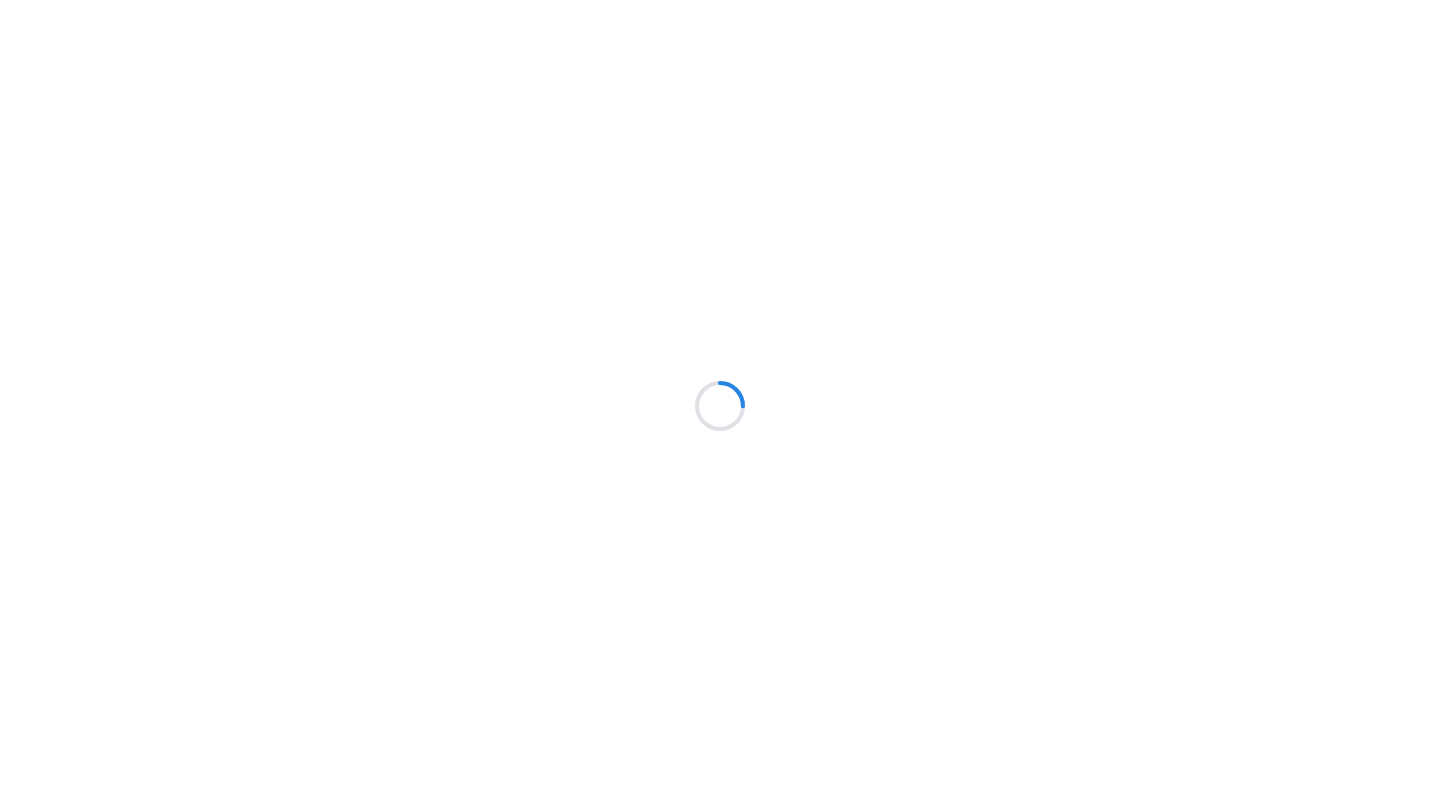 scroll, scrollTop: 0, scrollLeft: 0, axis: both 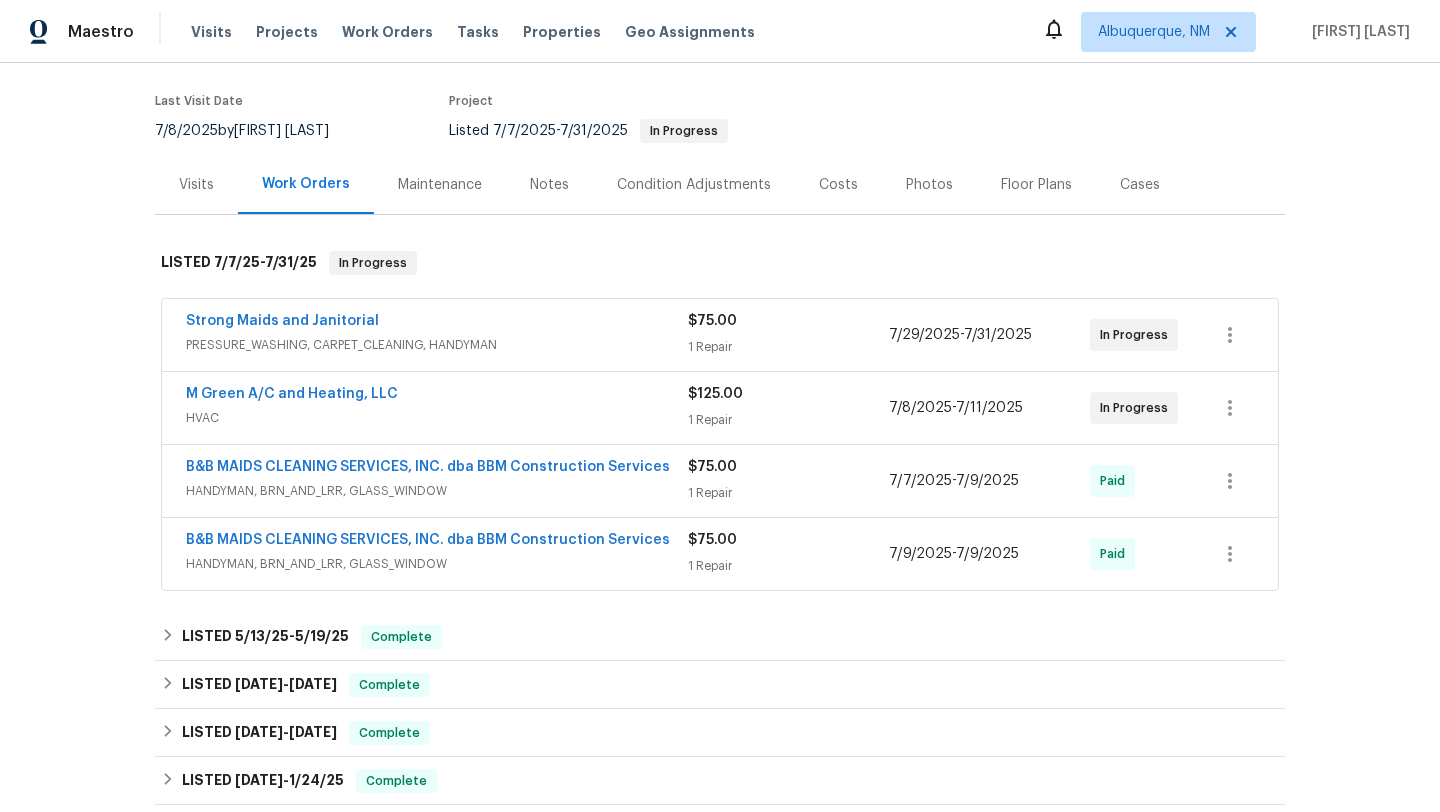 click on "HANDYMAN, BRN_AND_LRR, GLASS_WINDOW" at bounding box center [437, 491] 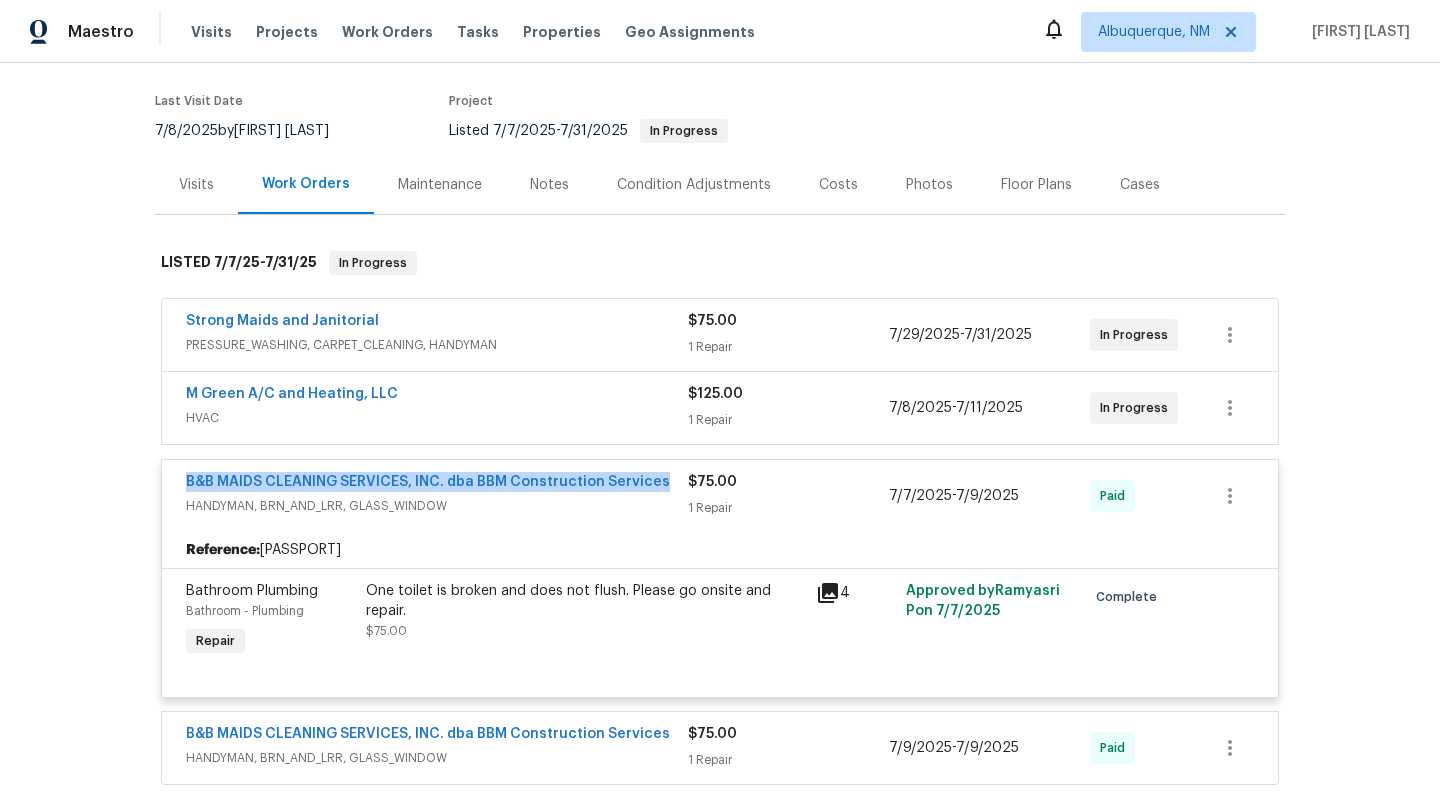 drag, startPoint x: 667, startPoint y: 444, endPoint x: 181, endPoint y: 436, distance: 486.06583 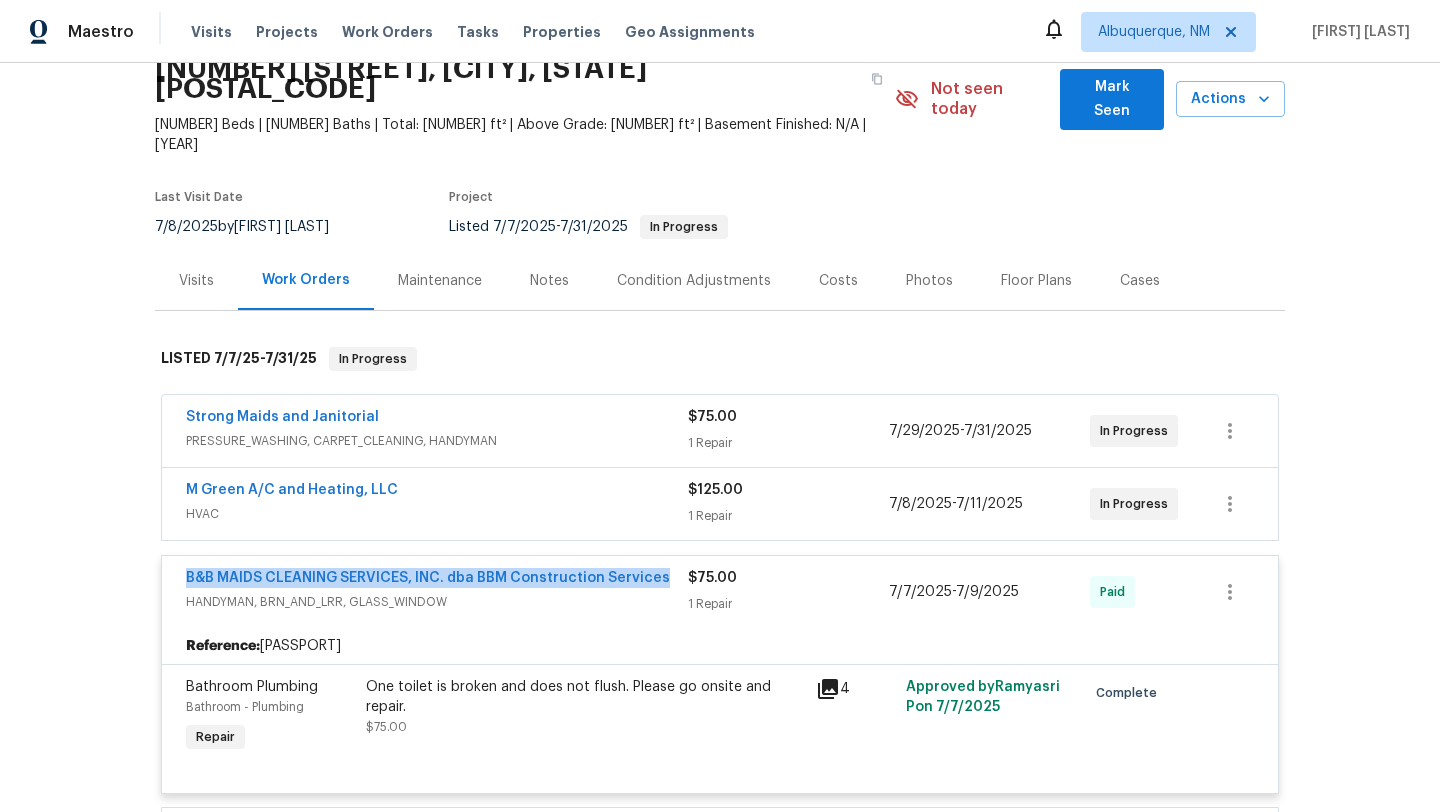 scroll, scrollTop: 0, scrollLeft: 0, axis: both 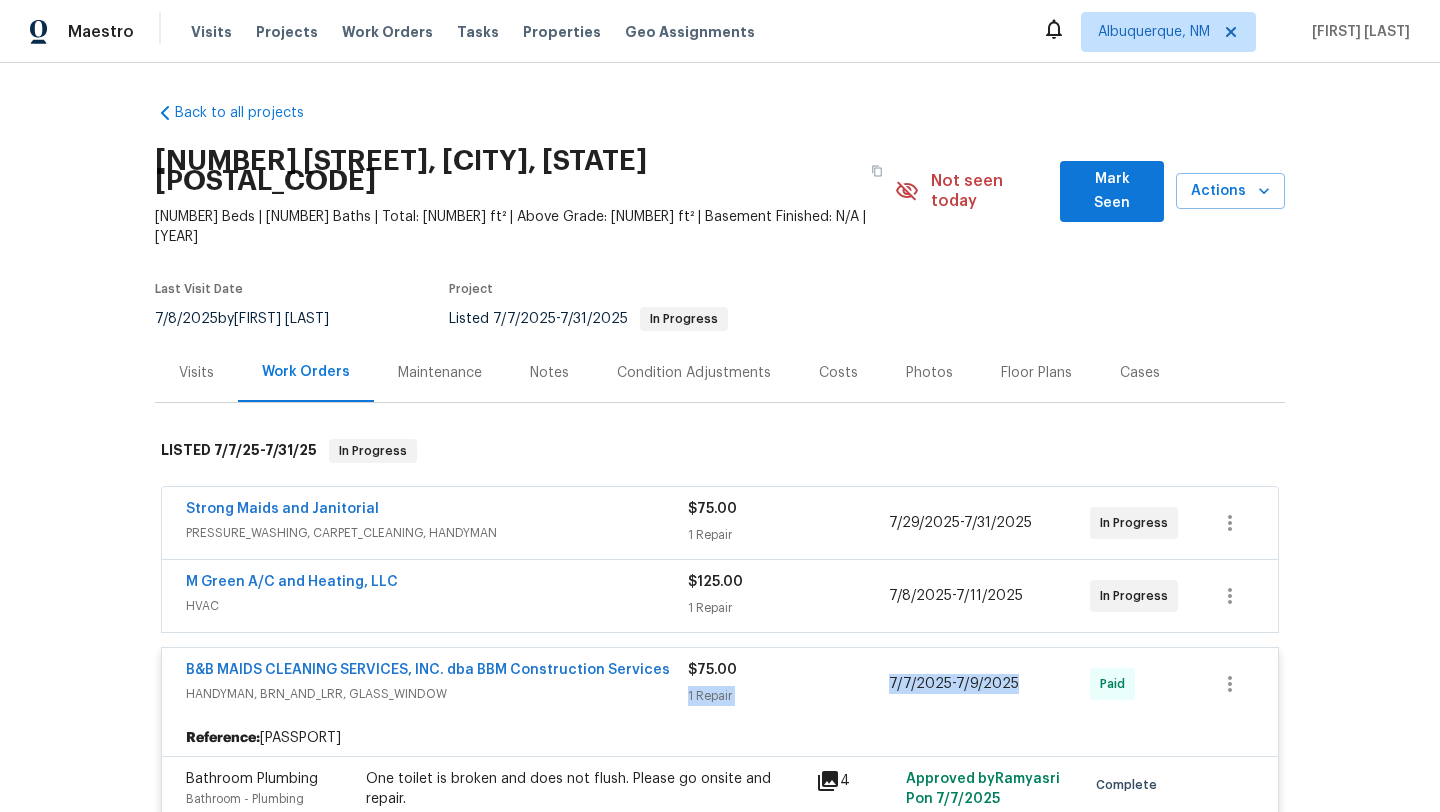 drag, startPoint x: 1032, startPoint y: 646, endPoint x: 879, endPoint y: 644, distance: 153.01308 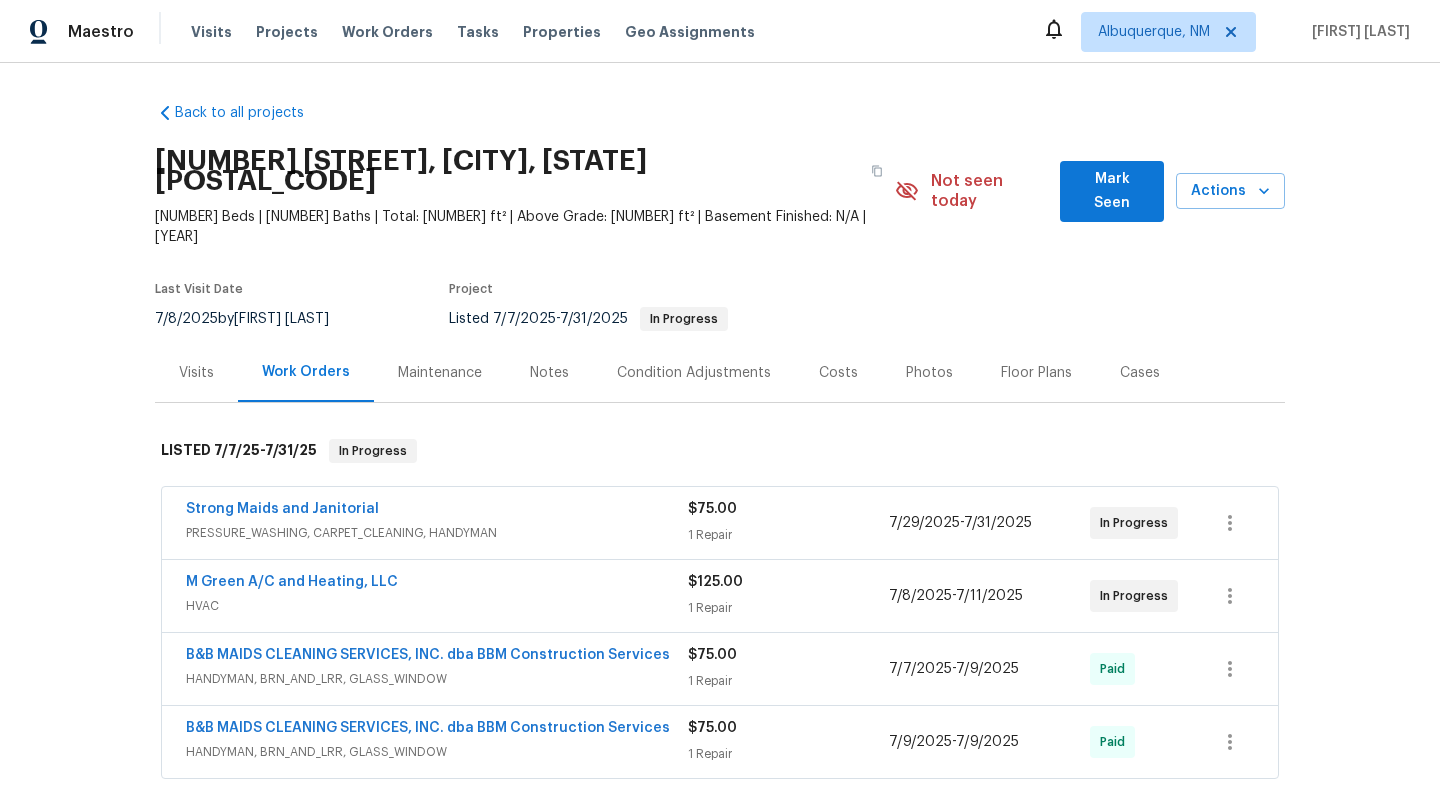 click on "M Green A/C and Heating, LLC HVAC" at bounding box center (437, 596) 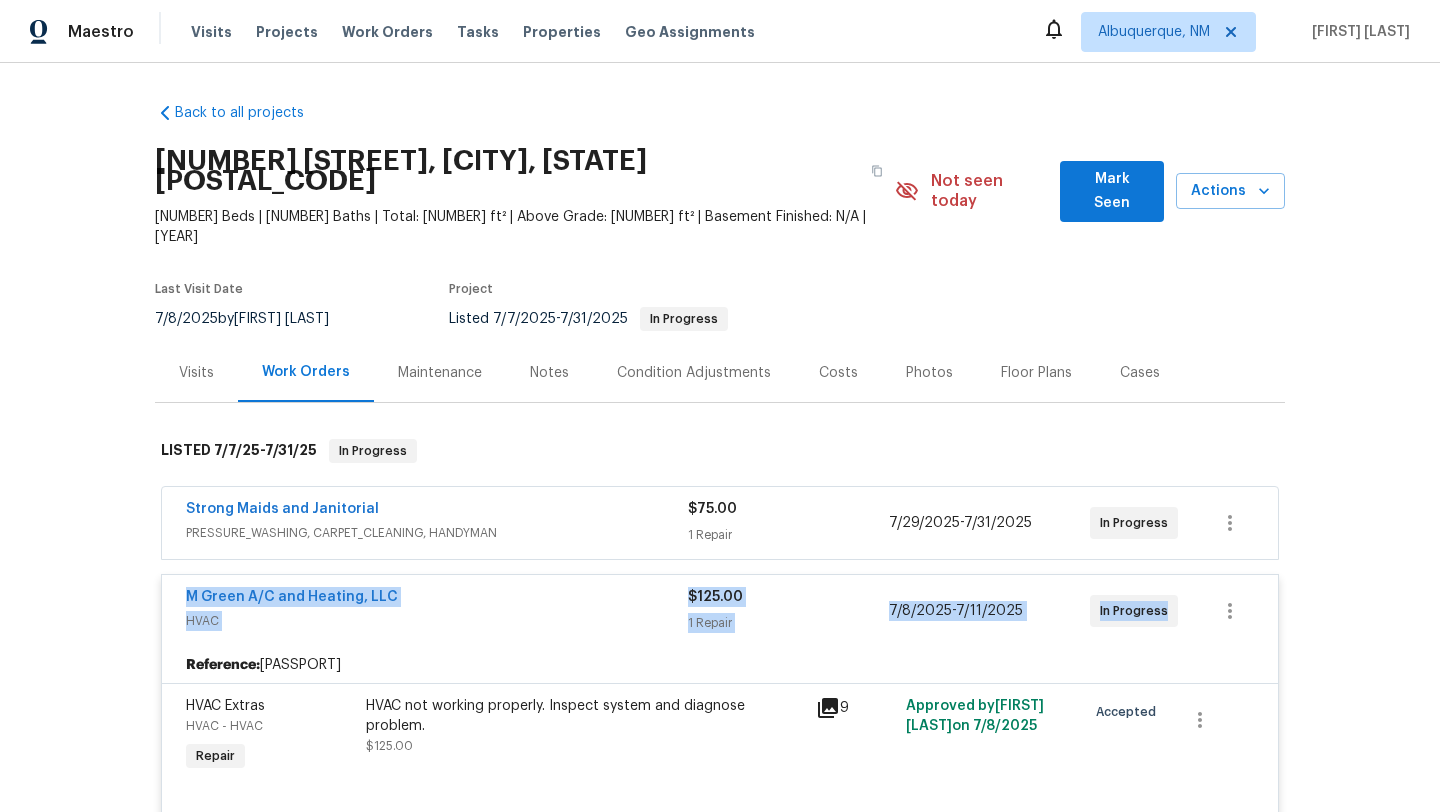drag, startPoint x: 1166, startPoint y: 572, endPoint x: 165, endPoint y: 554, distance: 1001.1618 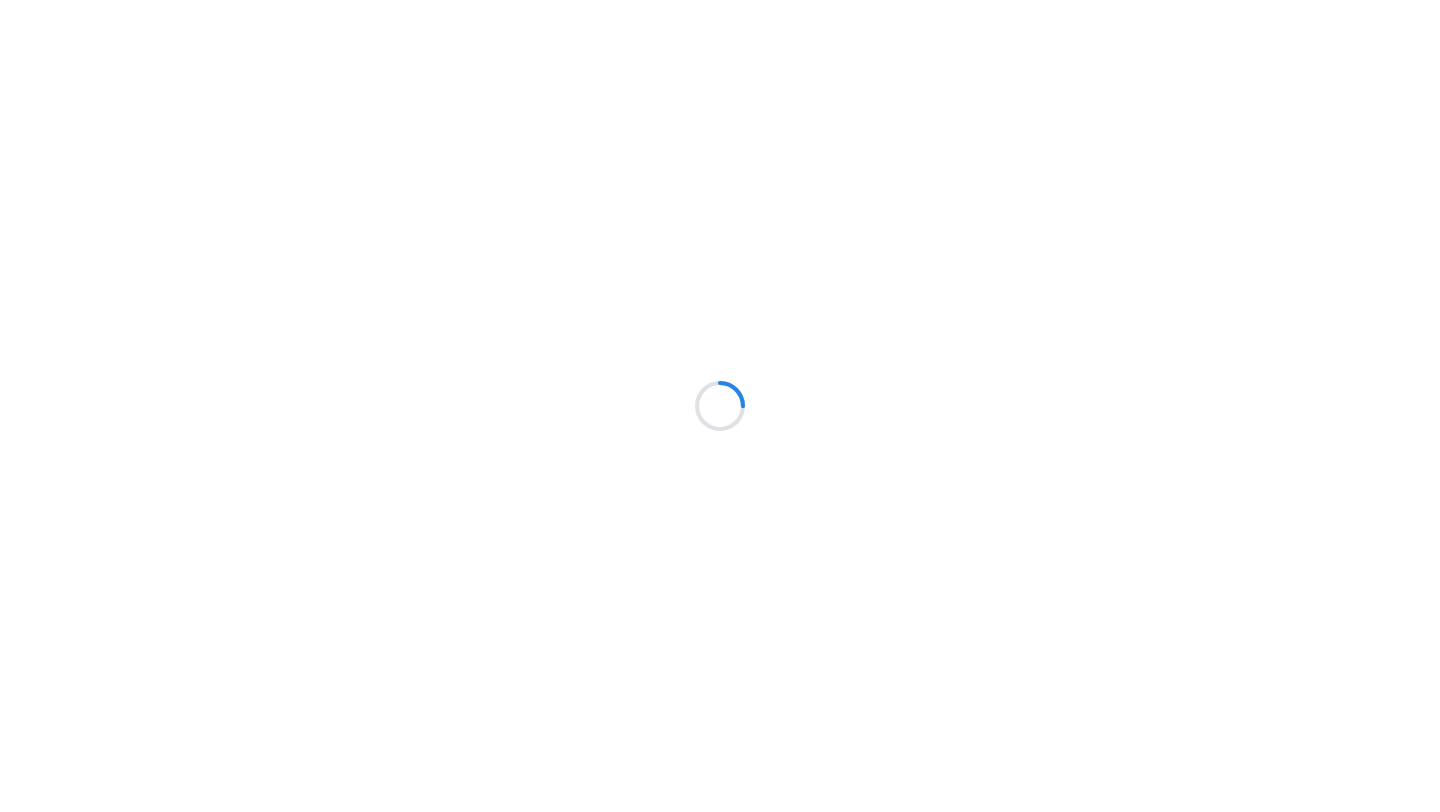 scroll, scrollTop: 0, scrollLeft: 0, axis: both 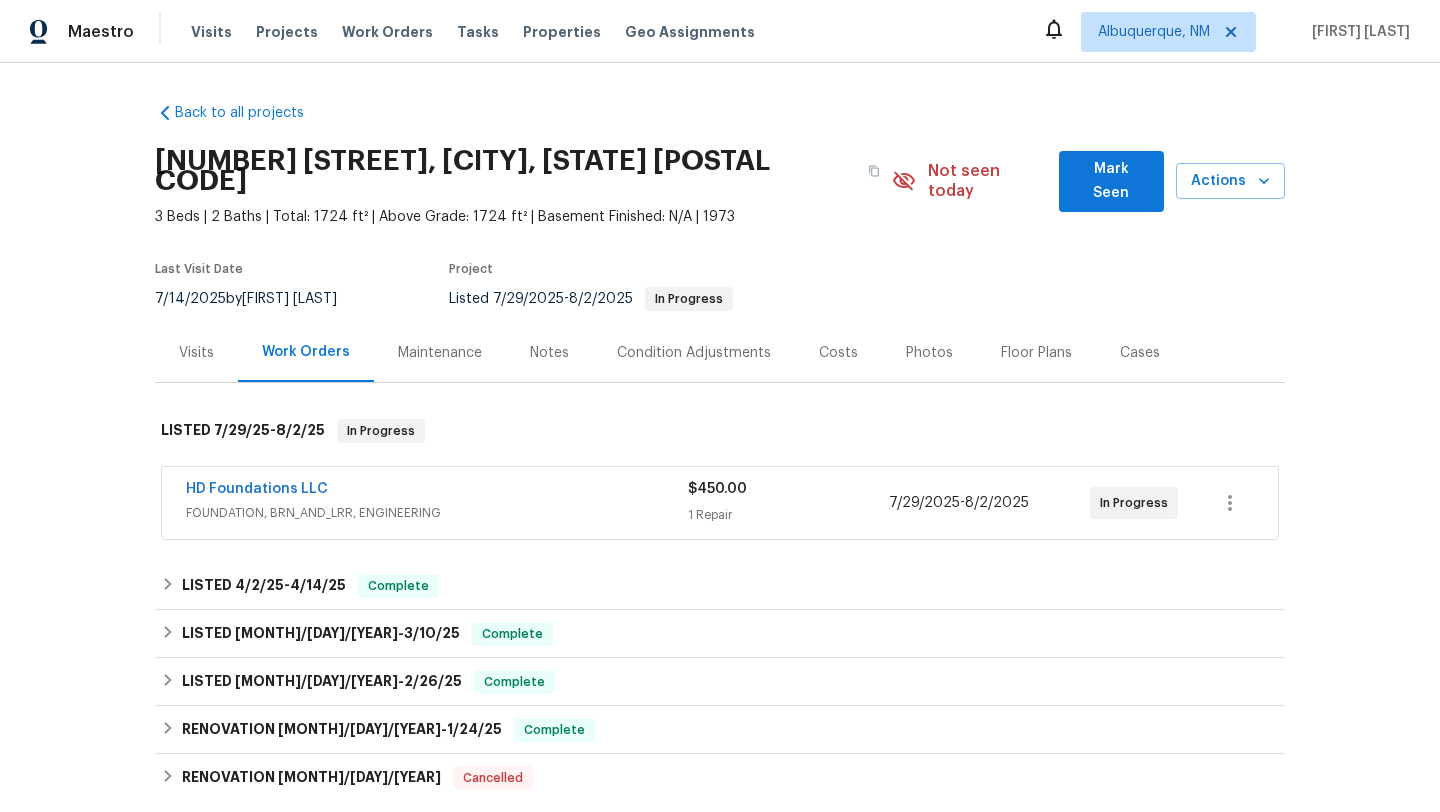 click on "HD Foundations LLC" at bounding box center (437, 491) 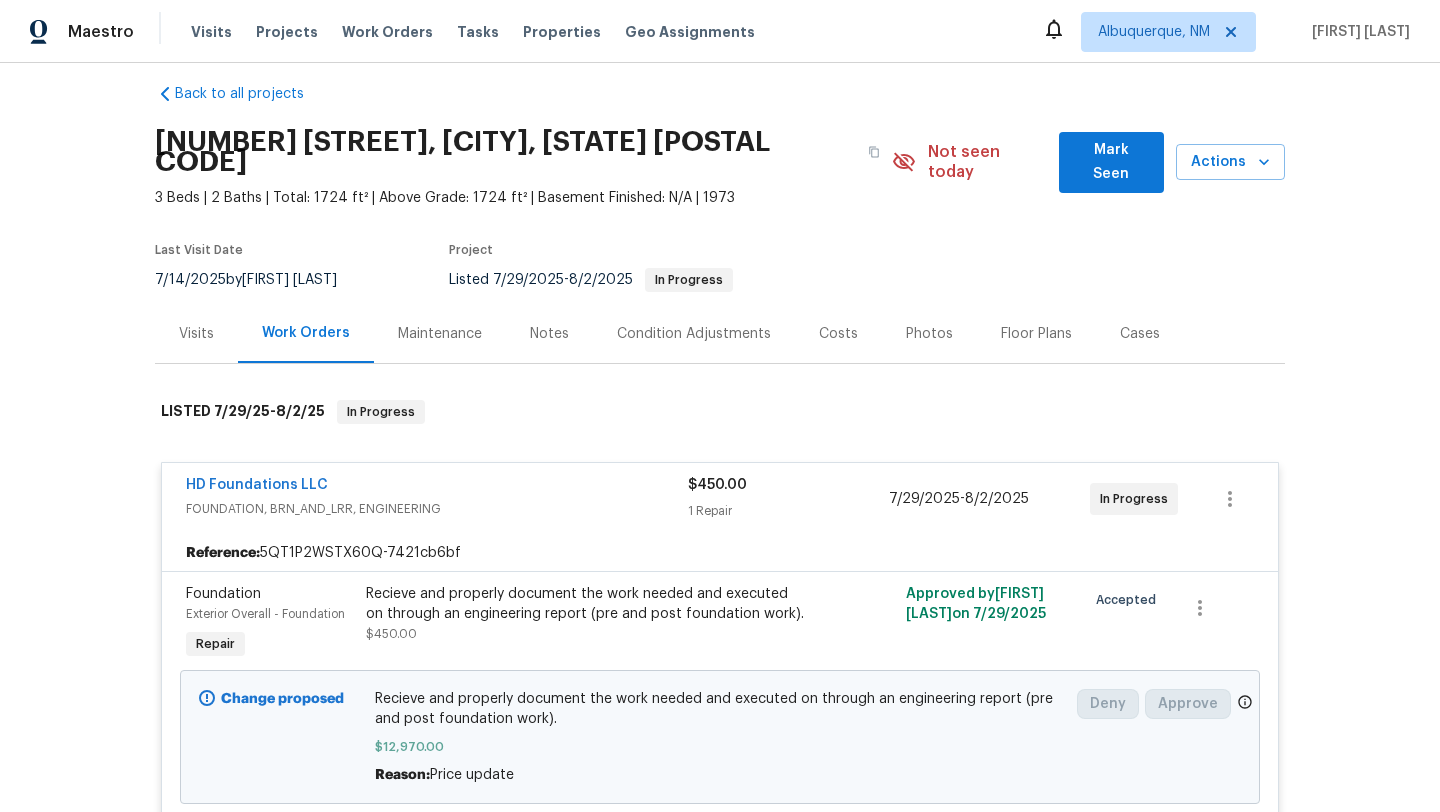 scroll, scrollTop: 20, scrollLeft: 0, axis: vertical 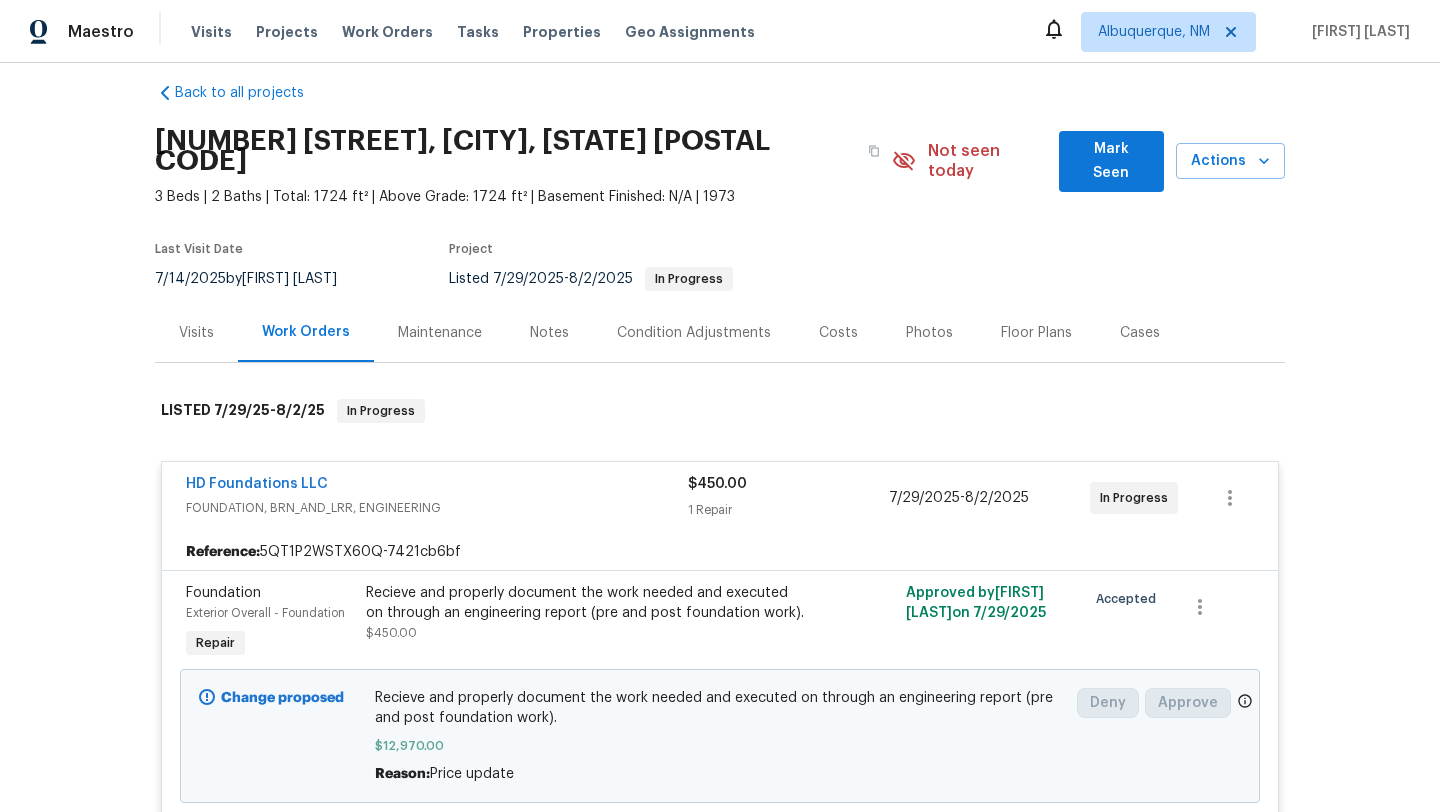 click on "Visits" at bounding box center (196, 333) 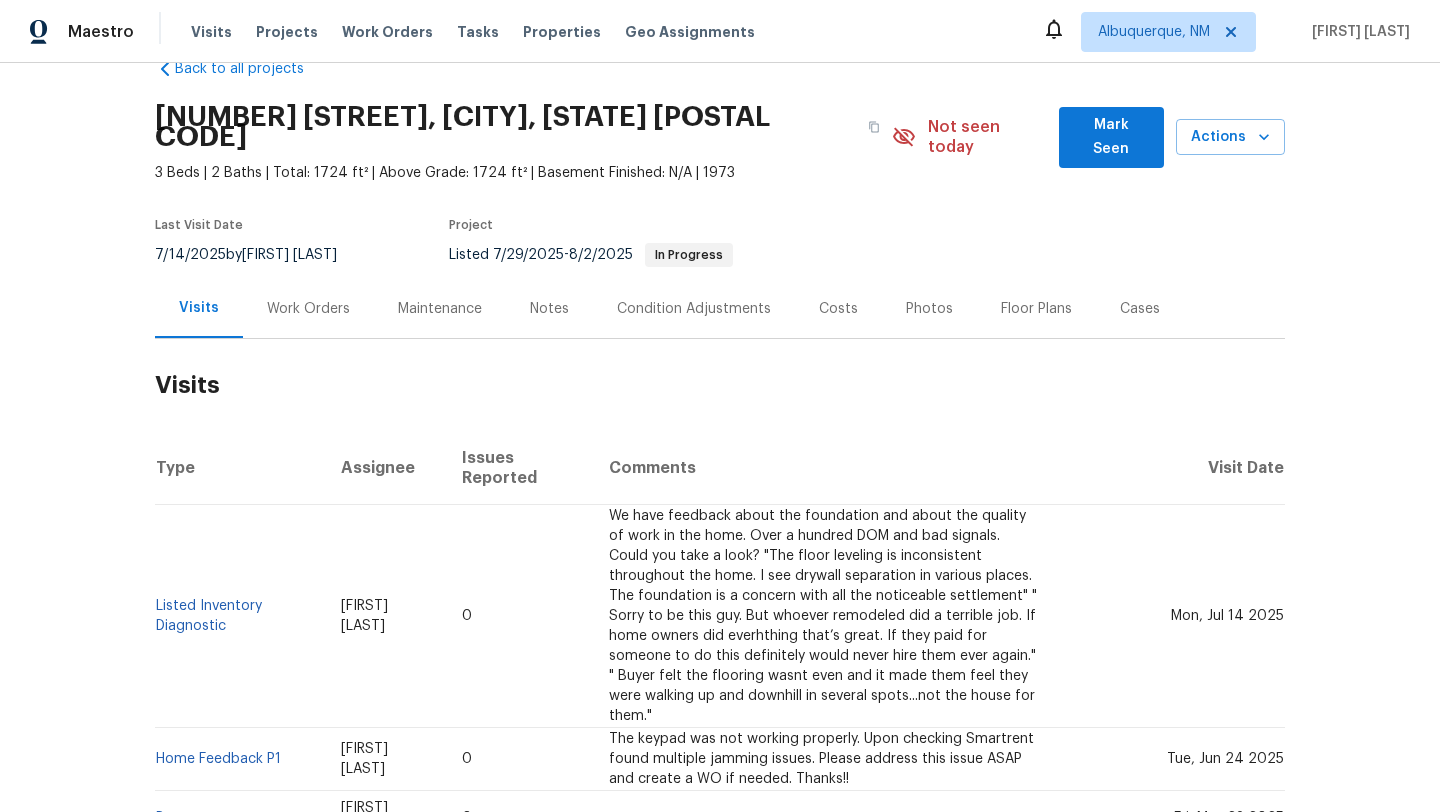 scroll, scrollTop: 58, scrollLeft: 0, axis: vertical 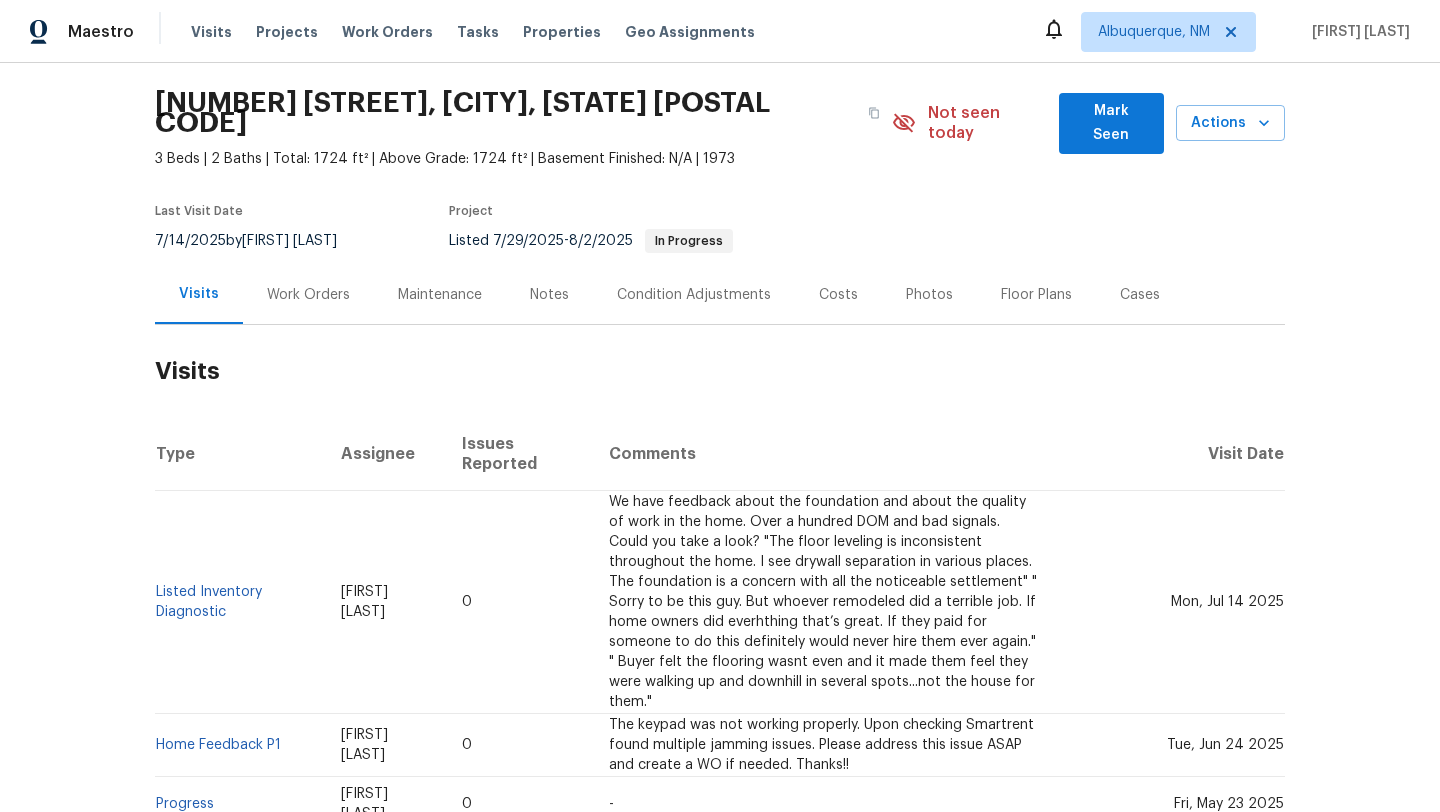 click on "Work Orders" at bounding box center [308, 295] 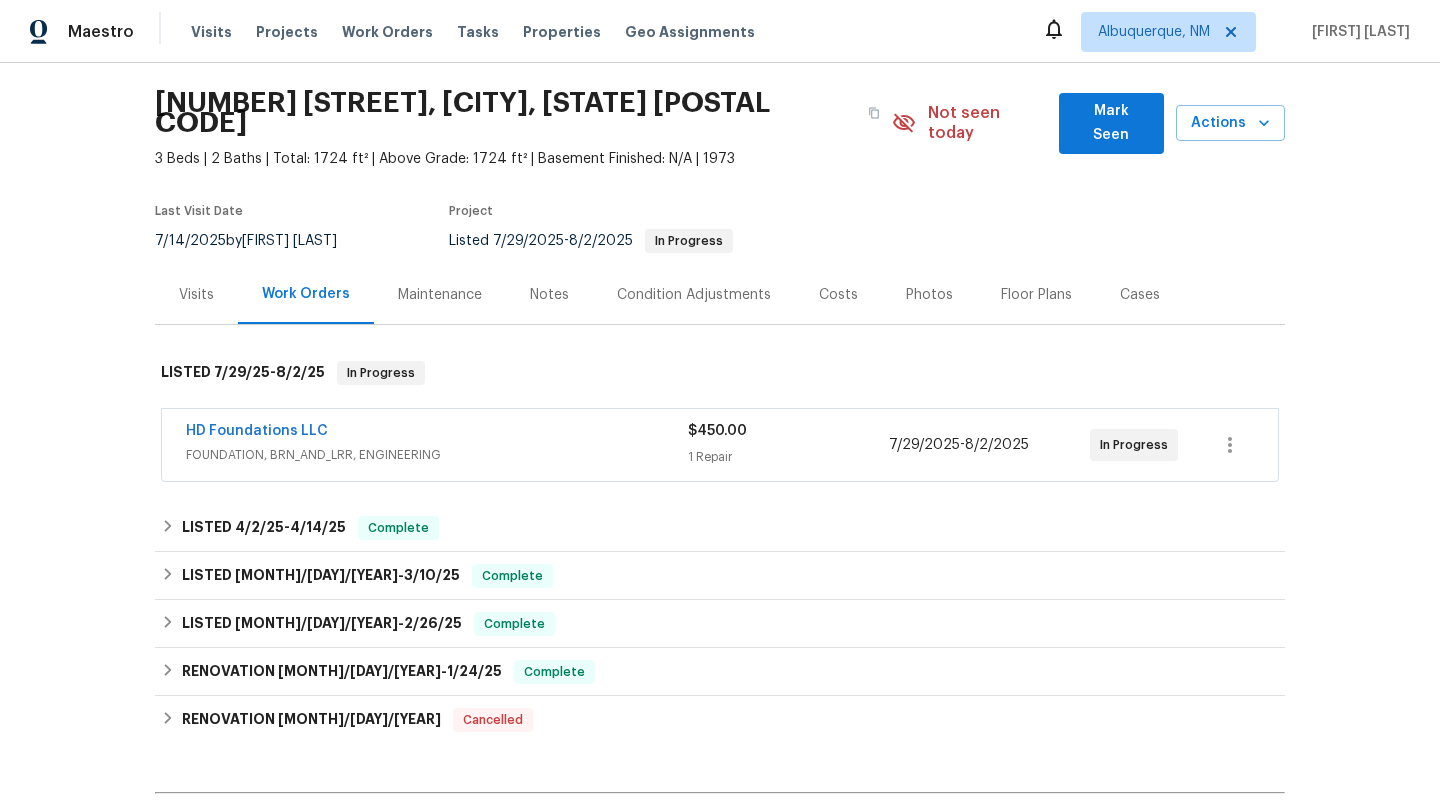 click on "HD Foundations LLC" at bounding box center (437, 433) 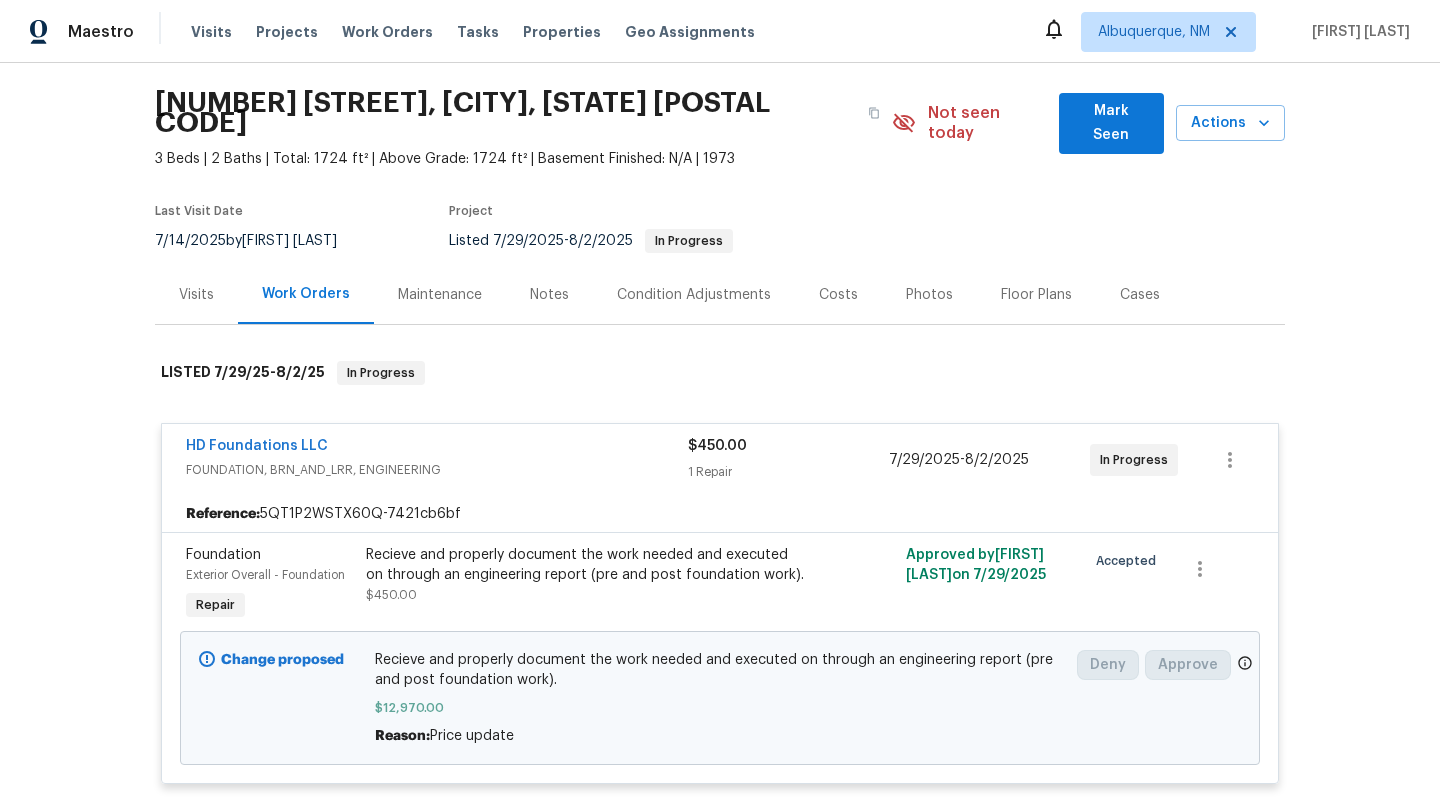 click on "Visits" at bounding box center [196, 295] 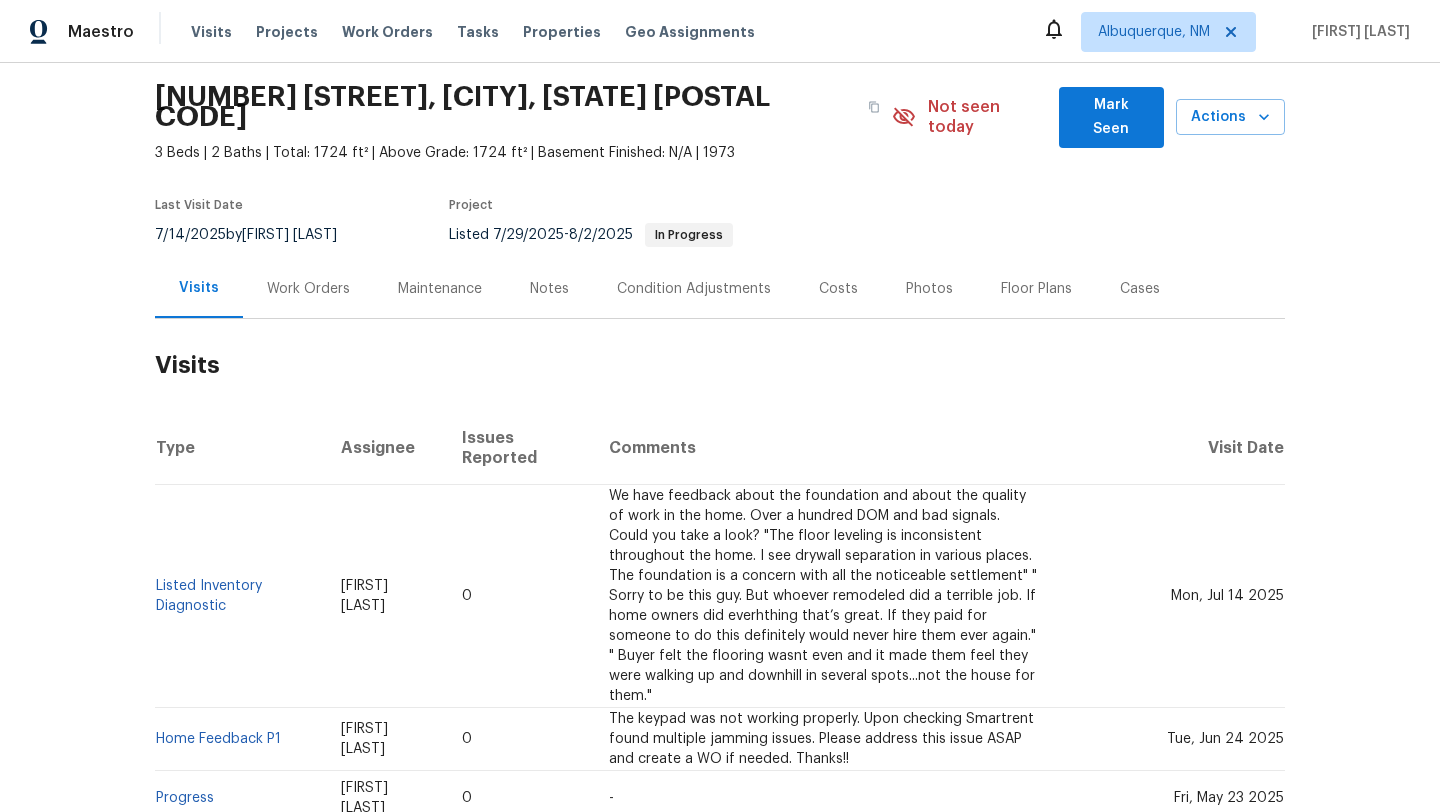 scroll, scrollTop: 161, scrollLeft: 0, axis: vertical 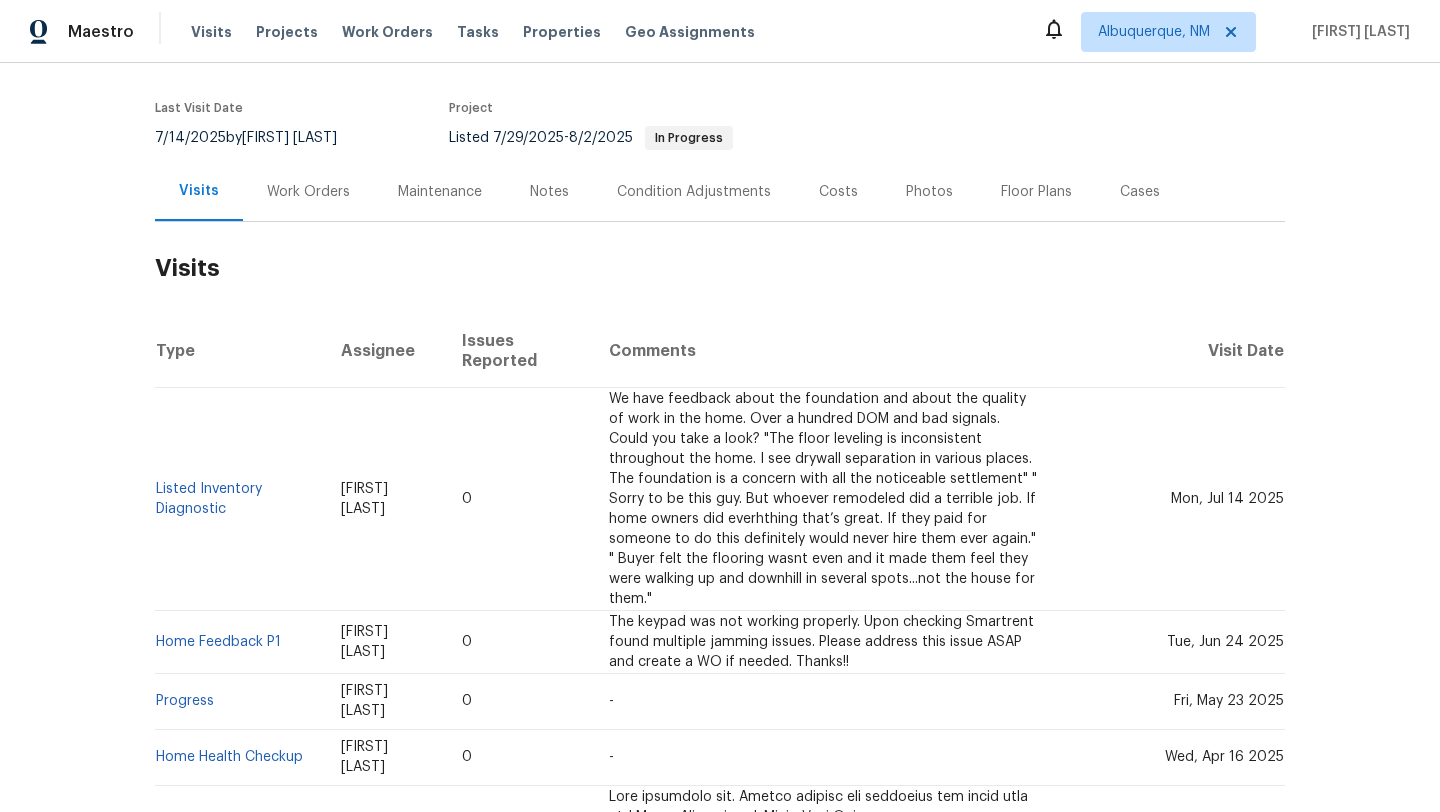 click on "Cases" at bounding box center (1140, 191) 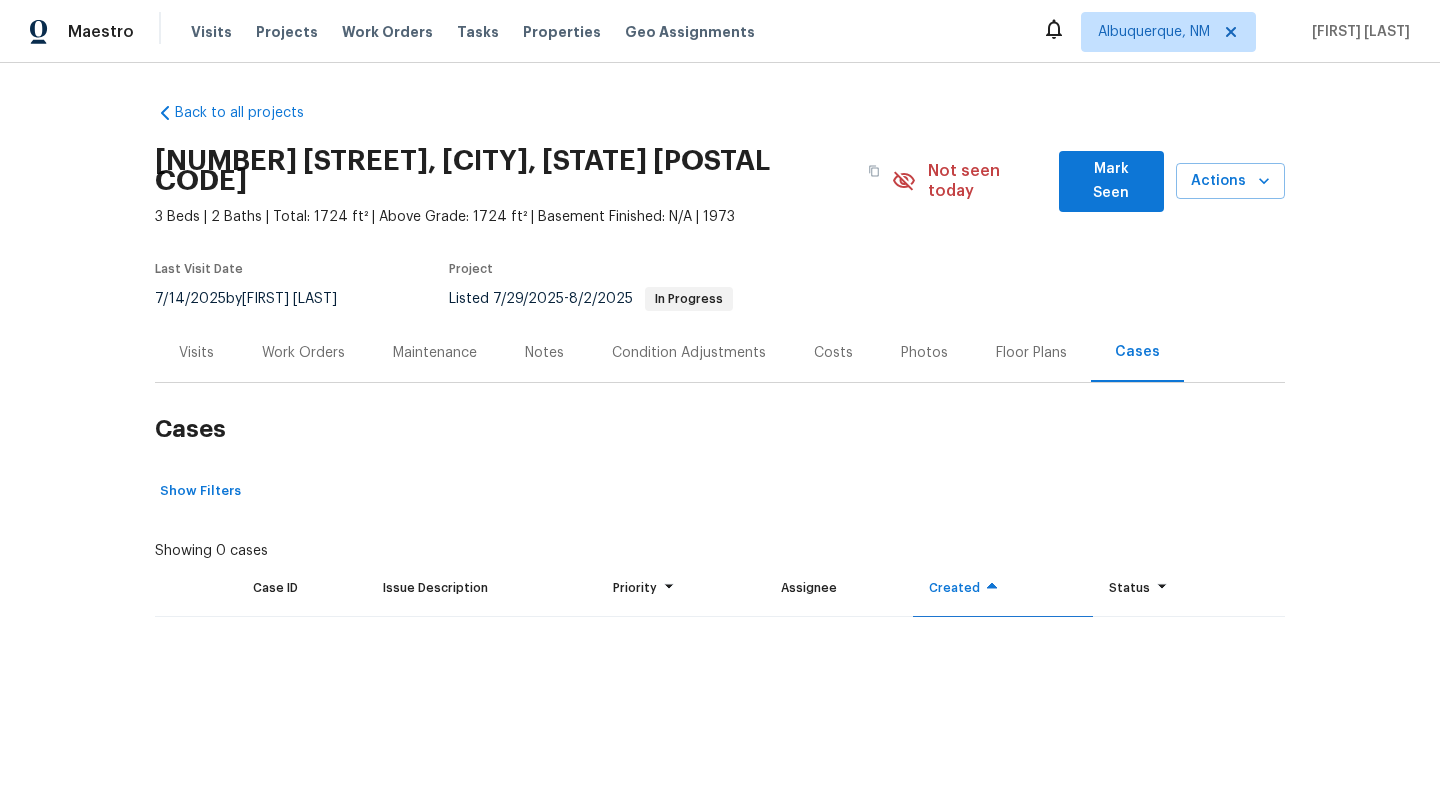 scroll, scrollTop: 0, scrollLeft: 0, axis: both 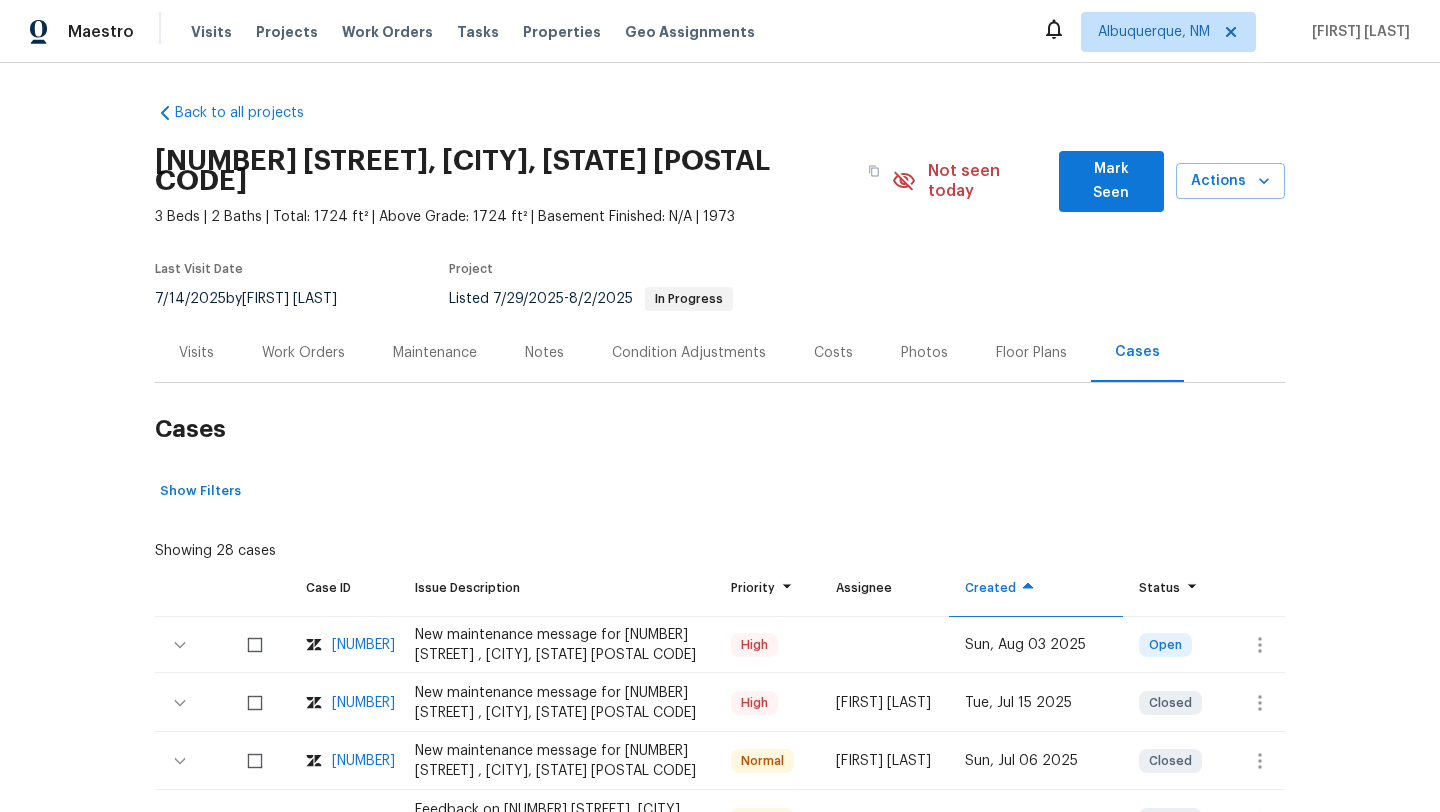click on "Visits" at bounding box center [196, 353] 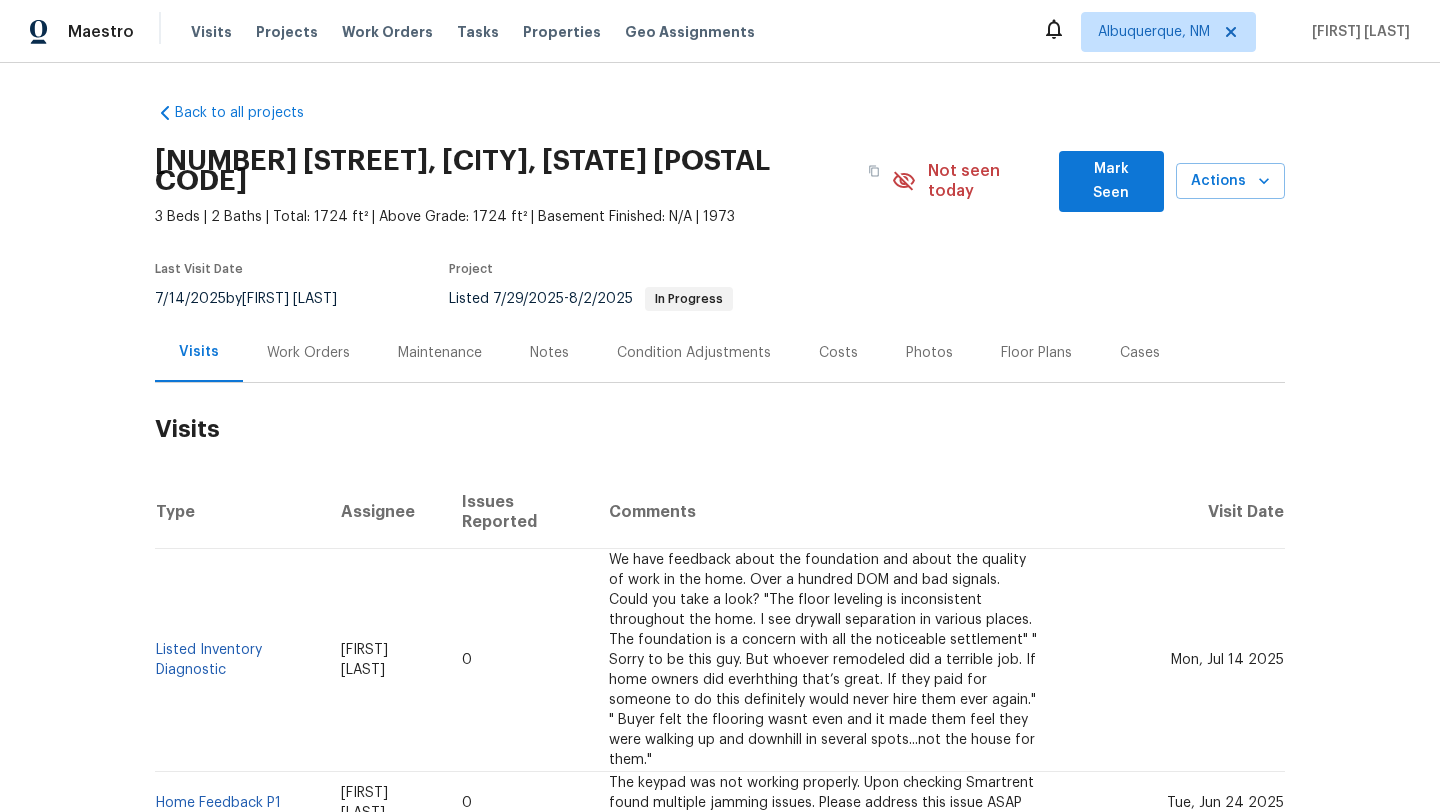 click on "Work Orders" at bounding box center [308, 352] 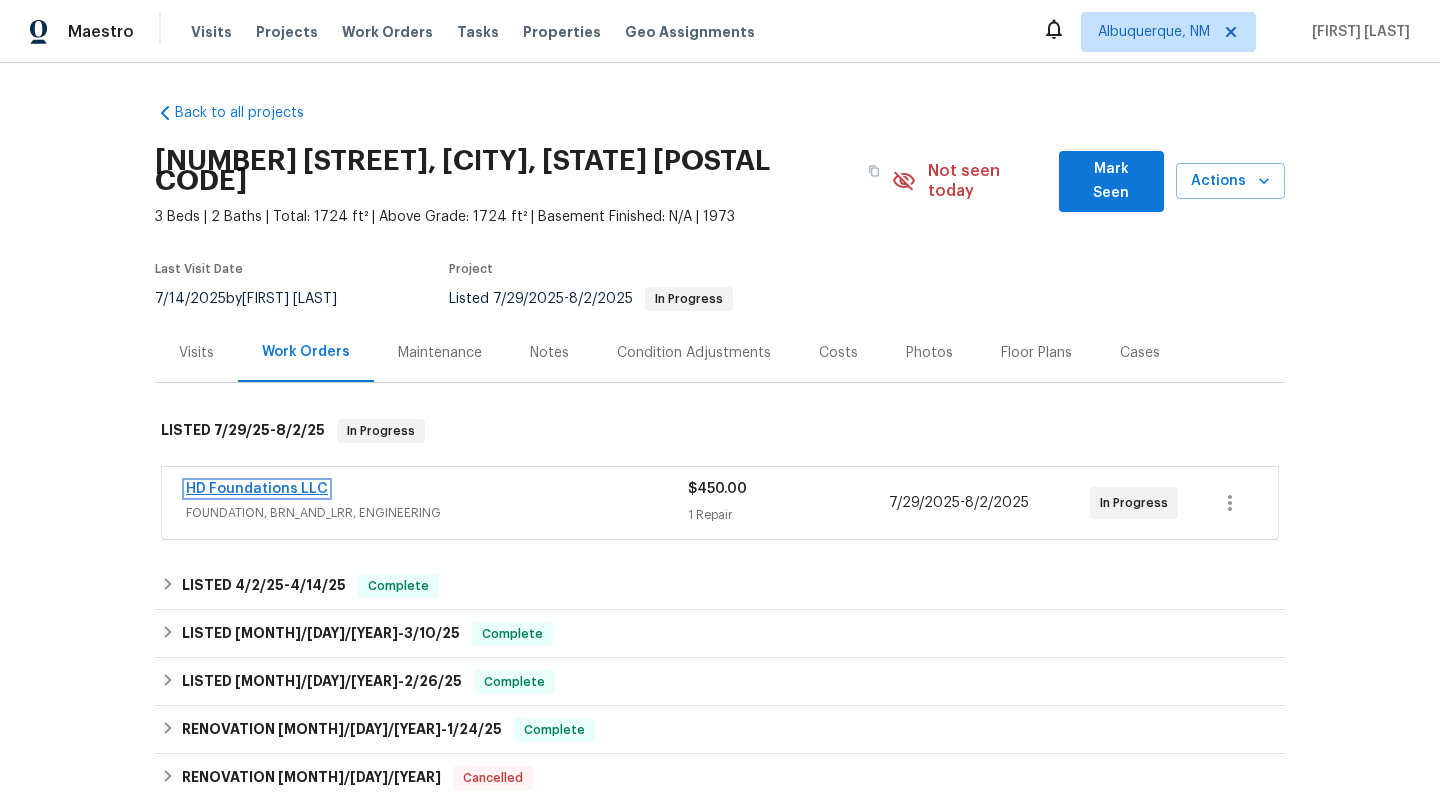 click on "HD Foundations LLC" at bounding box center [257, 489] 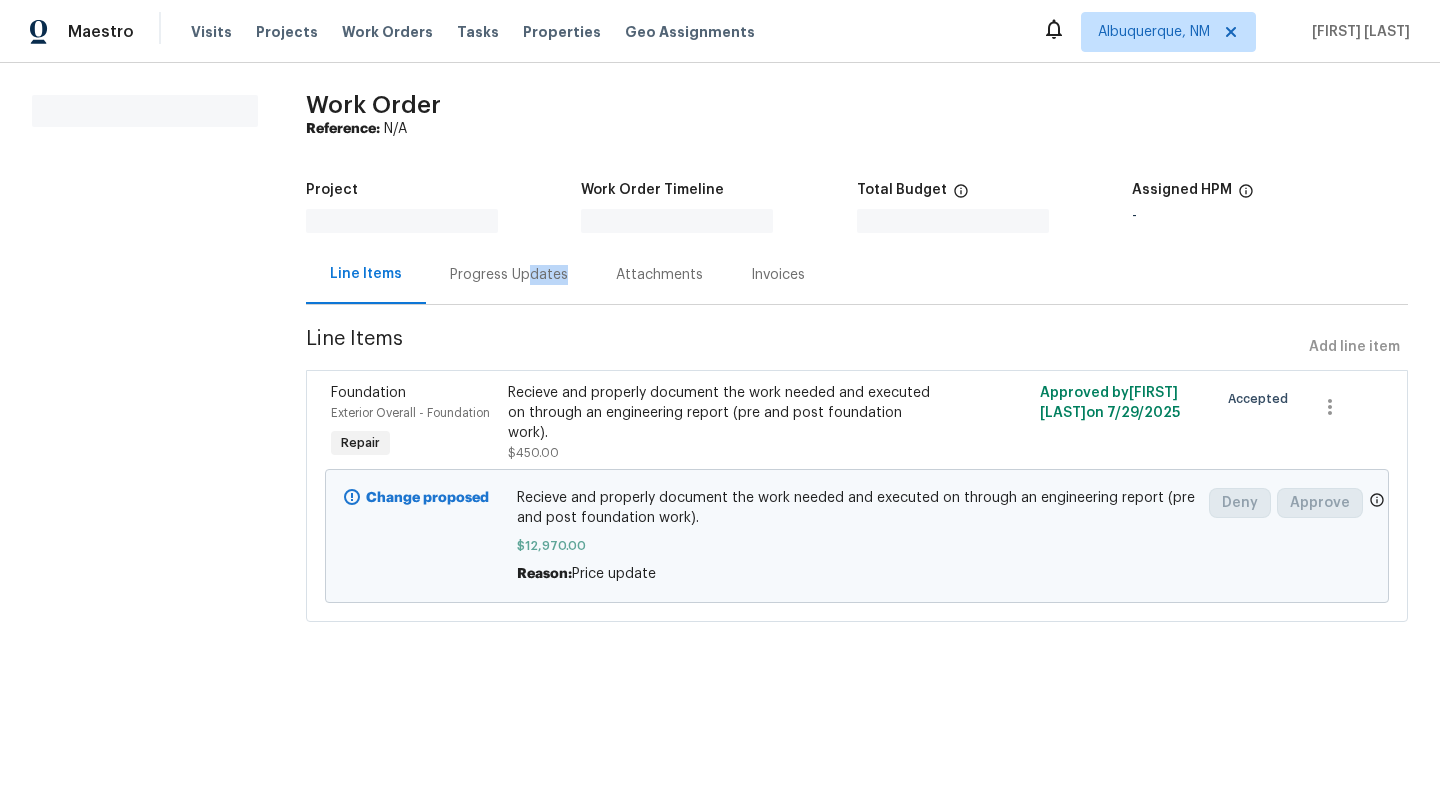 click on "Progress Updates" at bounding box center (509, 274) 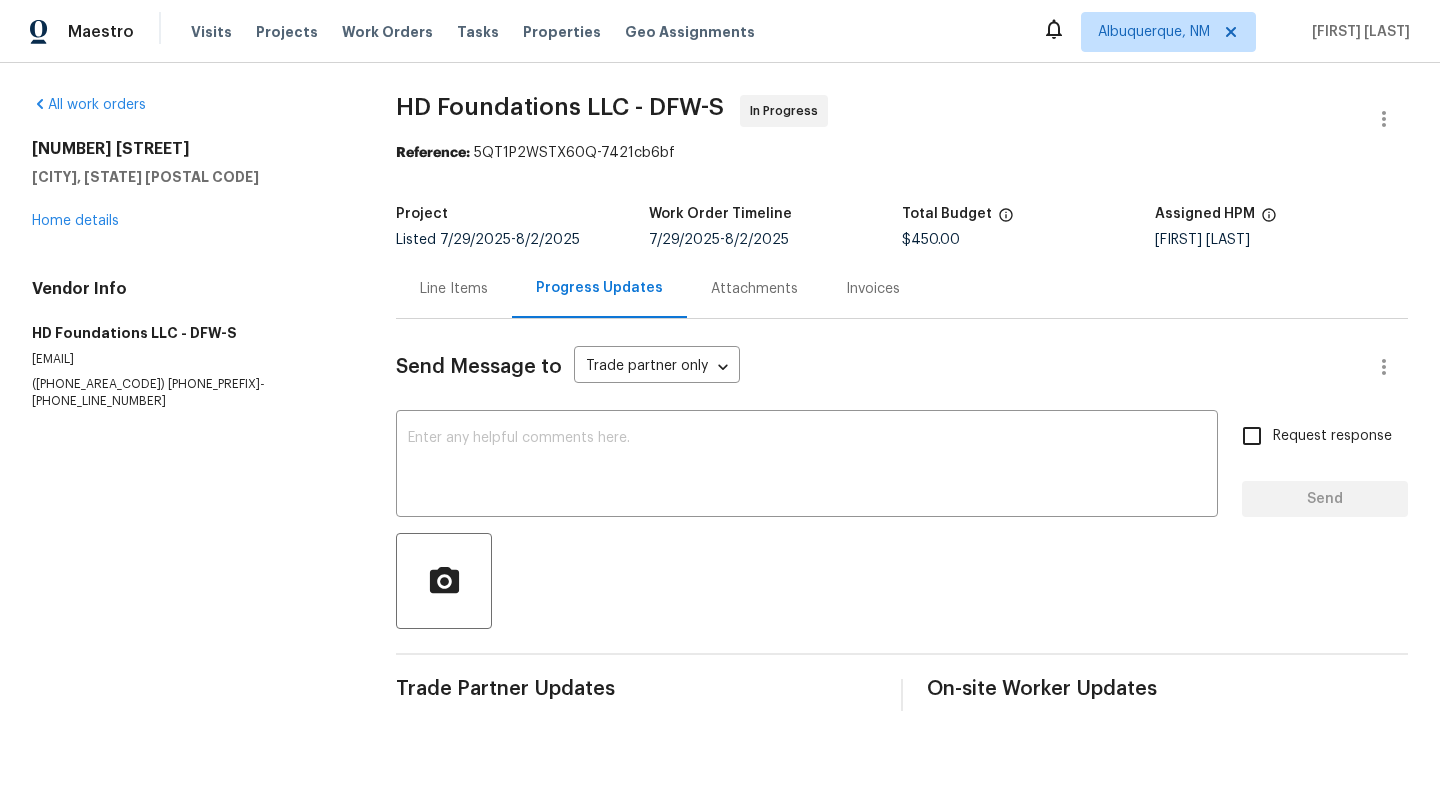 click on "Line Items" at bounding box center [454, 288] 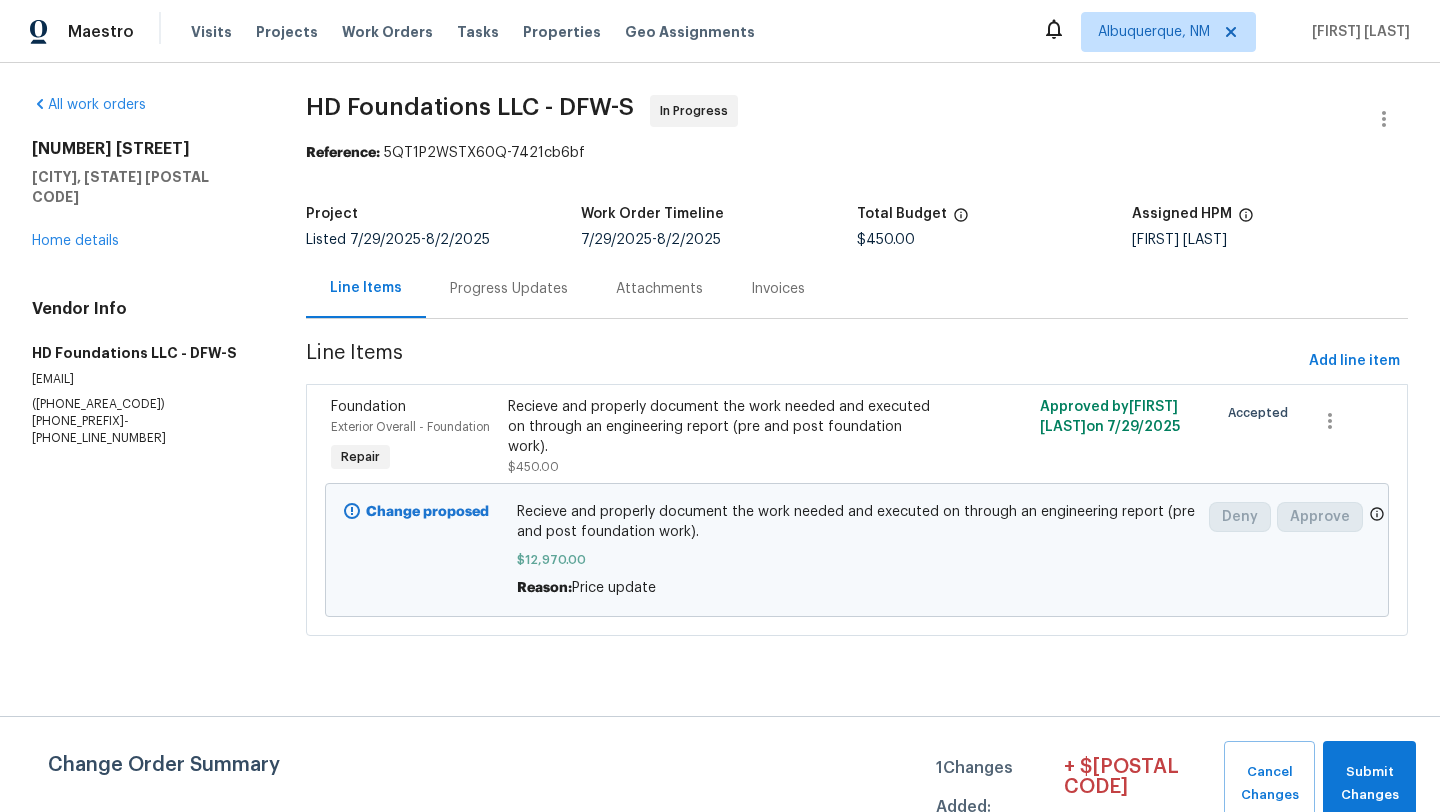 click on "Progress Updates" at bounding box center (509, 289) 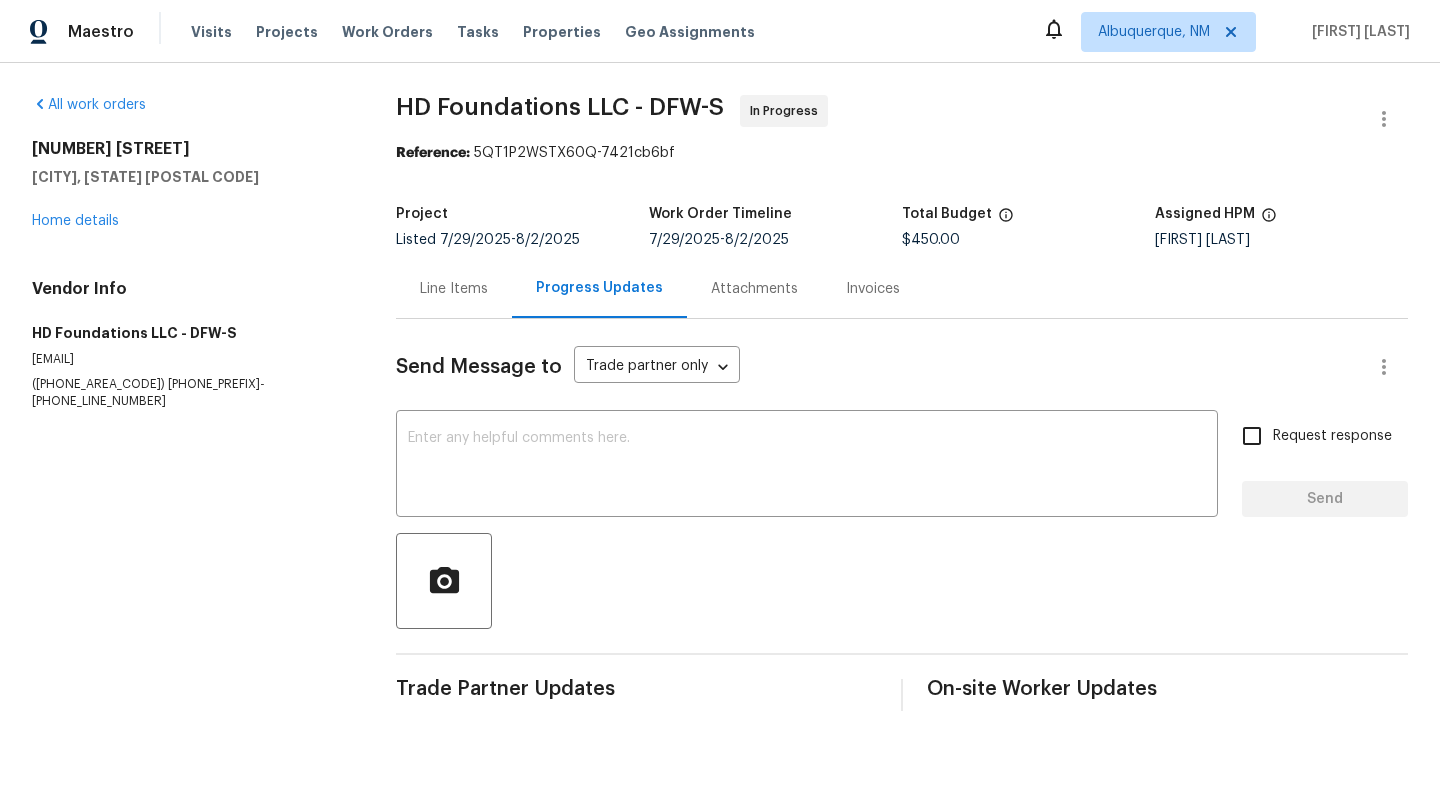 click on "2022 Chestnut Rd Carrollton, TX 75007 Home details" at bounding box center (190, 185) 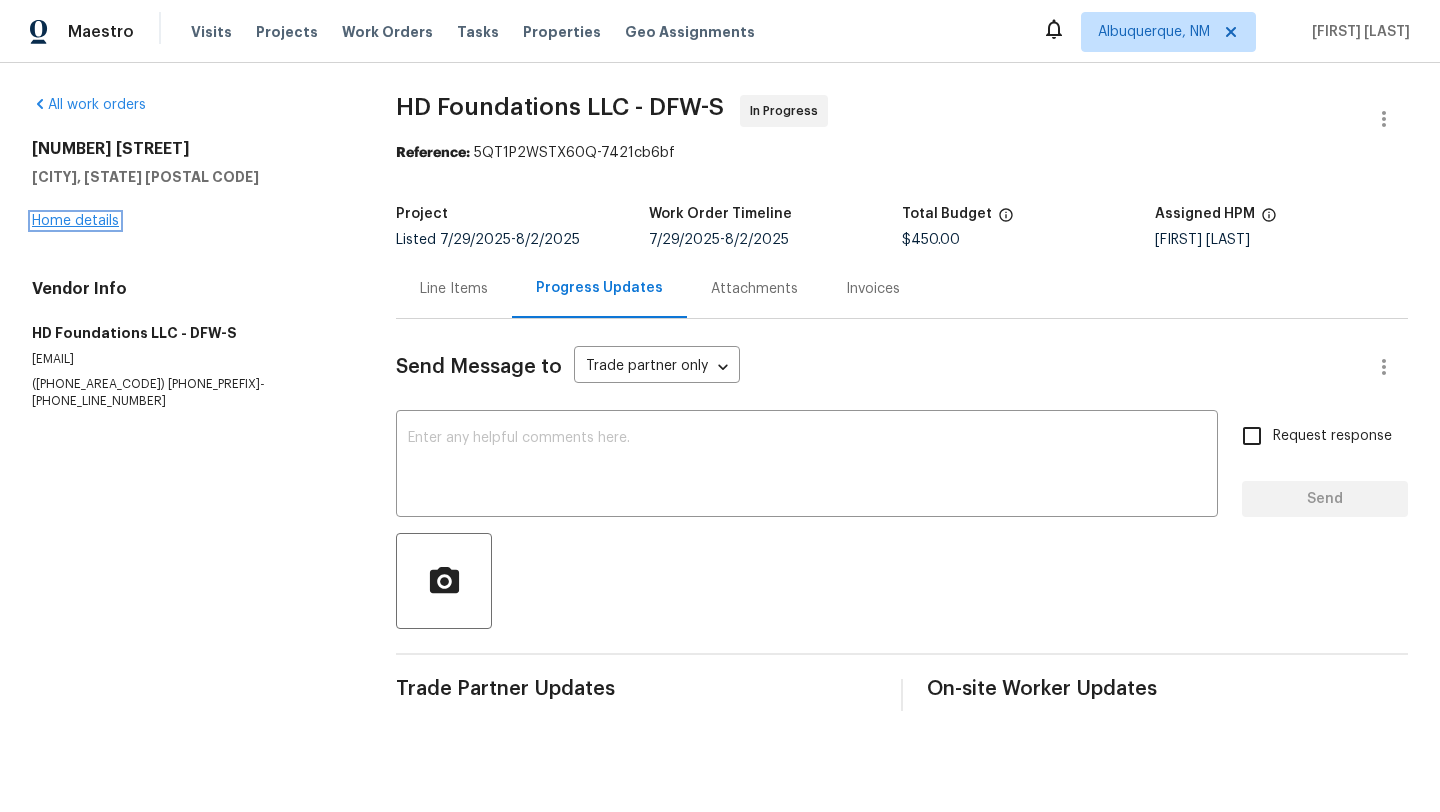 click on "Home details" at bounding box center (75, 221) 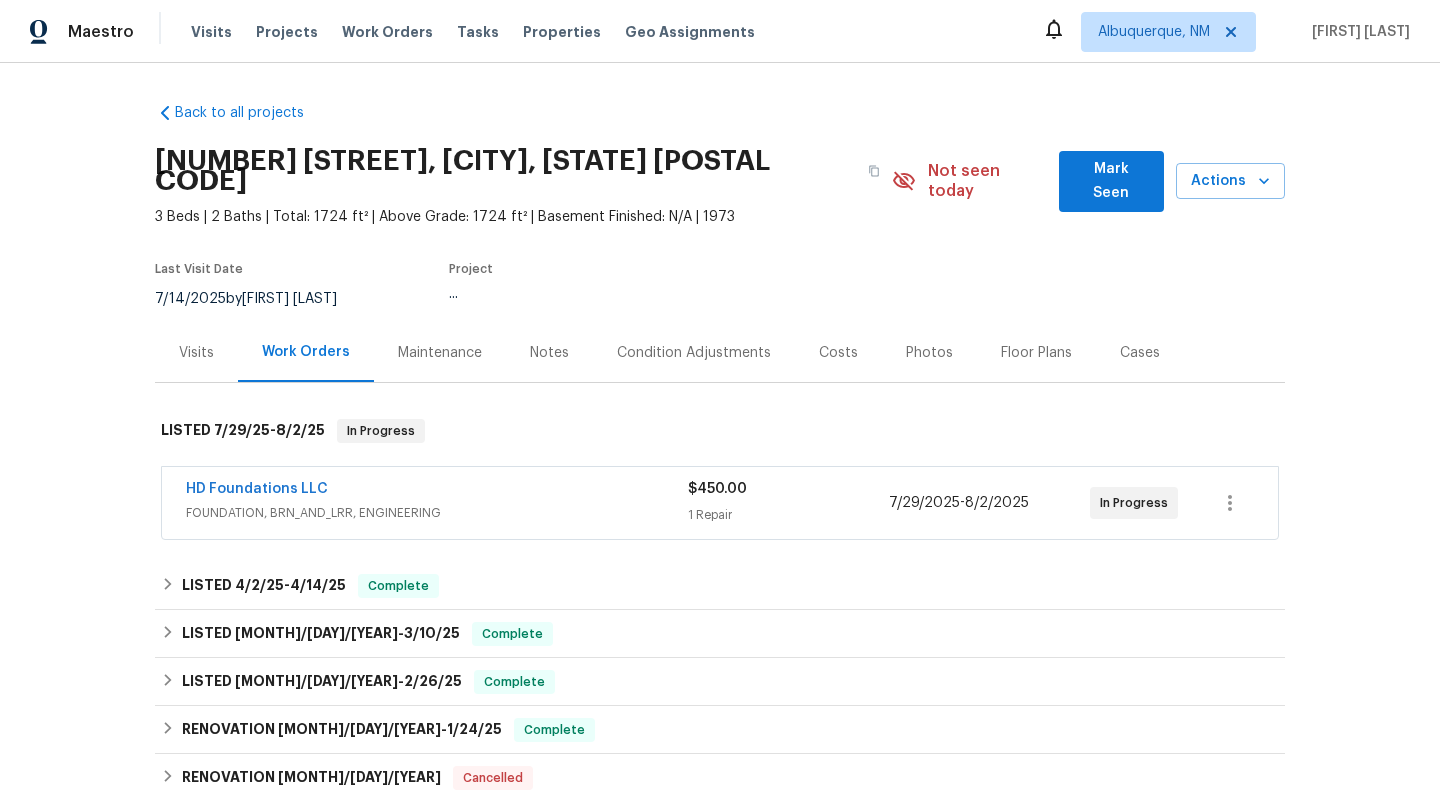 click on "Visits" at bounding box center [196, 352] 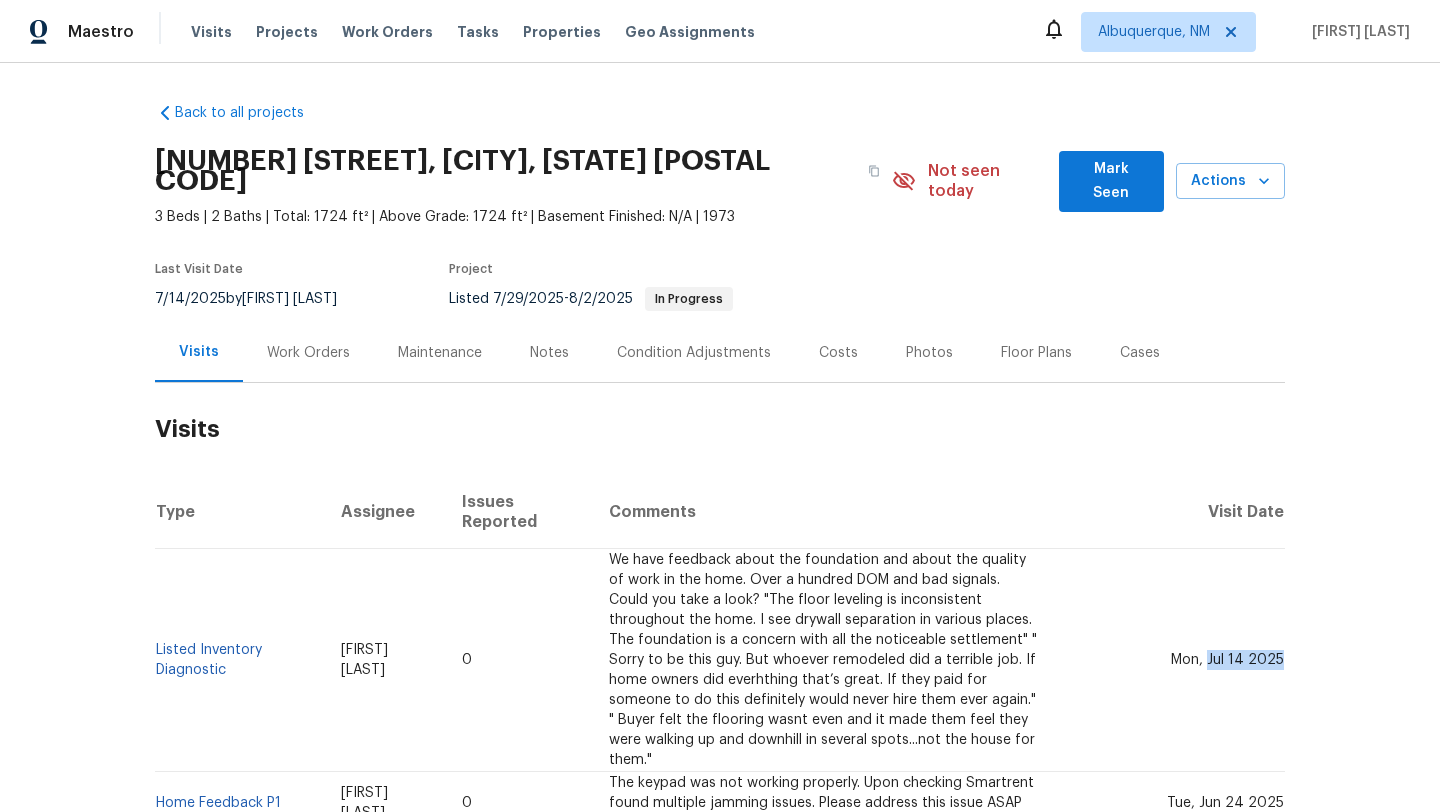 drag, startPoint x: 1211, startPoint y: 621, endPoint x: 1281, endPoint y: 634, distance: 71.19691 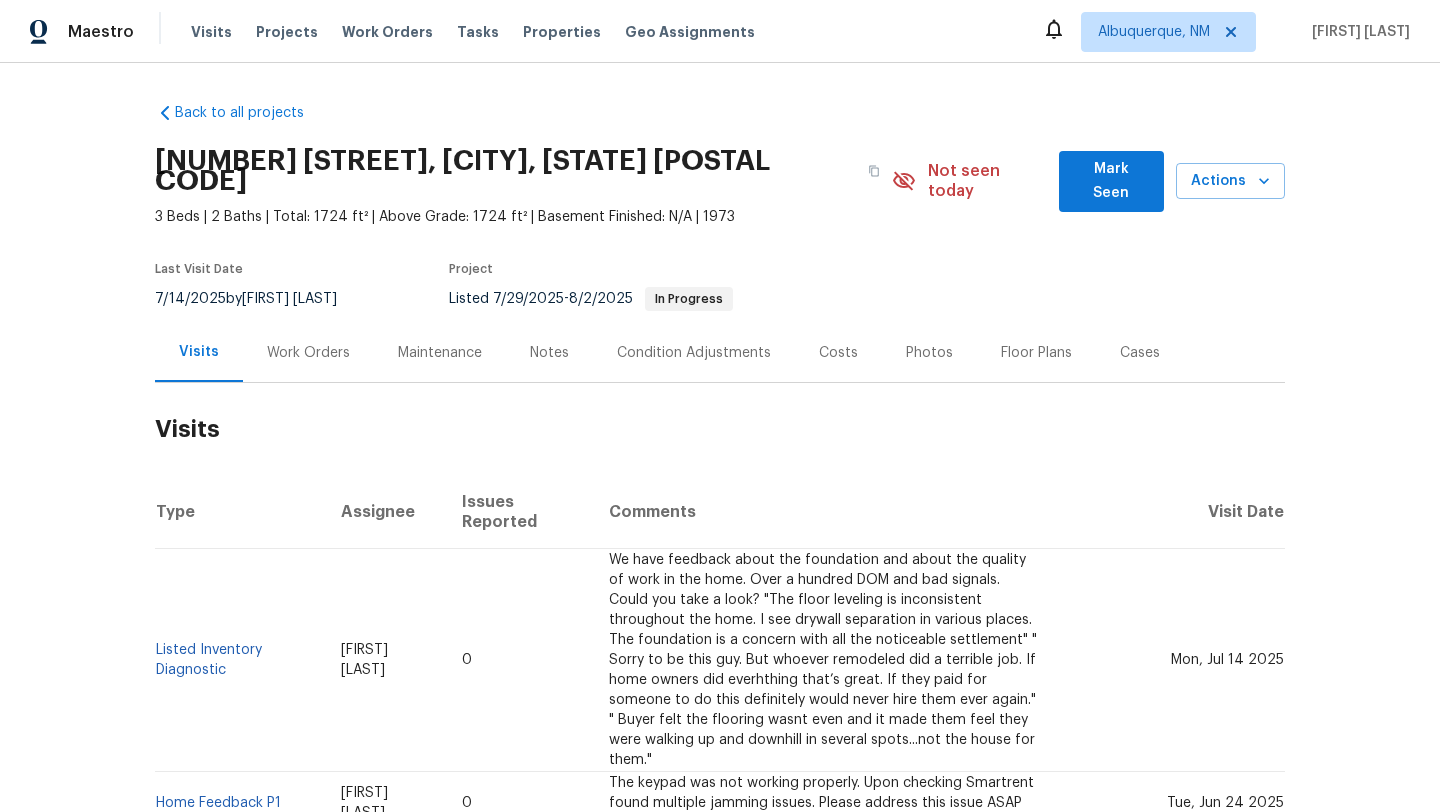 click on "Work Orders" at bounding box center [308, 353] 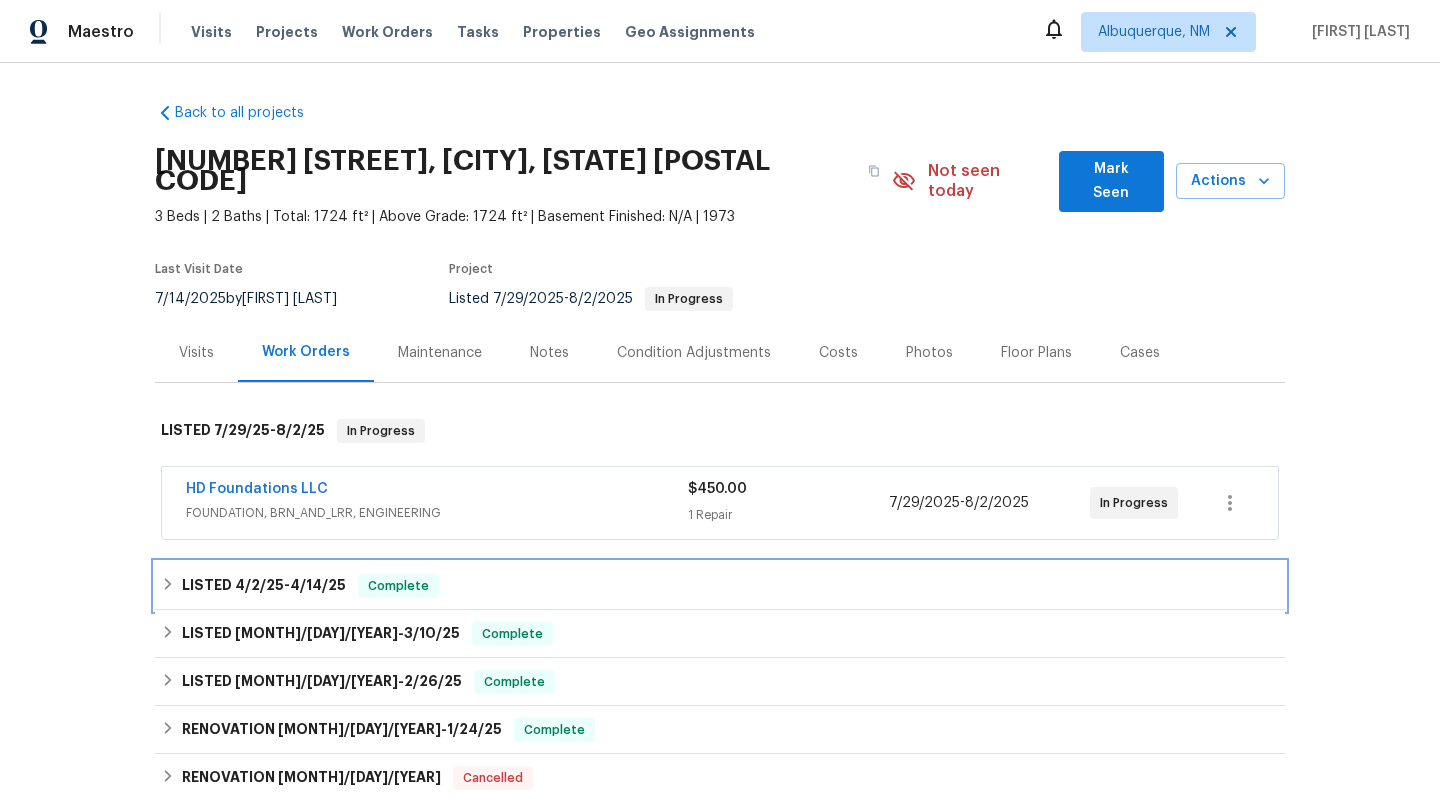 click on "Complete" at bounding box center (398, 586) 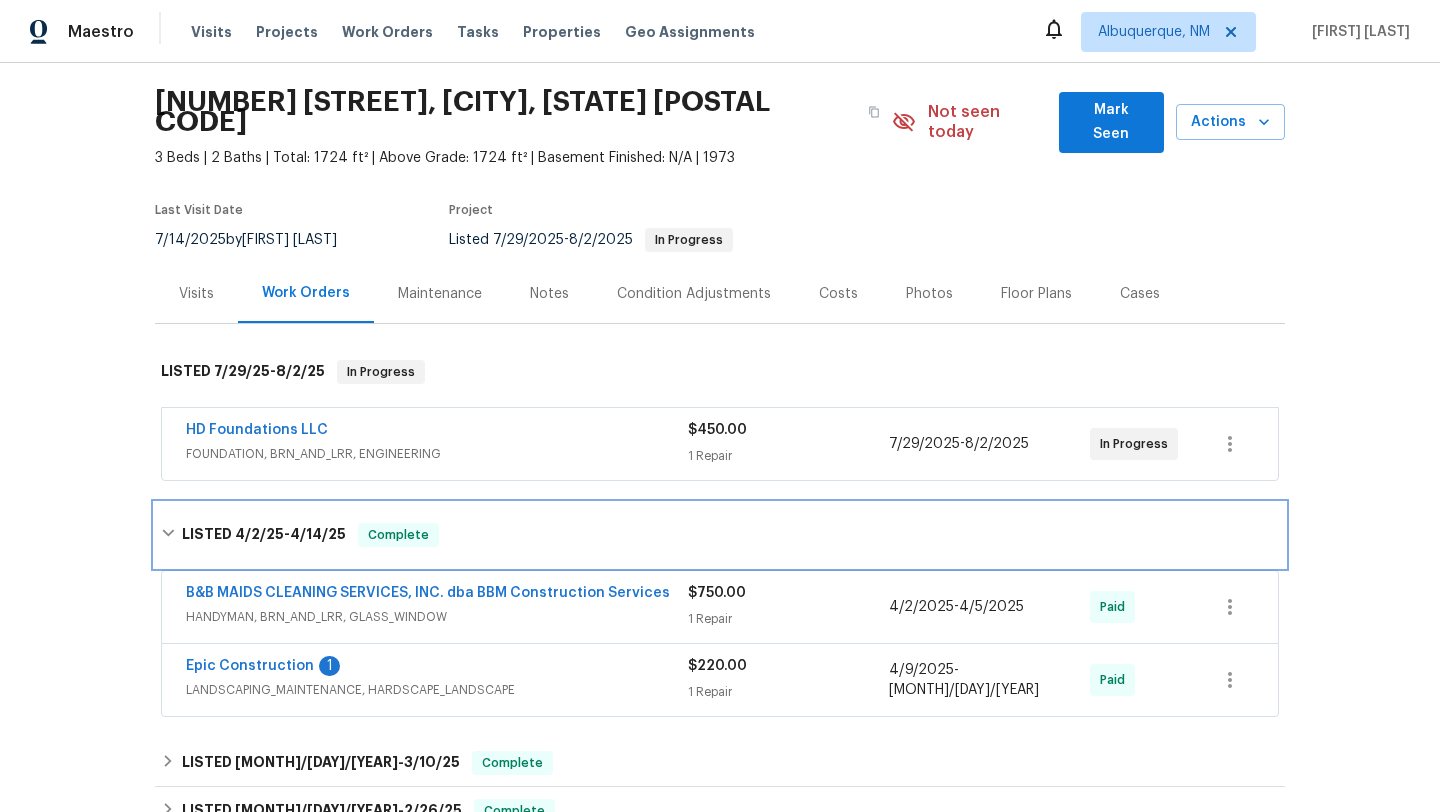 scroll, scrollTop: 88, scrollLeft: 0, axis: vertical 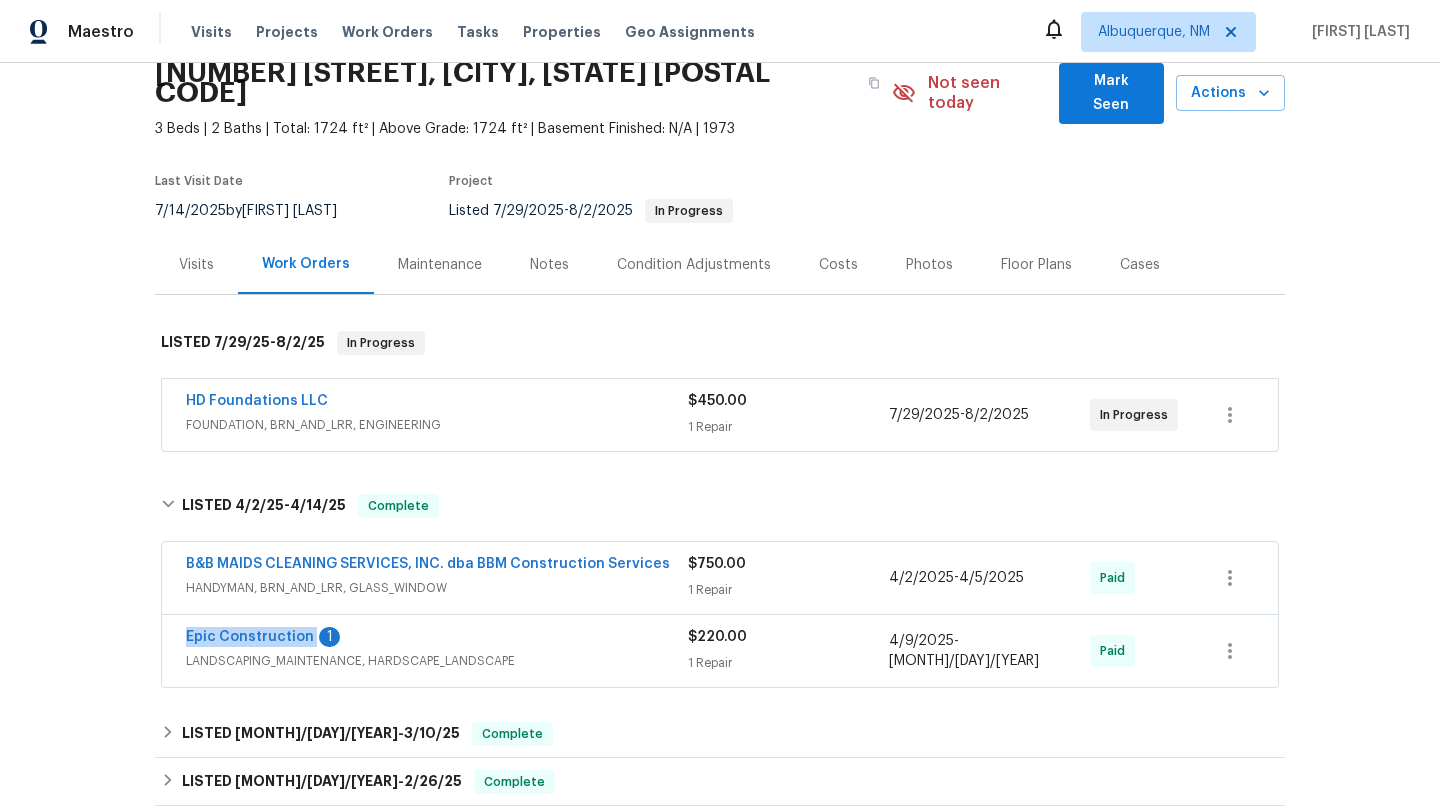drag, startPoint x: 183, startPoint y: 619, endPoint x: 310, endPoint y: 623, distance: 127.06297 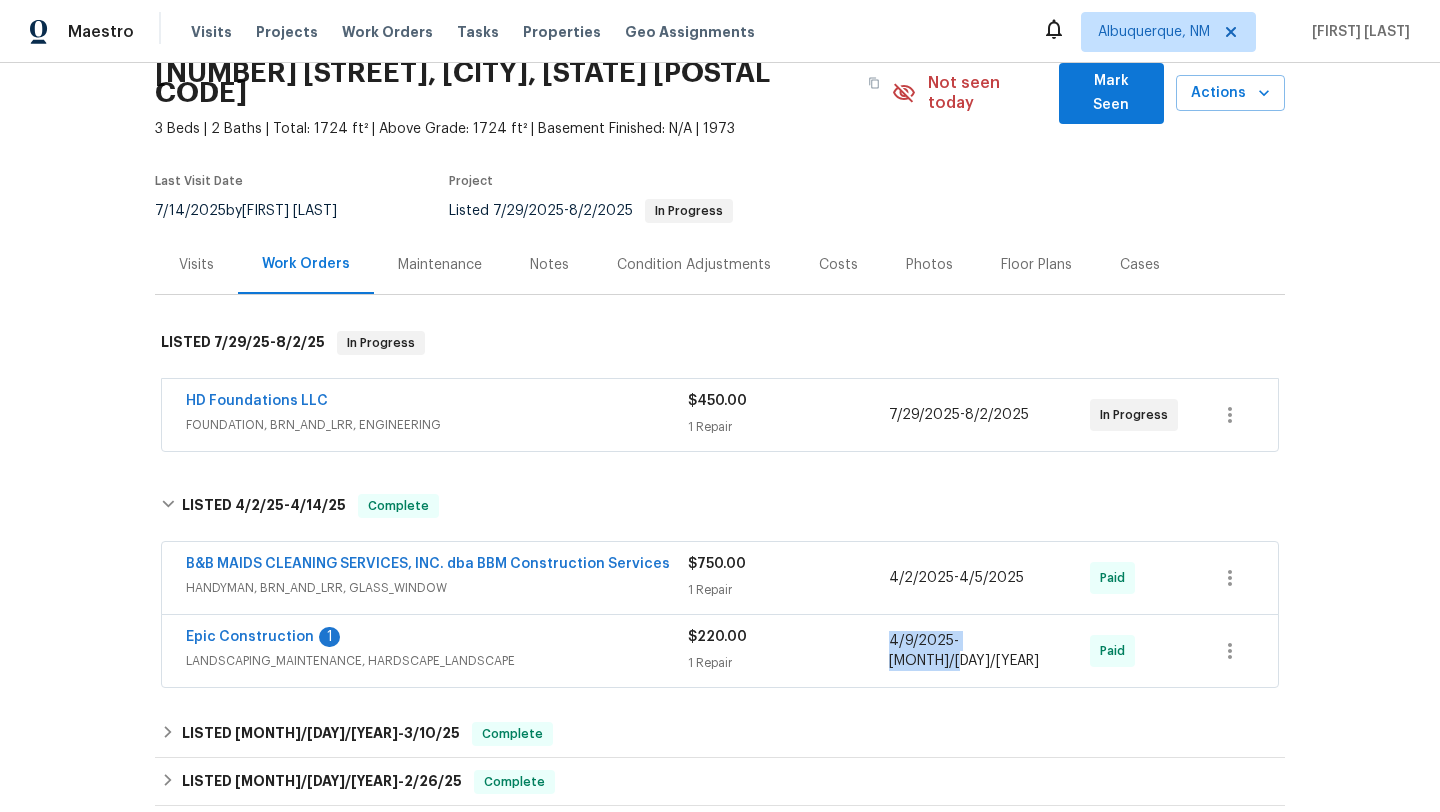 drag, startPoint x: 1039, startPoint y: 630, endPoint x: 890, endPoint y: 637, distance: 149.16434 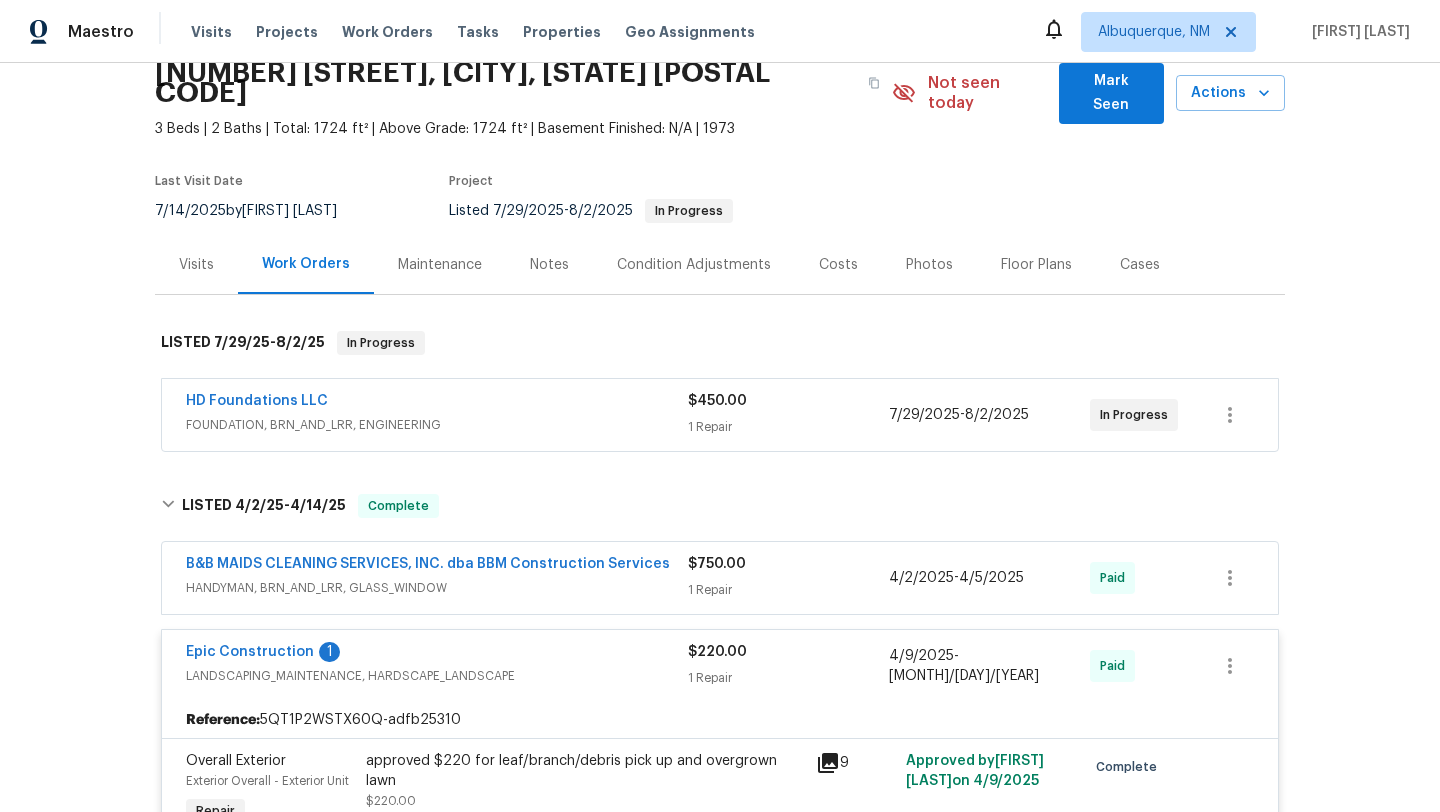 click on "FOUNDATION, BRN_AND_LRR, ENGINEERING" at bounding box center (437, 425) 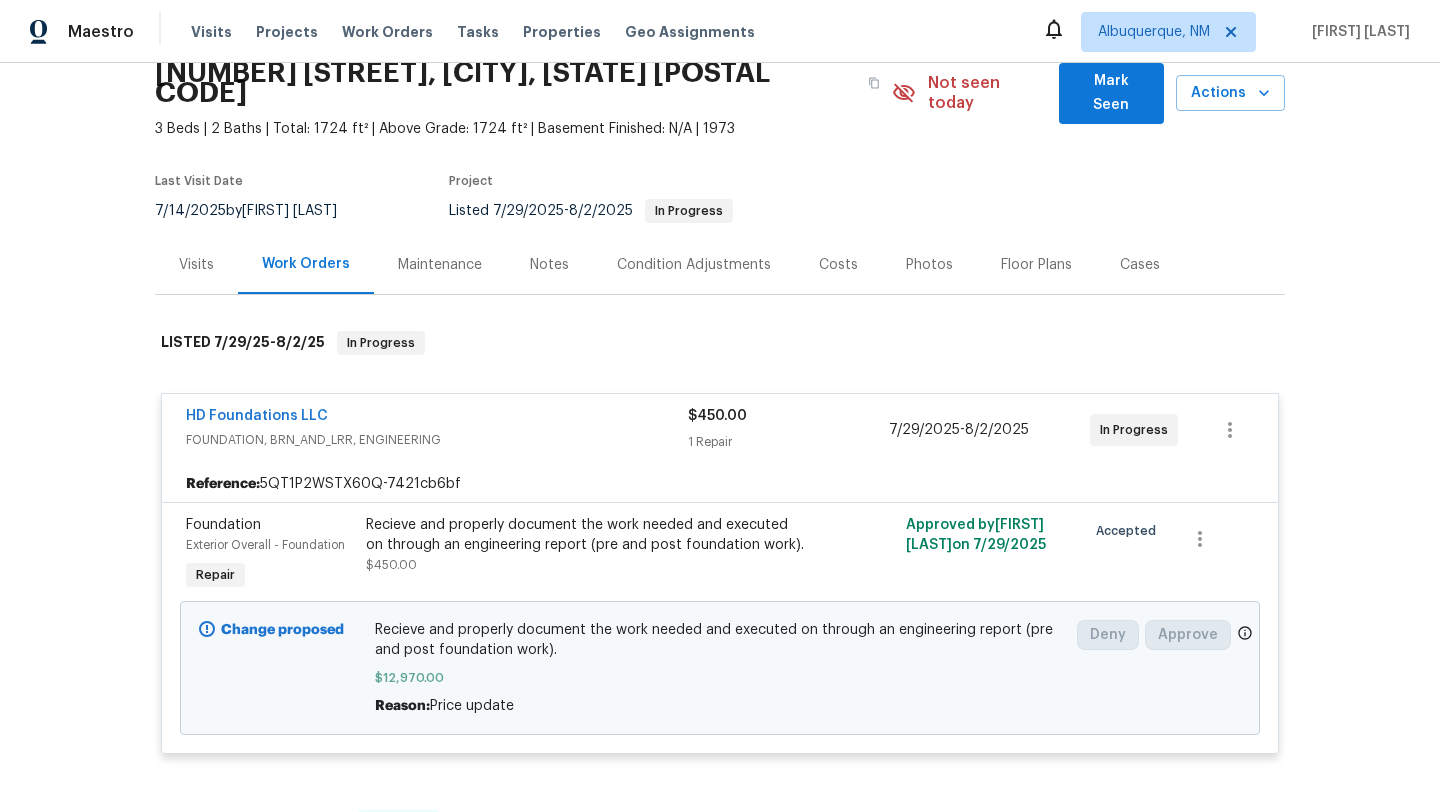 click on "Visits" at bounding box center (196, 265) 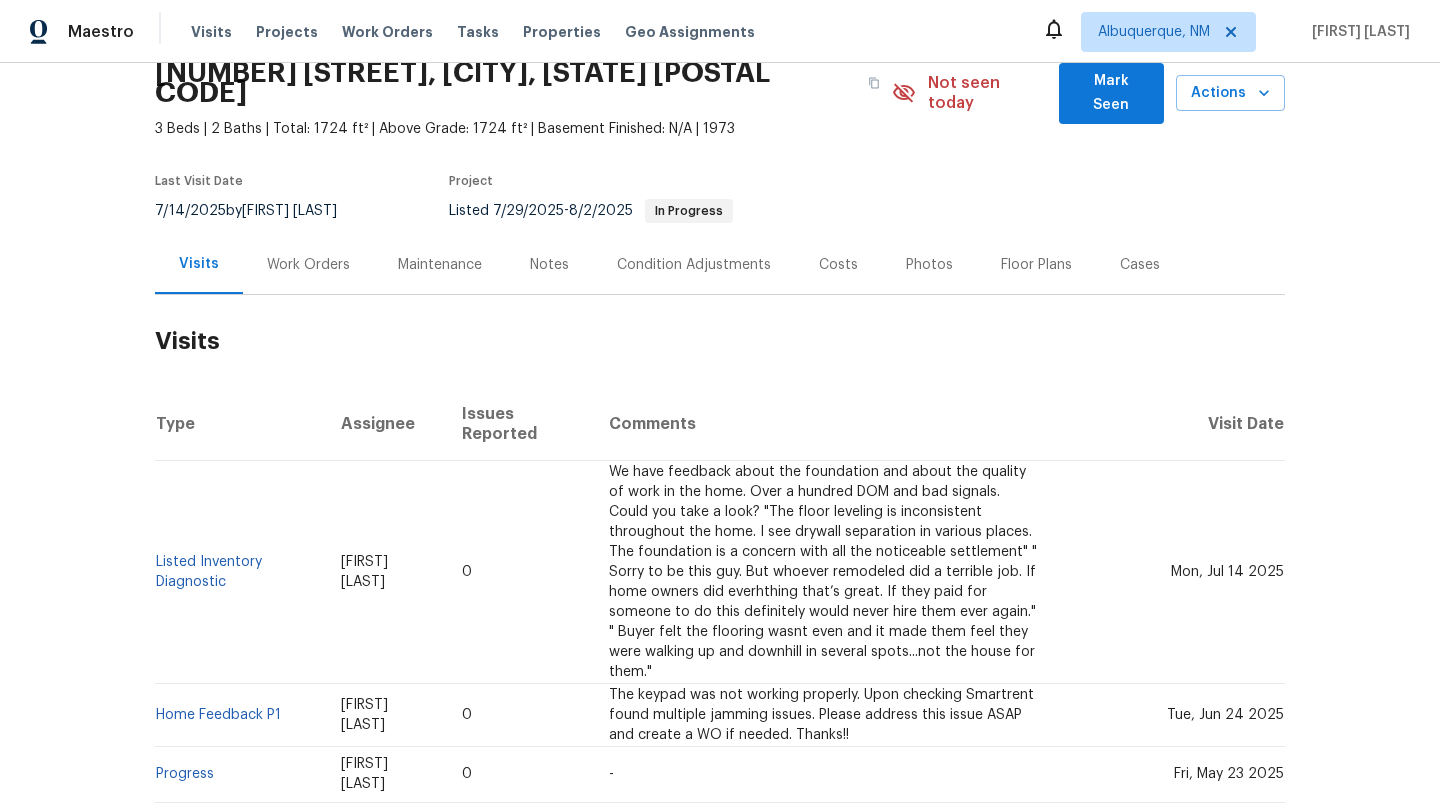 click on "Work Orders" at bounding box center (308, 264) 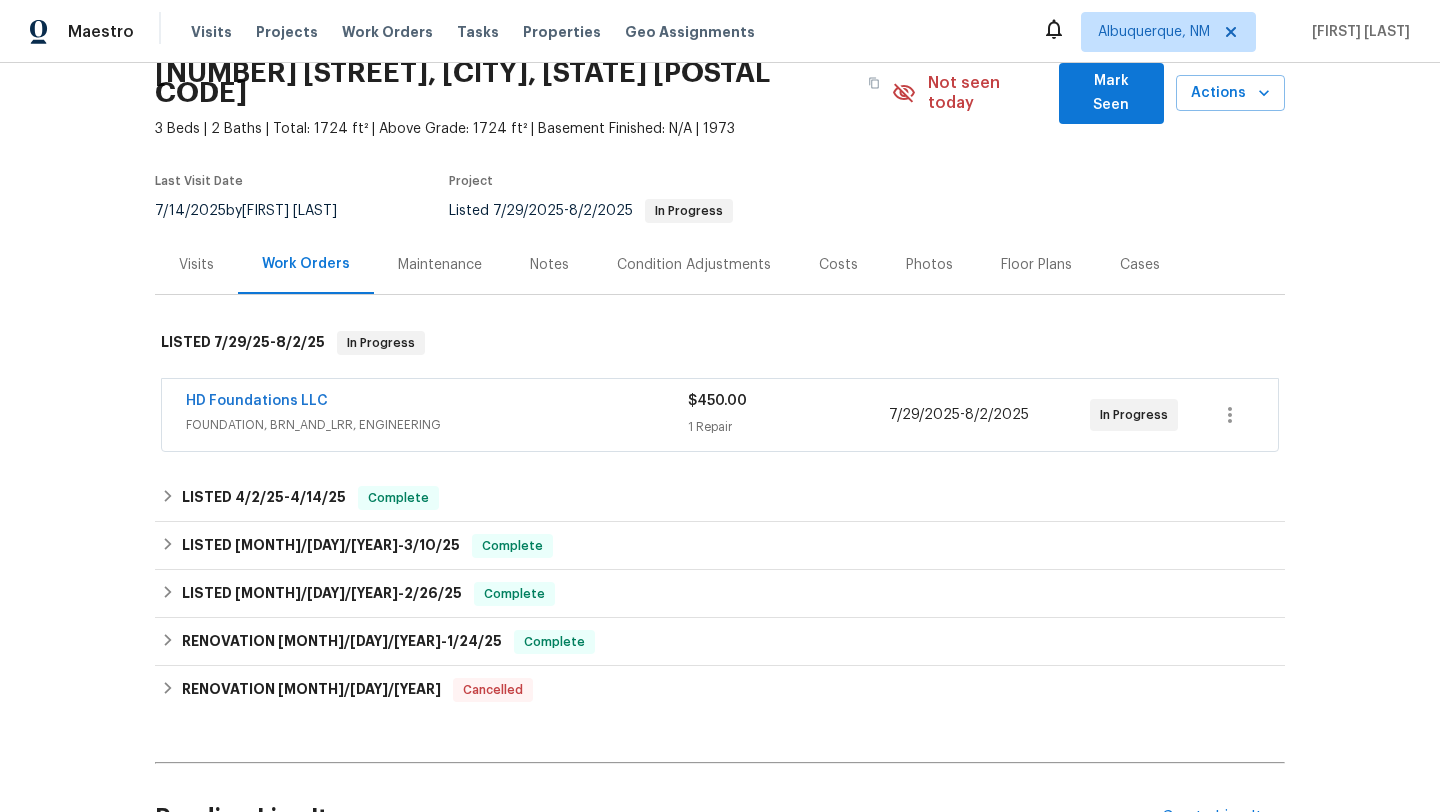 click on "FOUNDATION, BRN_AND_LRR, ENGINEERING" at bounding box center [437, 425] 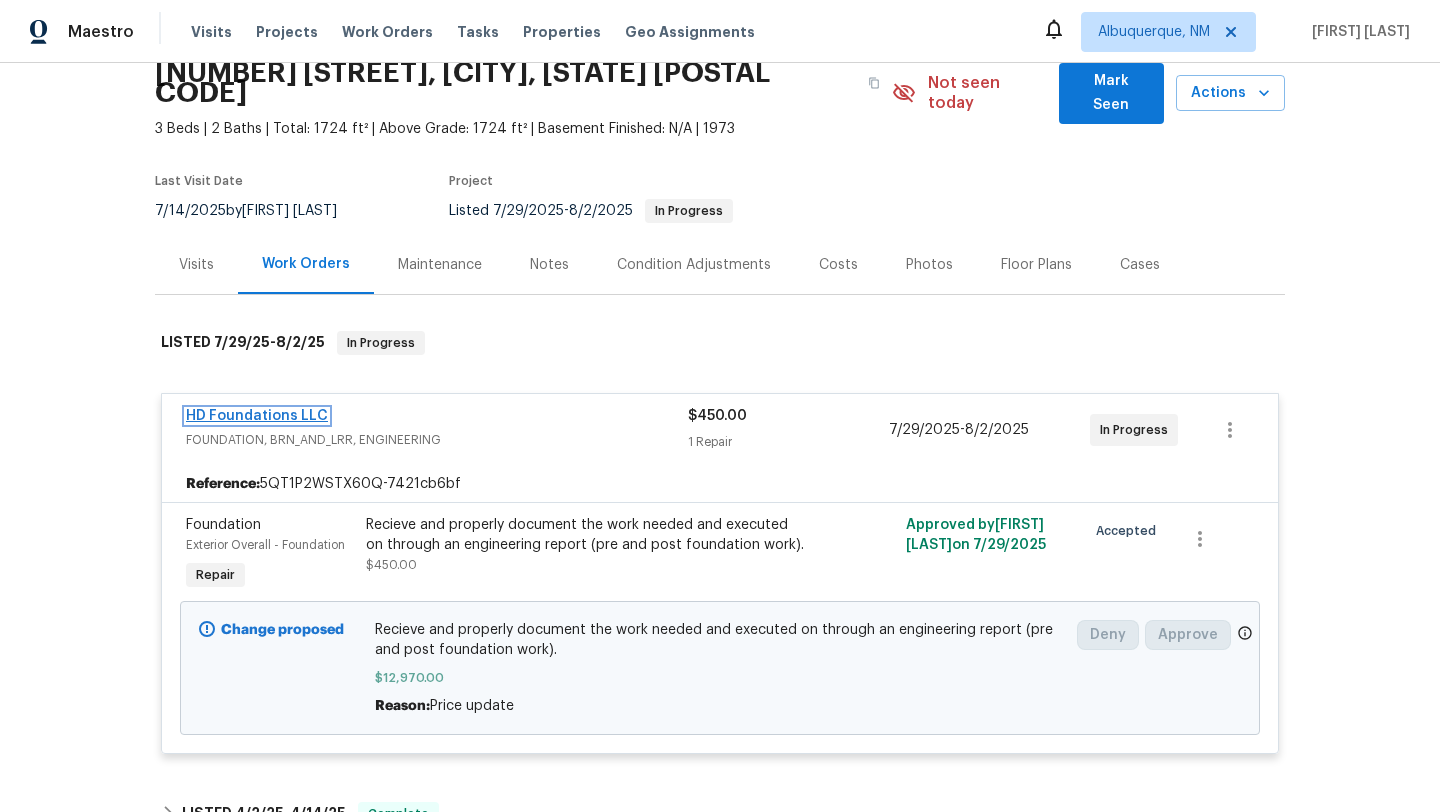 click on "HD Foundations LLC" at bounding box center (257, 416) 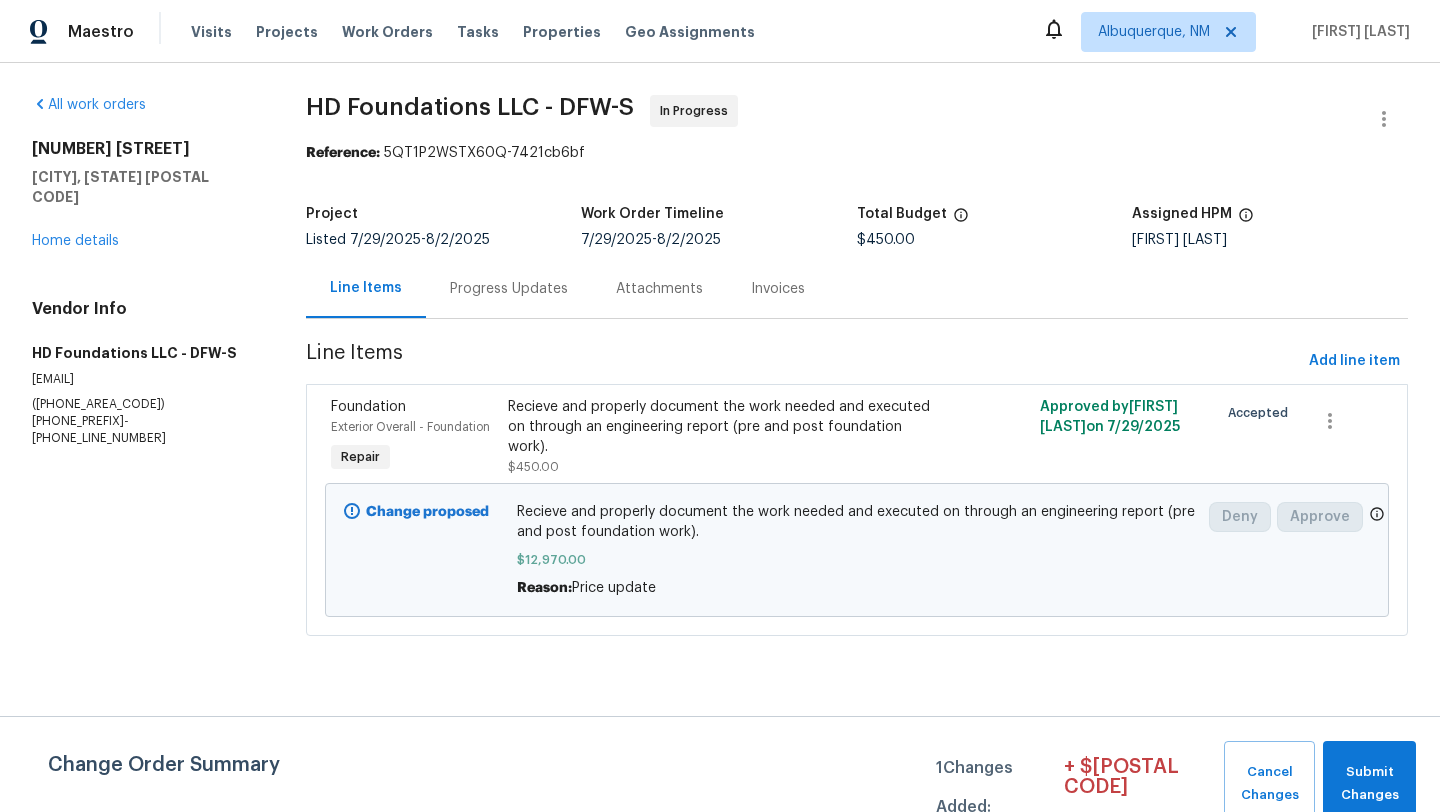 click on "Progress Updates" at bounding box center (509, 289) 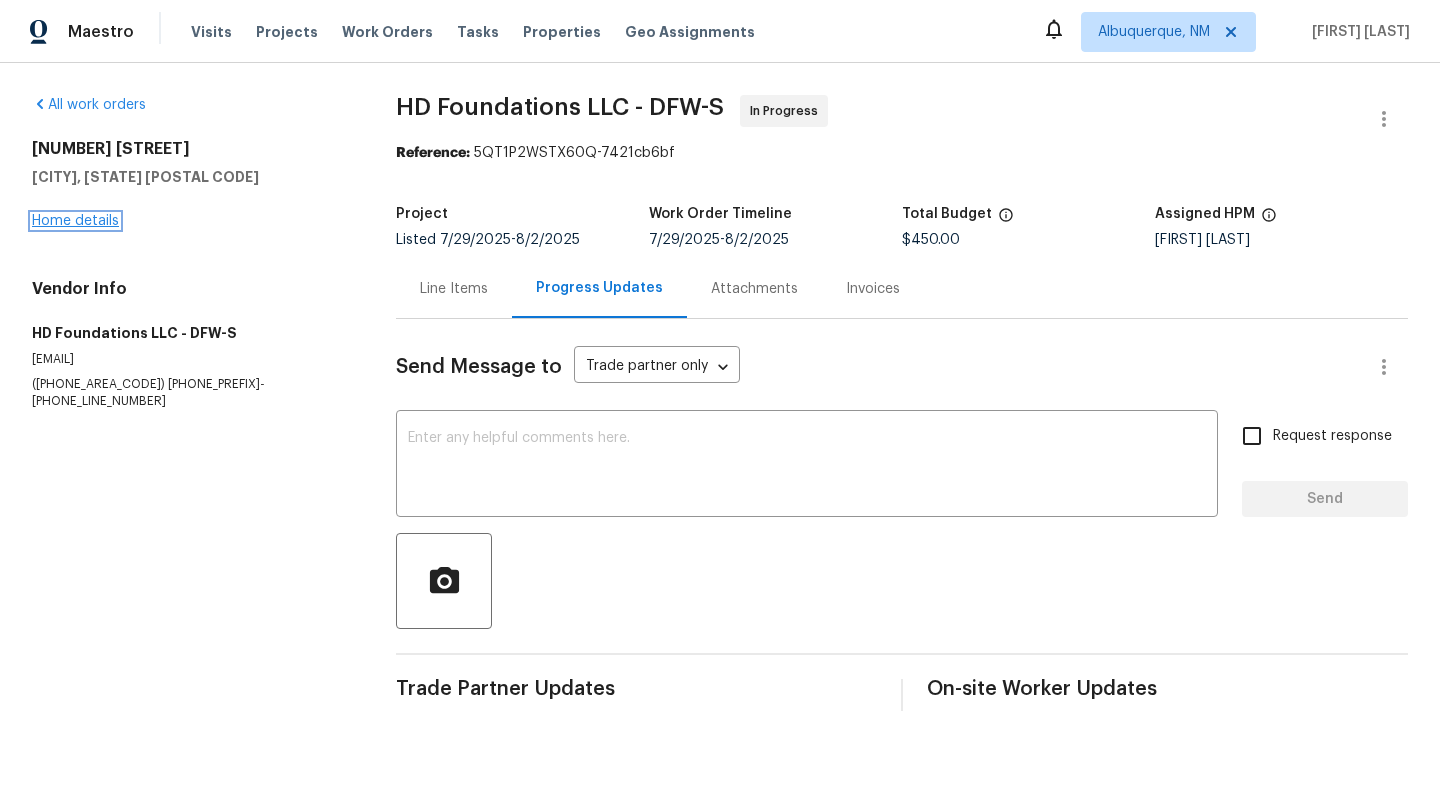 click on "Home details" at bounding box center [75, 221] 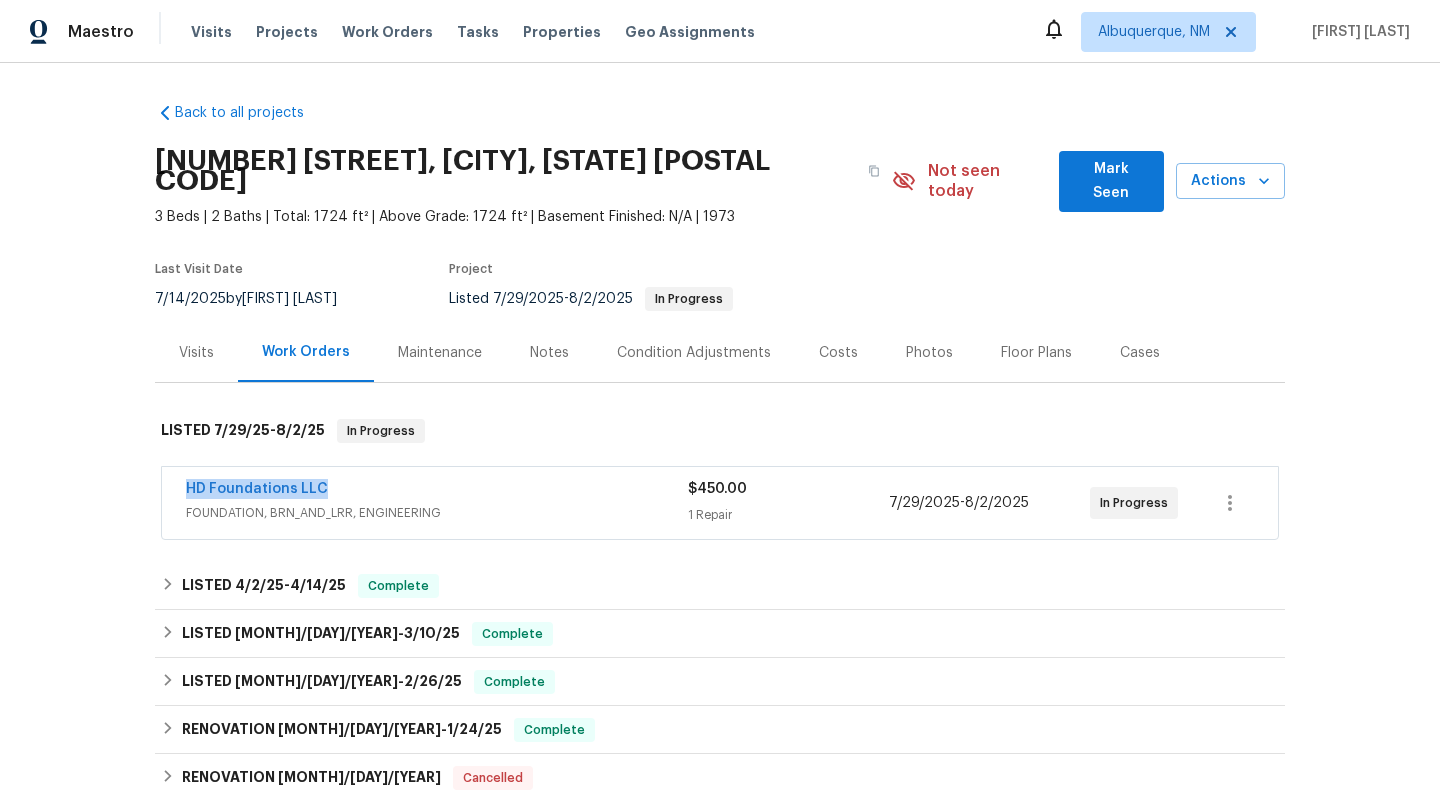 drag, startPoint x: 356, startPoint y: 464, endPoint x: 169, endPoint y: 465, distance: 187.00267 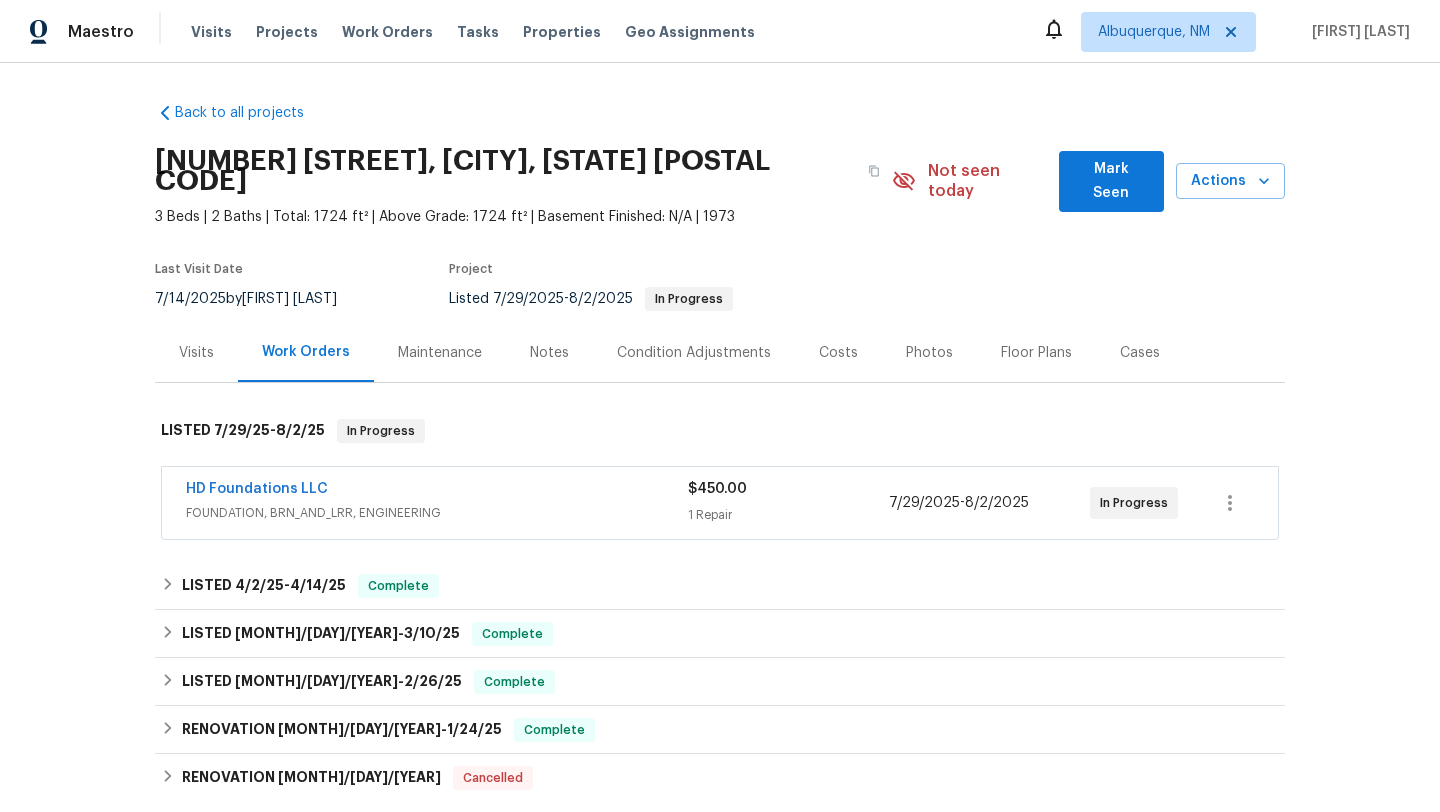 click on "FOUNDATION, BRN_AND_LRR, ENGINEERING" at bounding box center (437, 513) 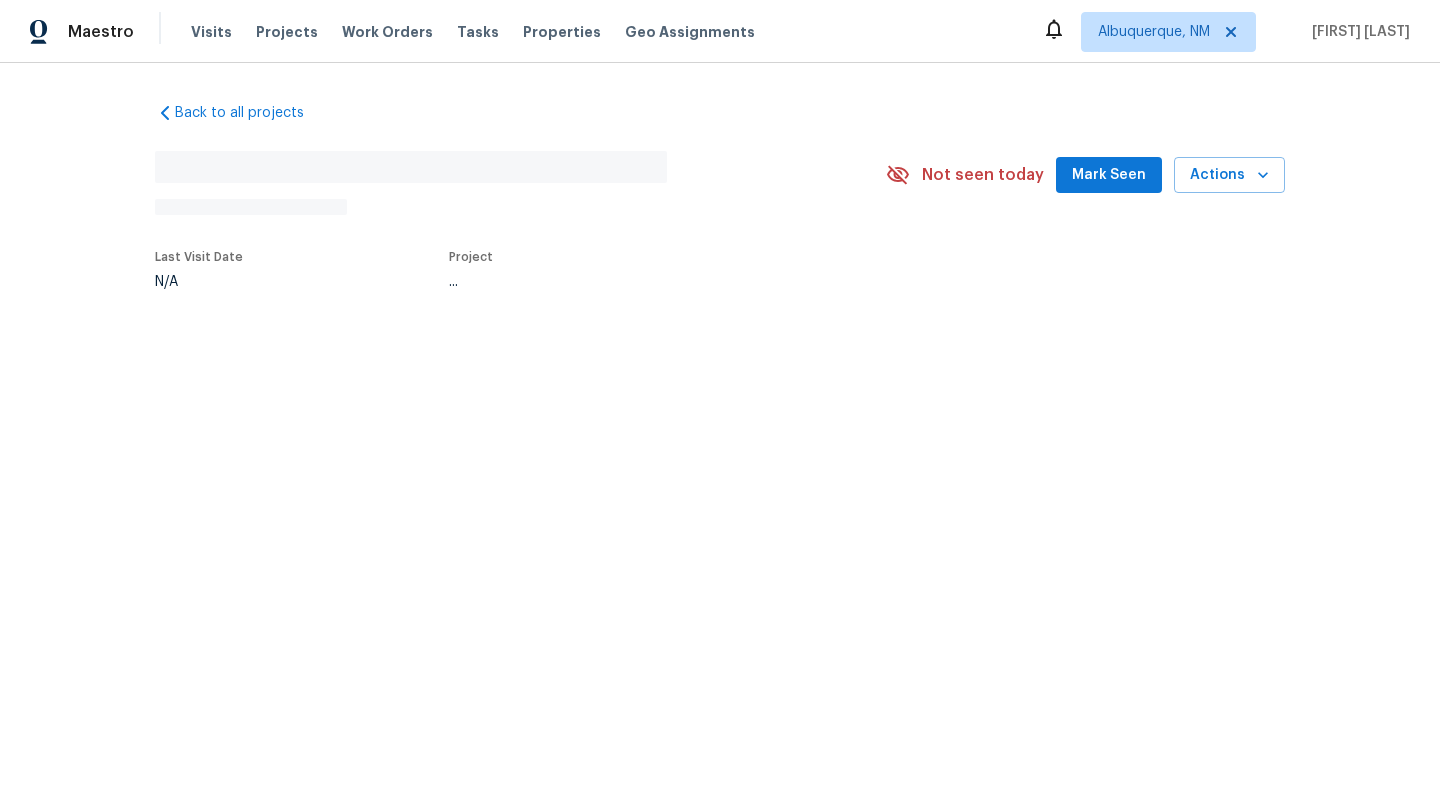 scroll, scrollTop: 0, scrollLeft: 0, axis: both 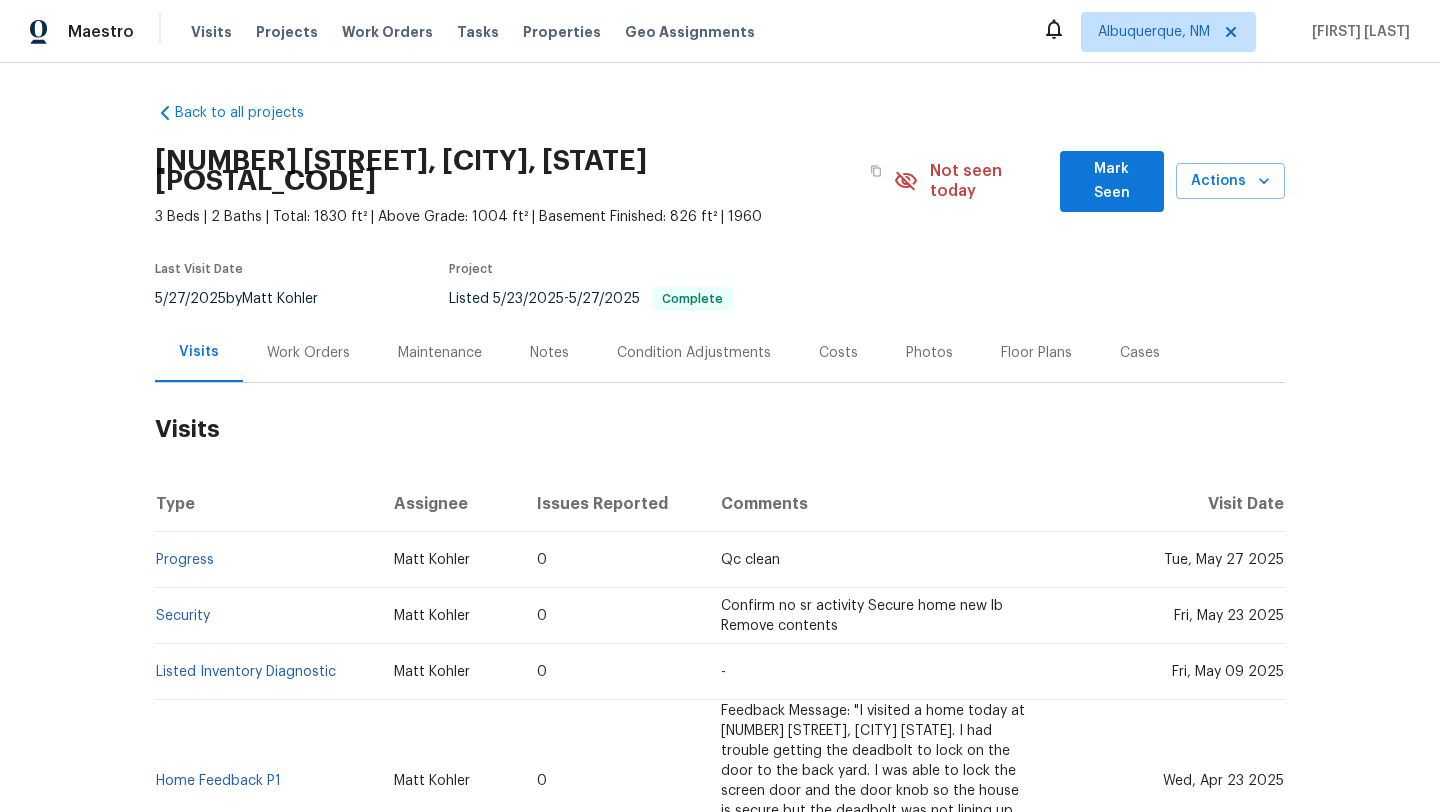 click on "Work Orders" at bounding box center [308, 353] 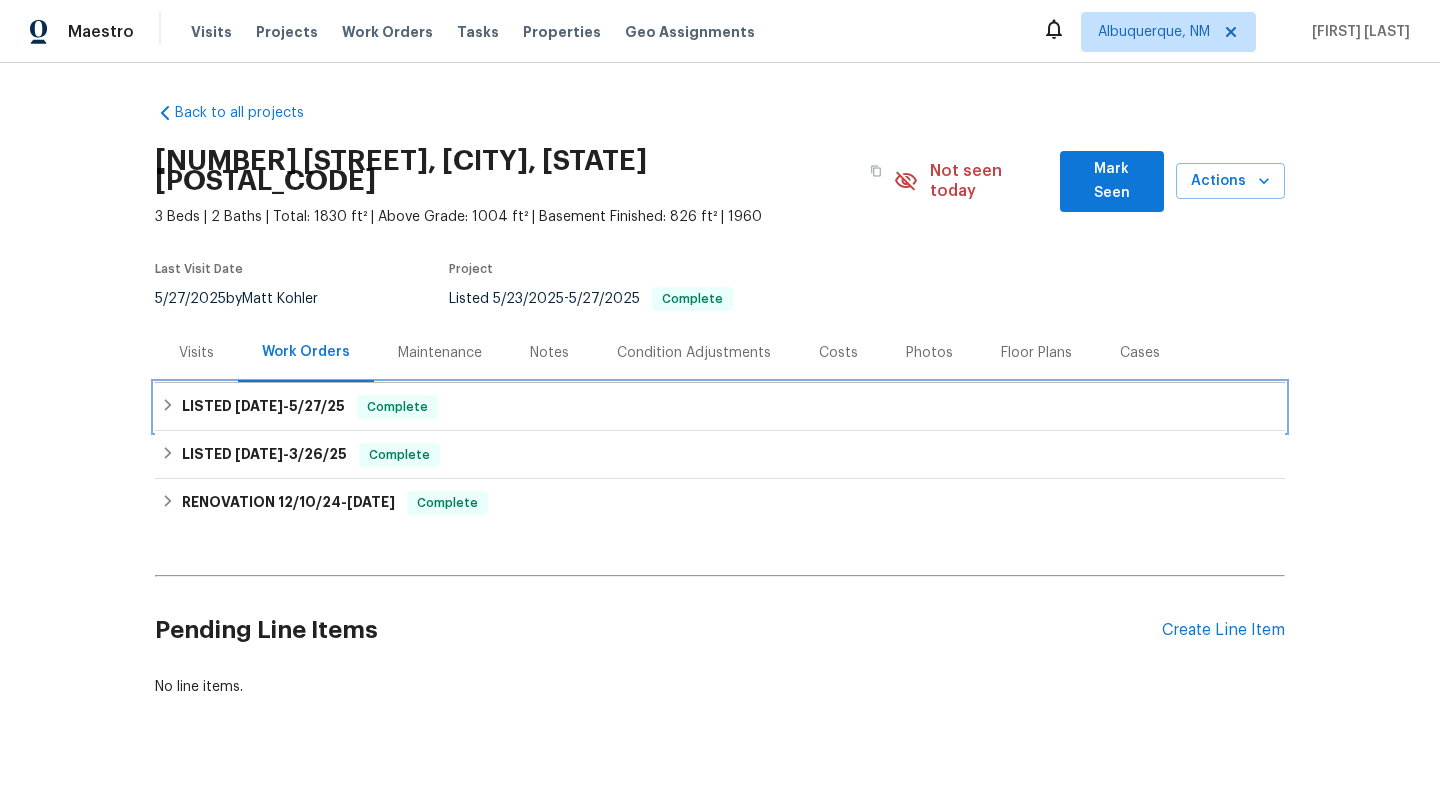 click on "5/27/25" at bounding box center [317, 406] 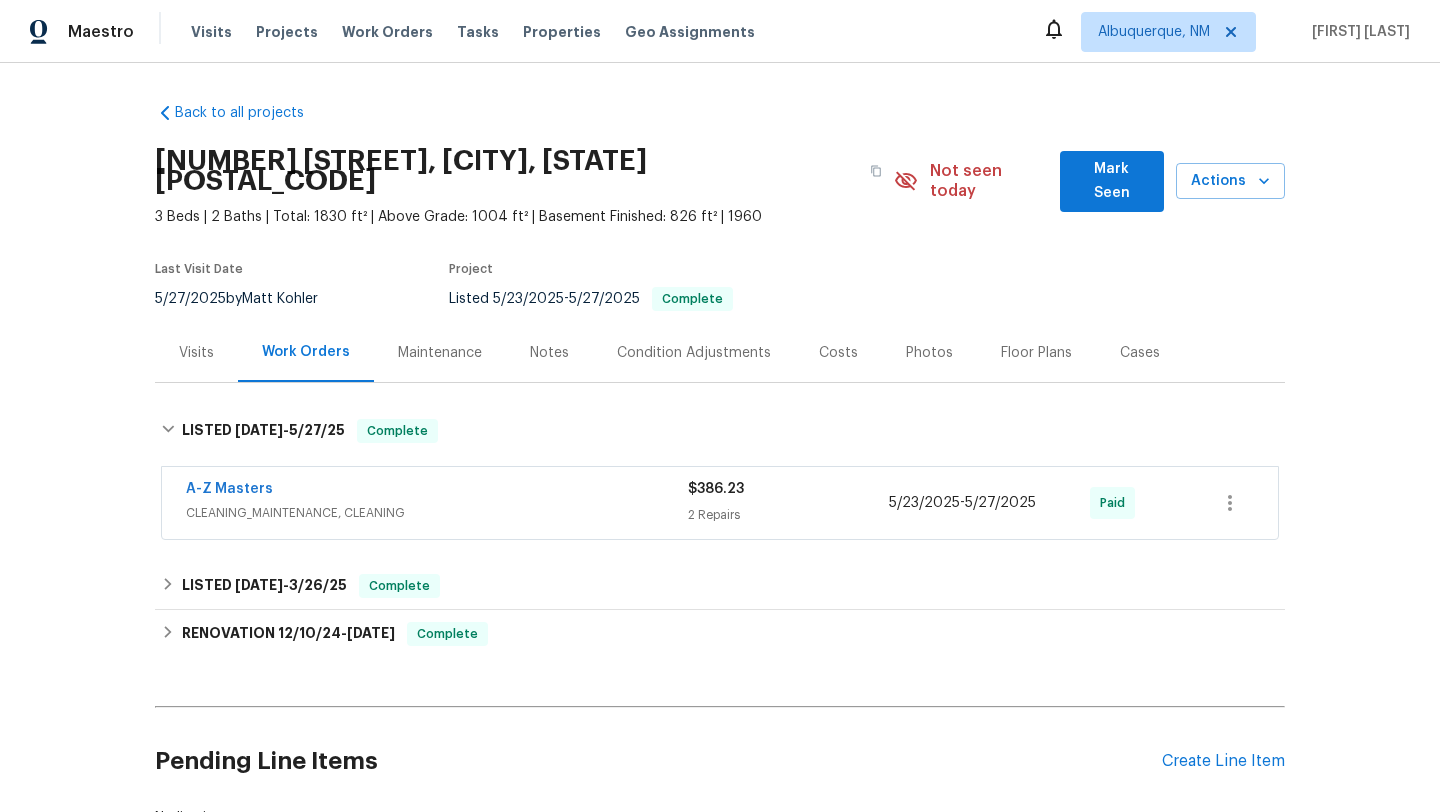 click on "Visits" at bounding box center [196, 352] 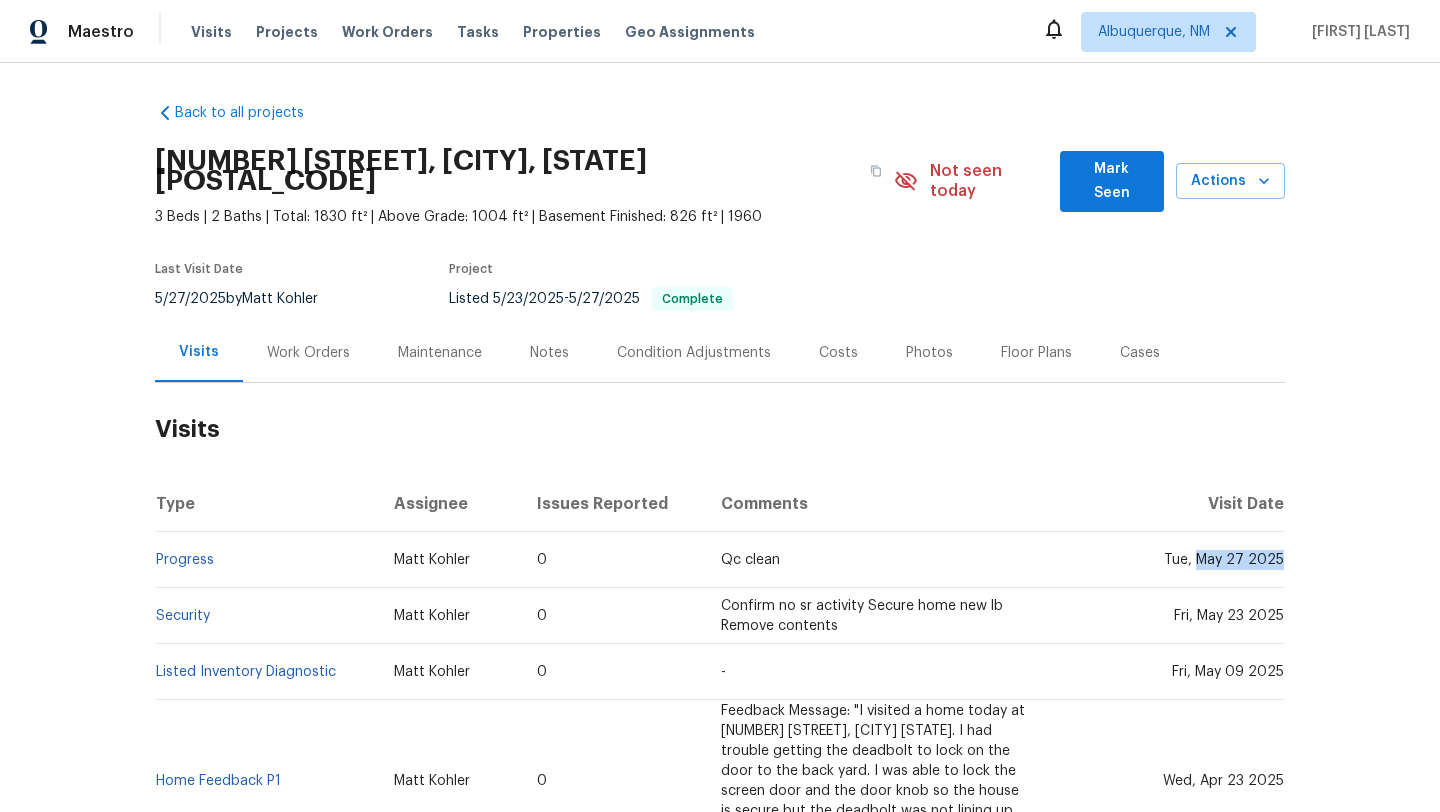 drag, startPoint x: 1204, startPoint y: 542, endPoint x: 1280, endPoint y: 547, distance: 76.1643 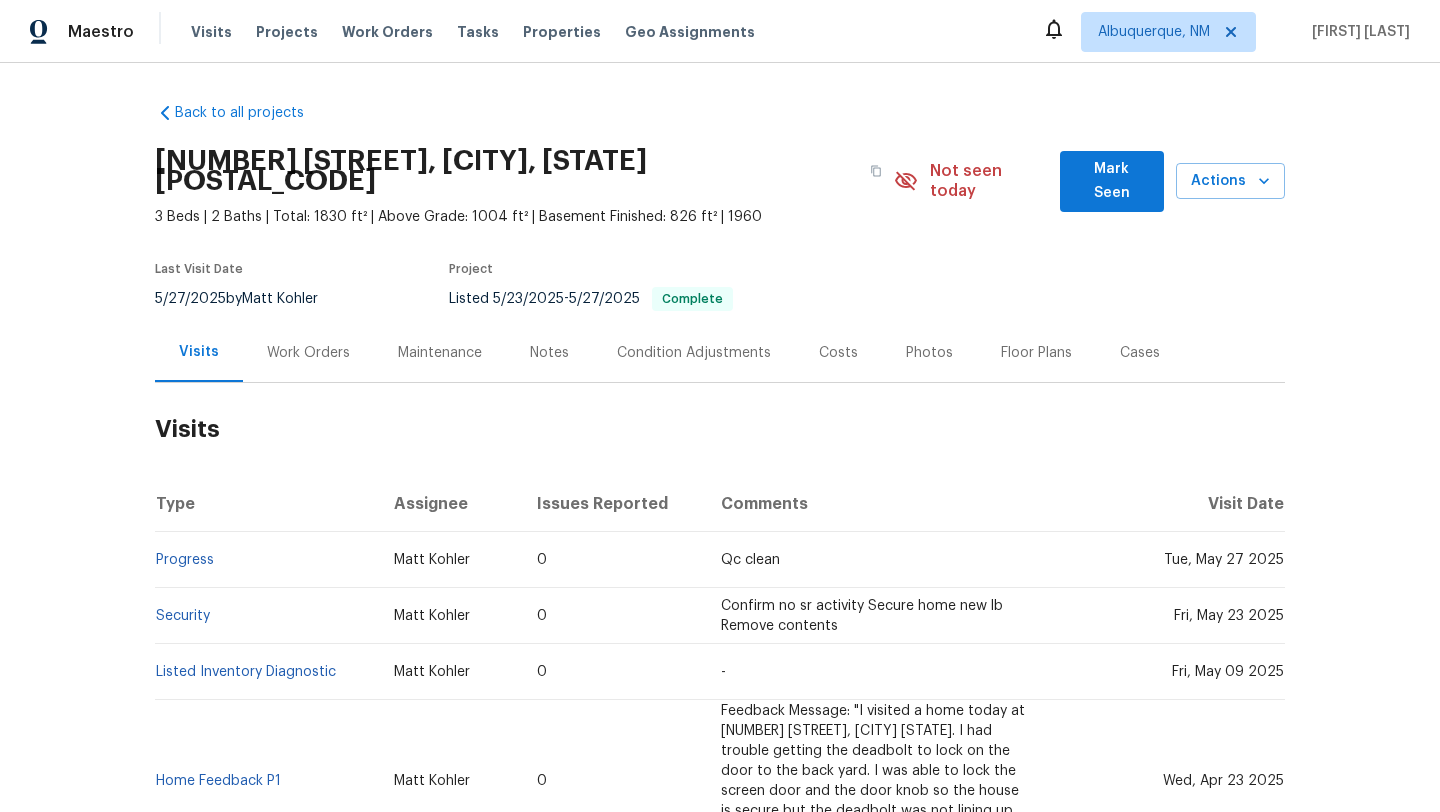 click on "Work Orders" at bounding box center [308, 353] 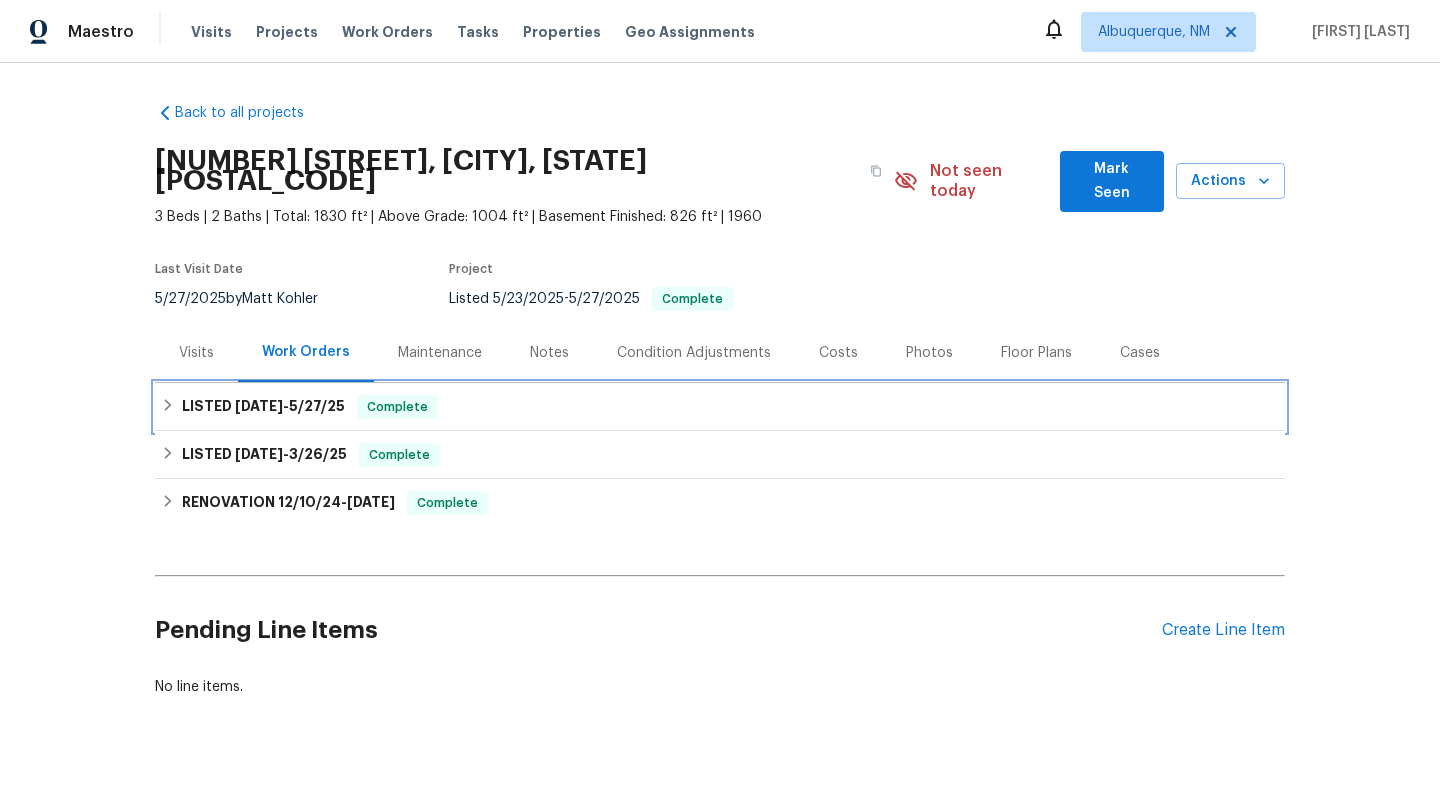 click on "LISTED   5/23/25  -  5/27/25" at bounding box center [263, 407] 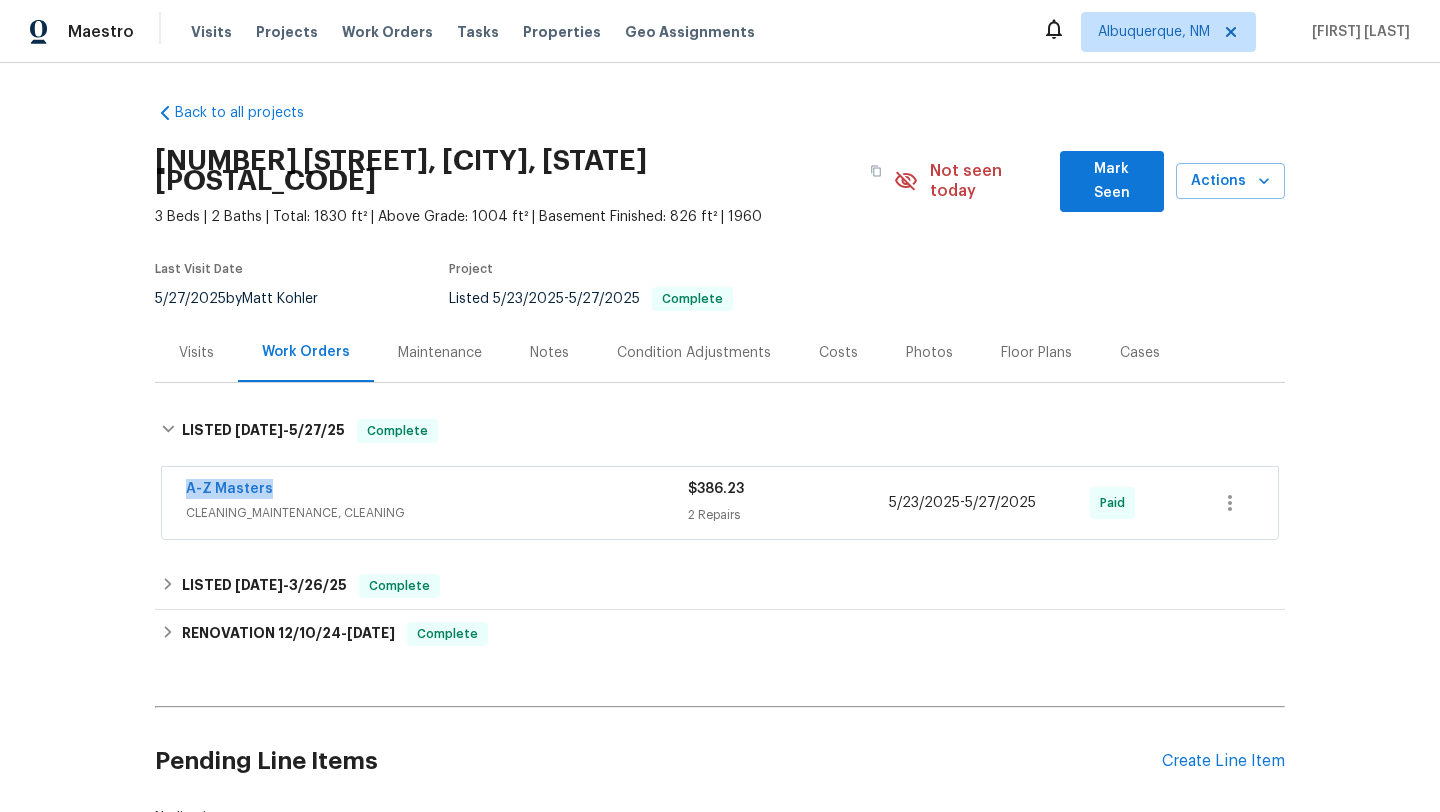 drag, startPoint x: 295, startPoint y: 467, endPoint x: 162, endPoint y: 468, distance: 133.00375 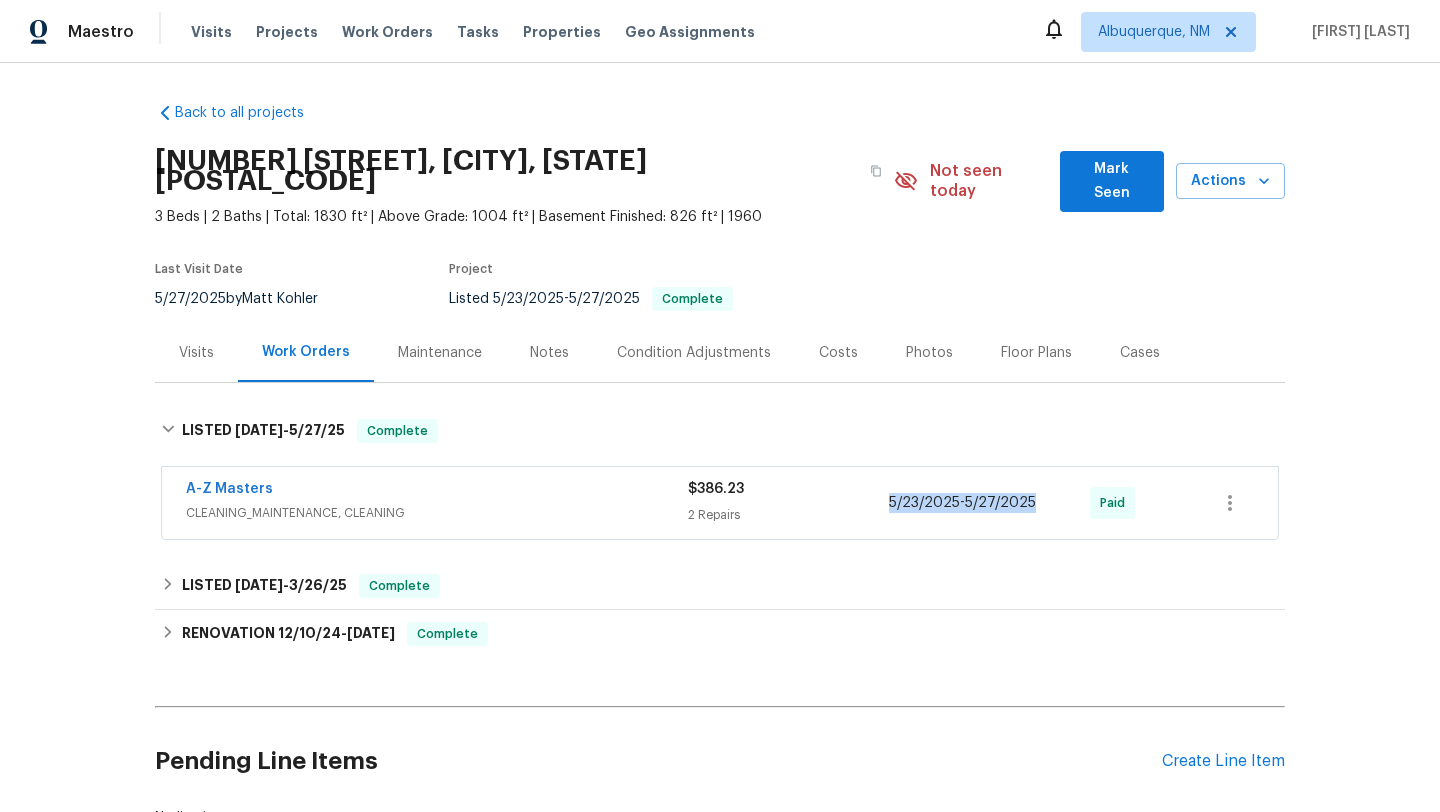 drag, startPoint x: 1044, startPoint y: 485, endPoint x: 861, endPoint y: 485, distance: 183 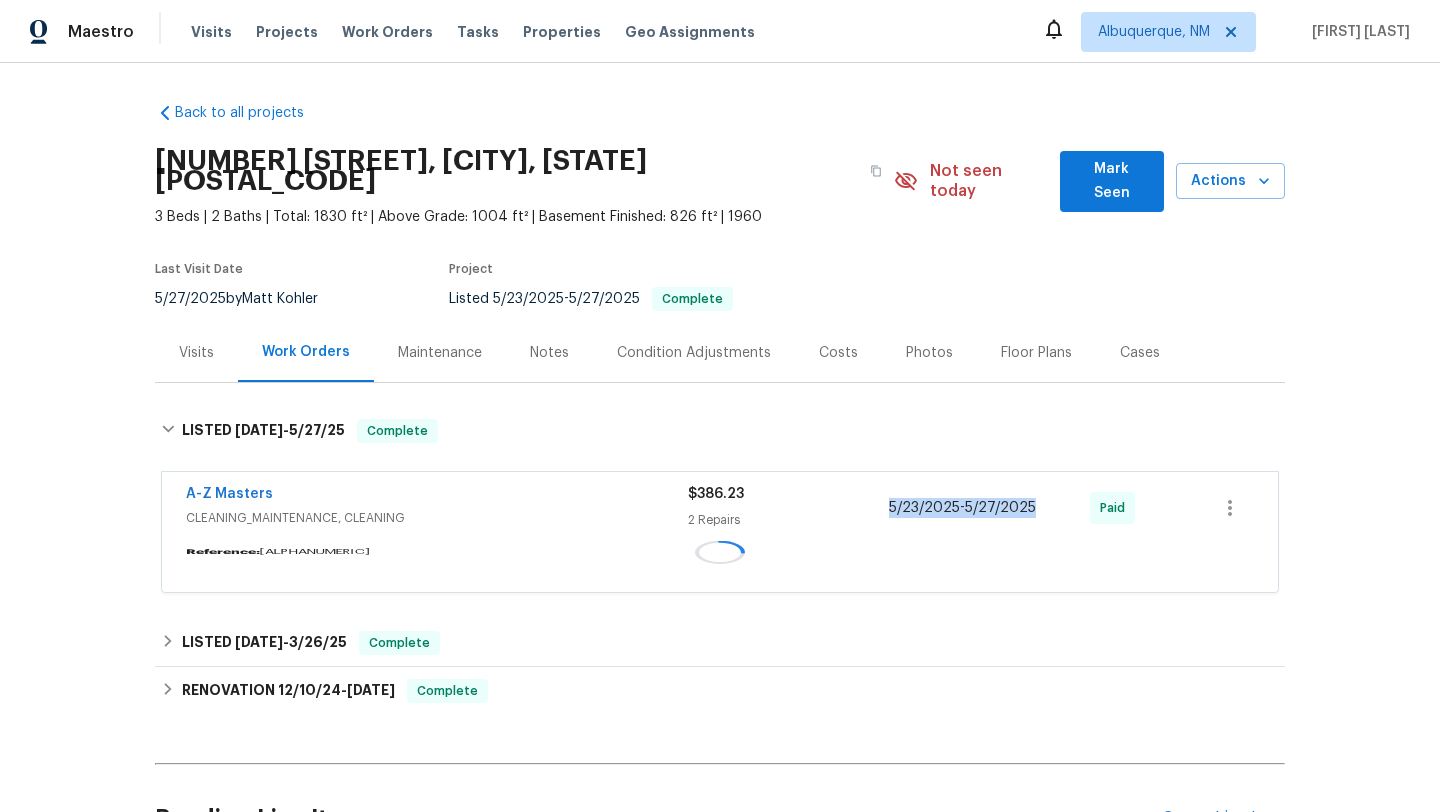 copy on "5/23/2025  -  5/27/2025" 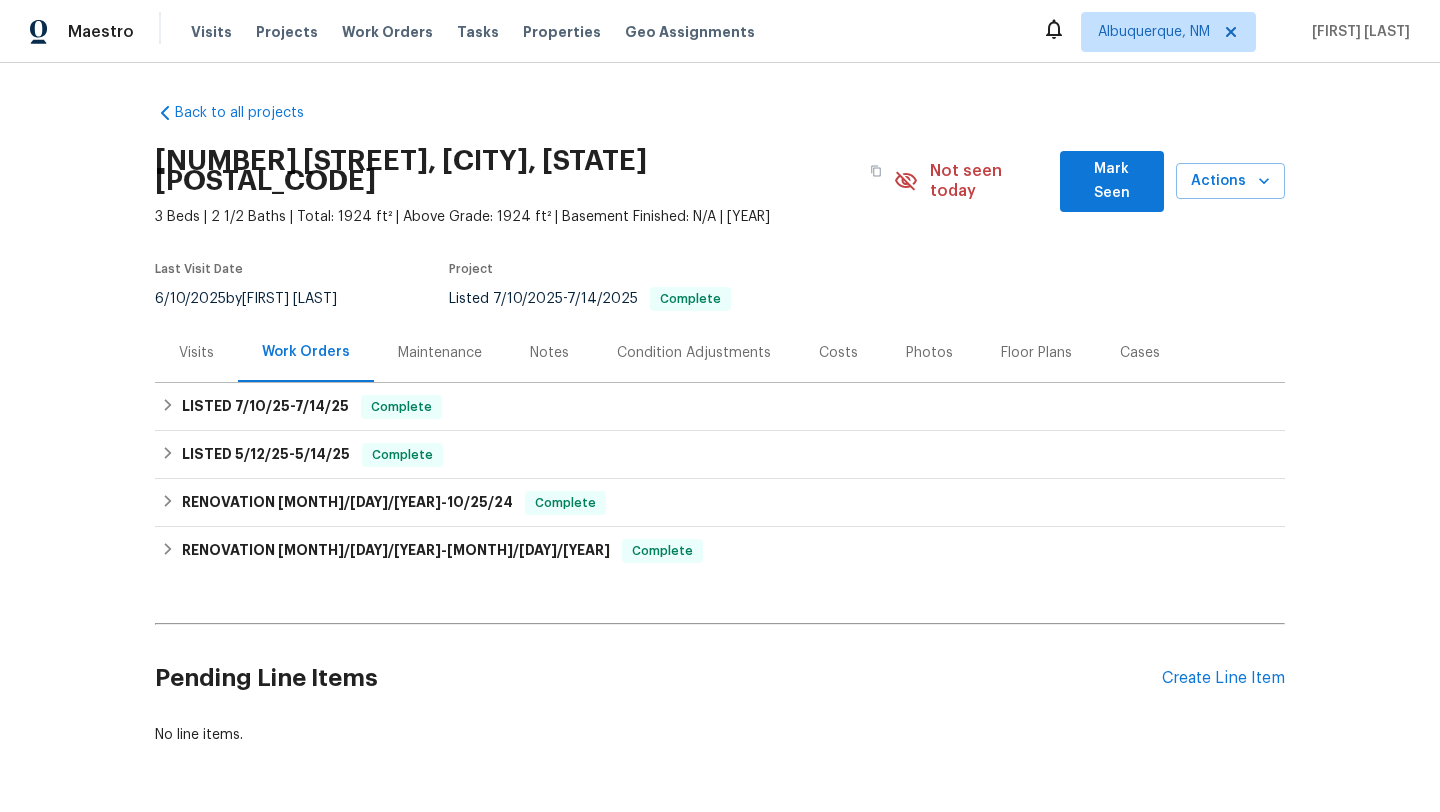 scroll, scrollTop: 0, scrollLeft: 0, axis: both 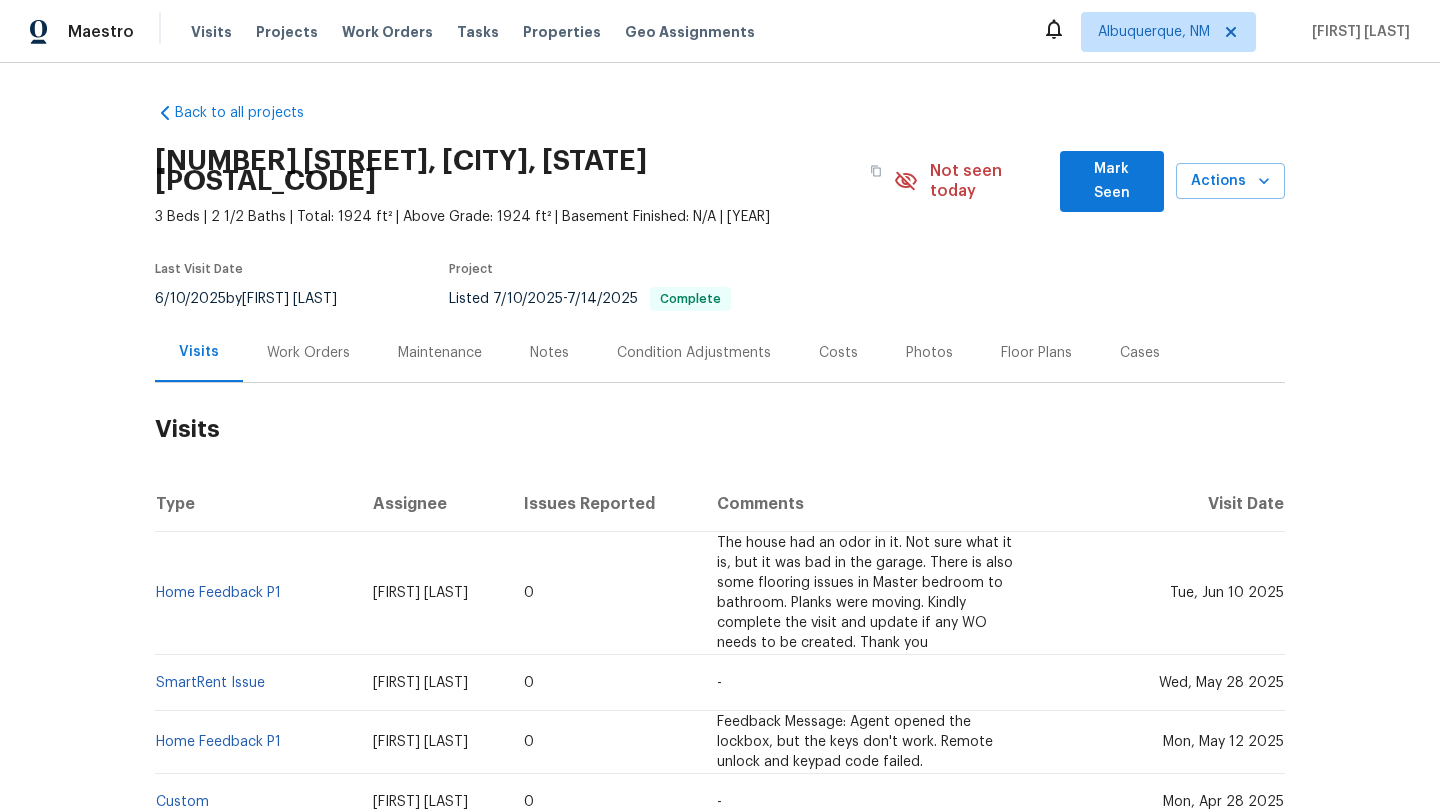 click on "Cases" at bounding box center (1140, 353) 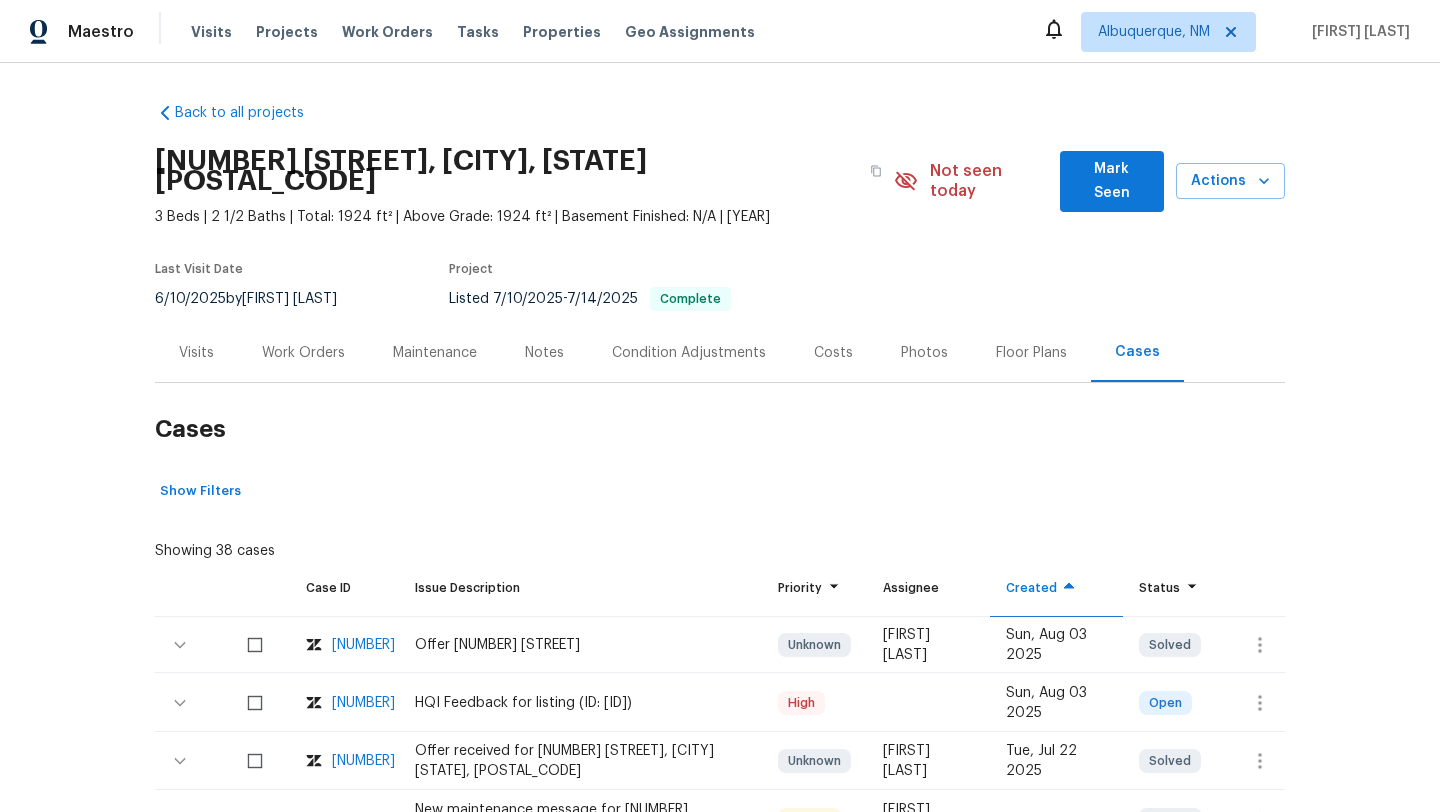scroll, scrollTop: 129, scrollLeft: 0, axis: vertical 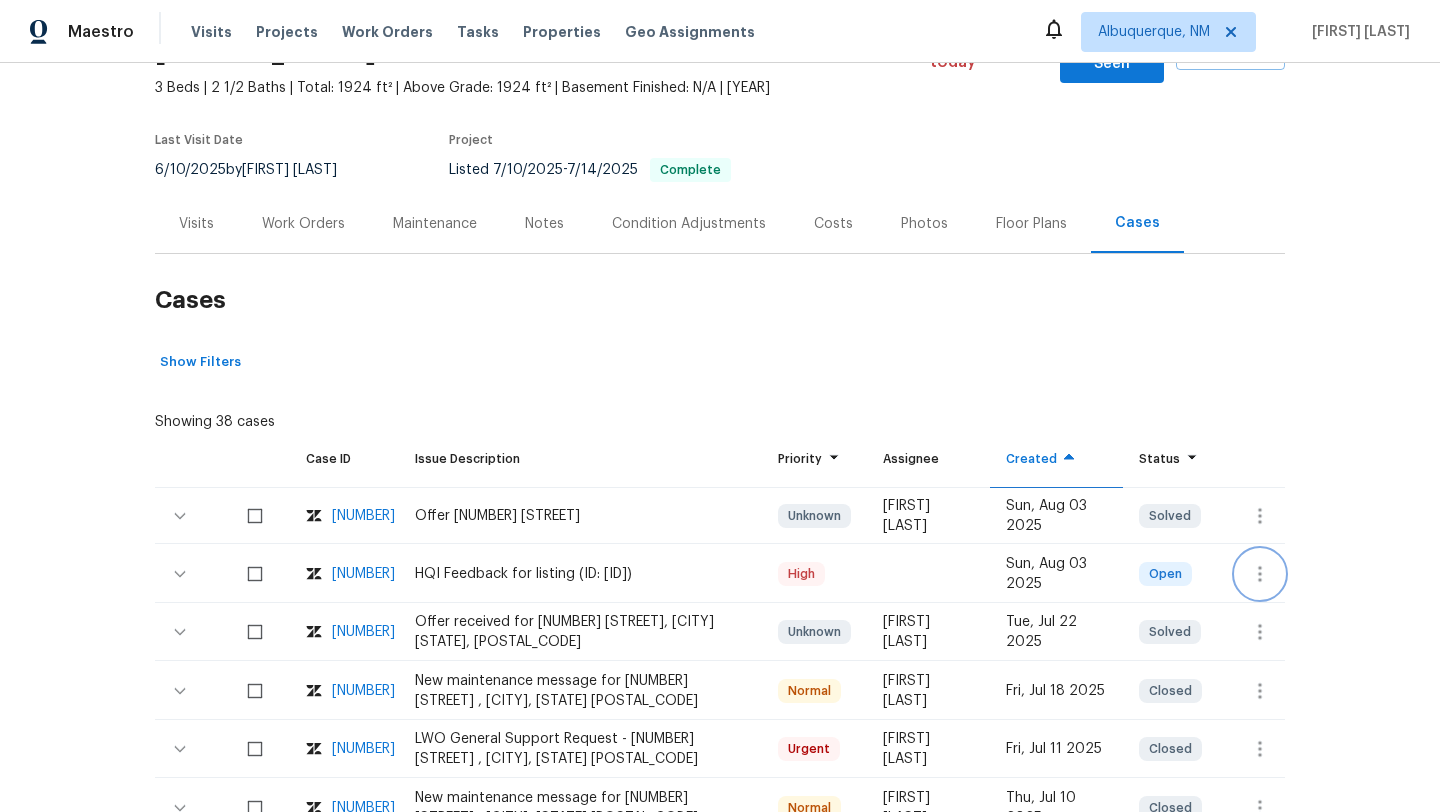 drag, startPoint x: 1252, startPoint y: 562, endPoint x: 346, endPoint y: 562, distance: 906 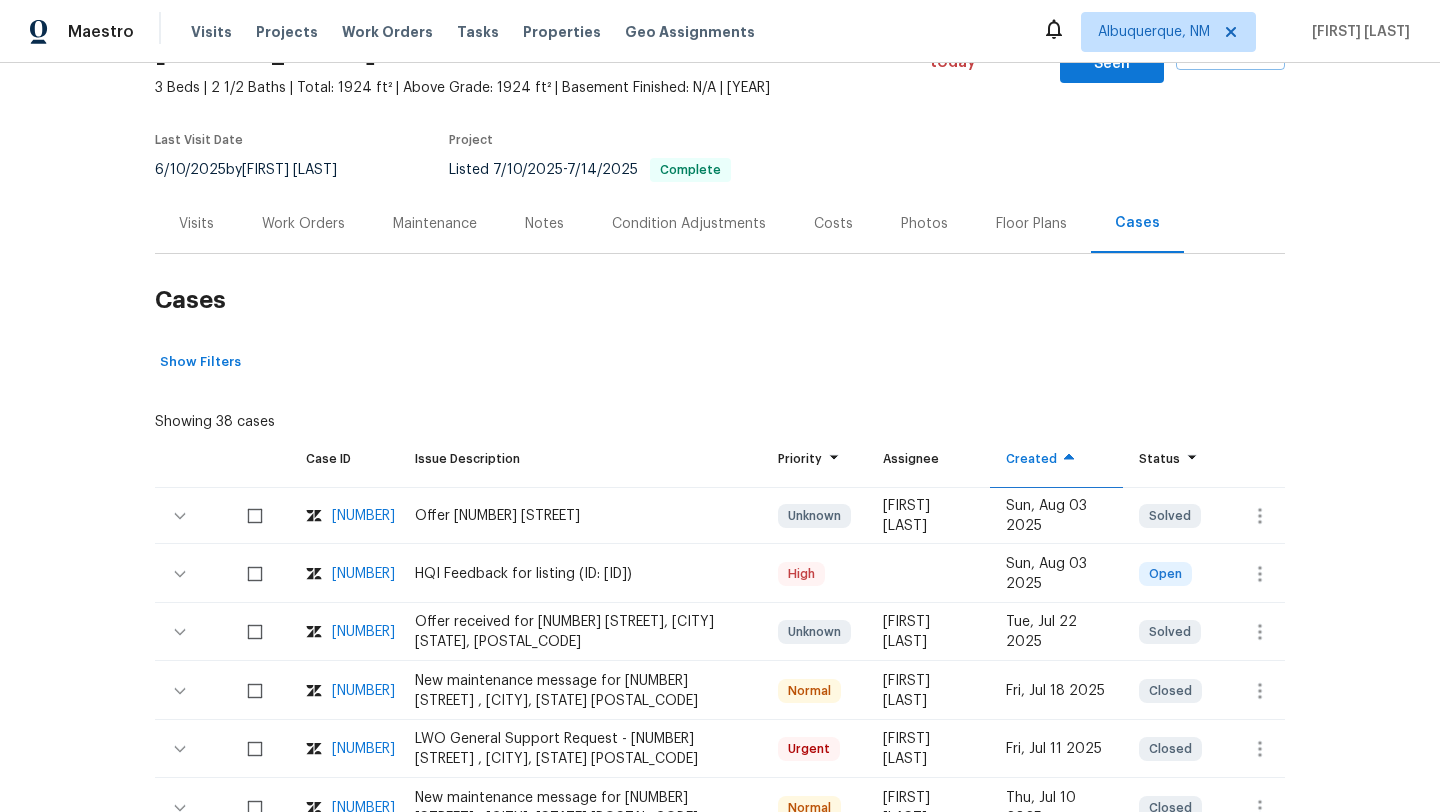 click on "3386430" at bounding box center [363, 516] 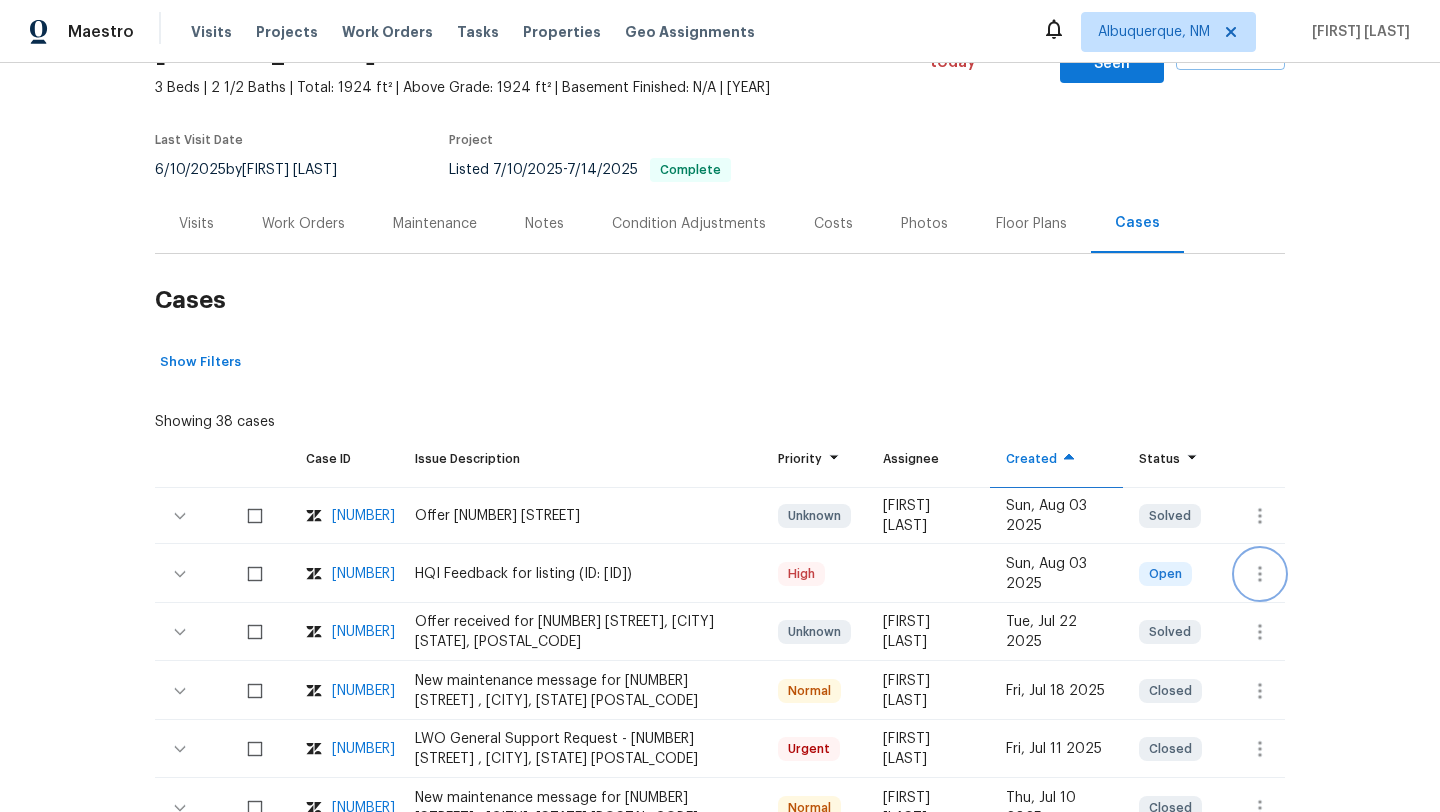 click 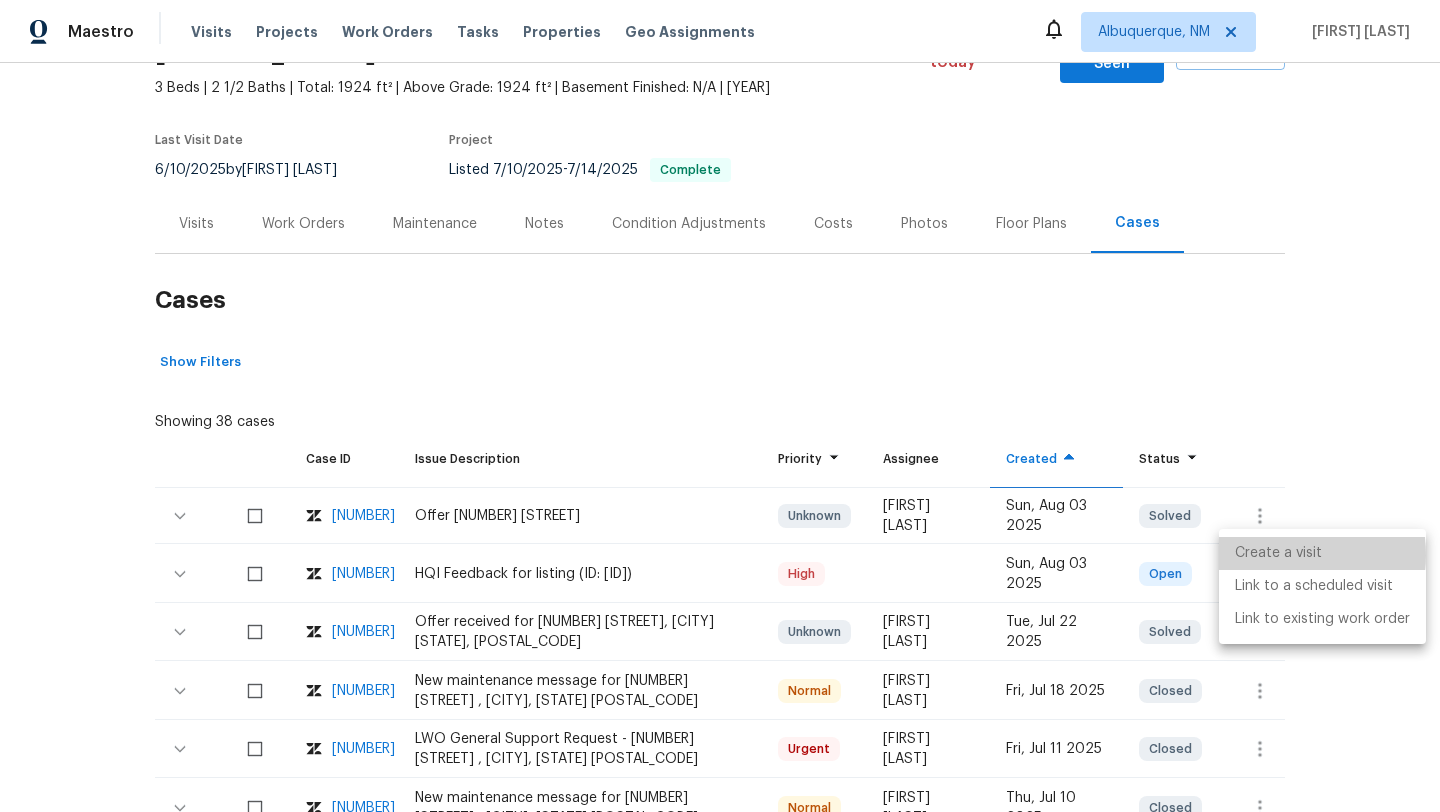 click on "Create a visit" at bounding box center [1322, 553] 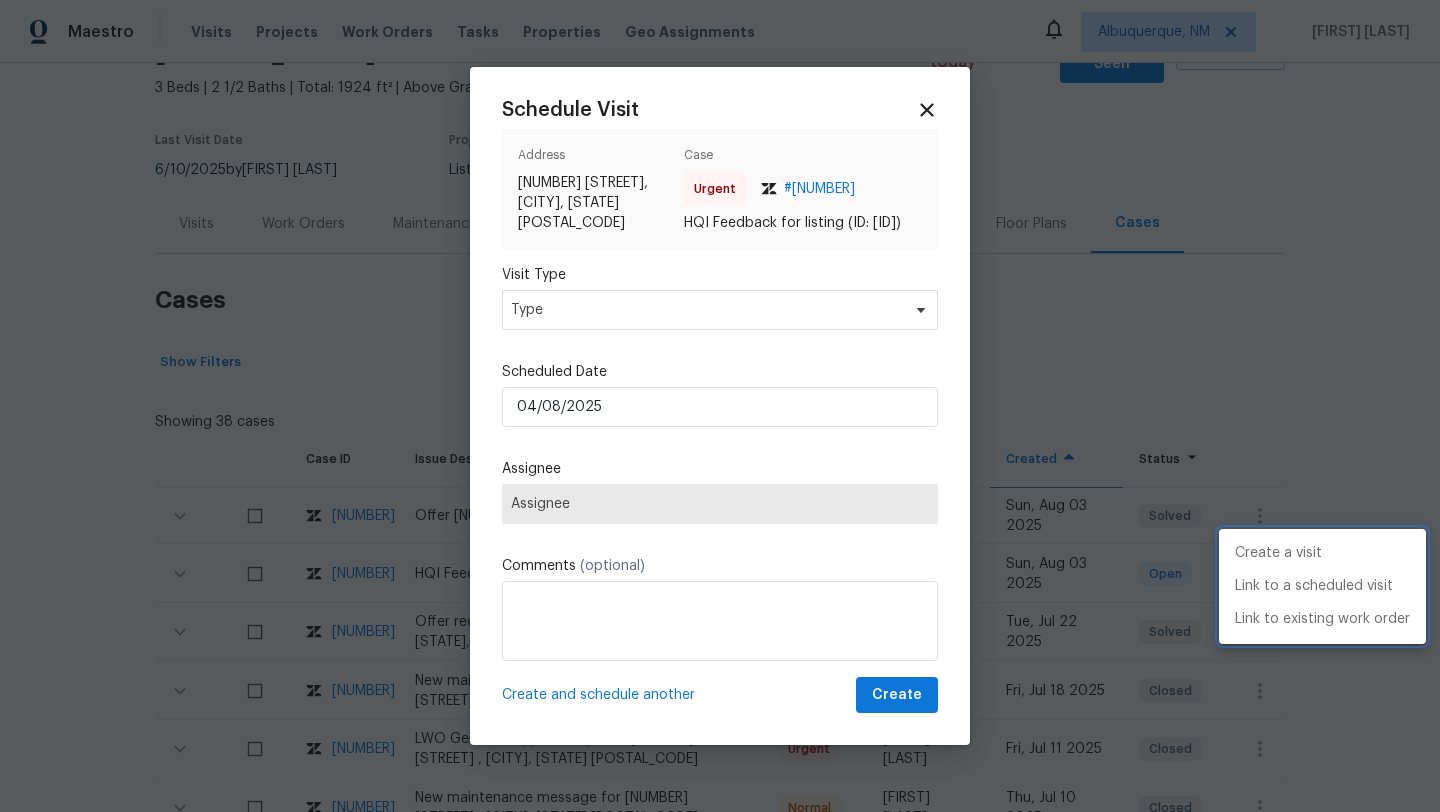 click at bounding box center [720, 406] 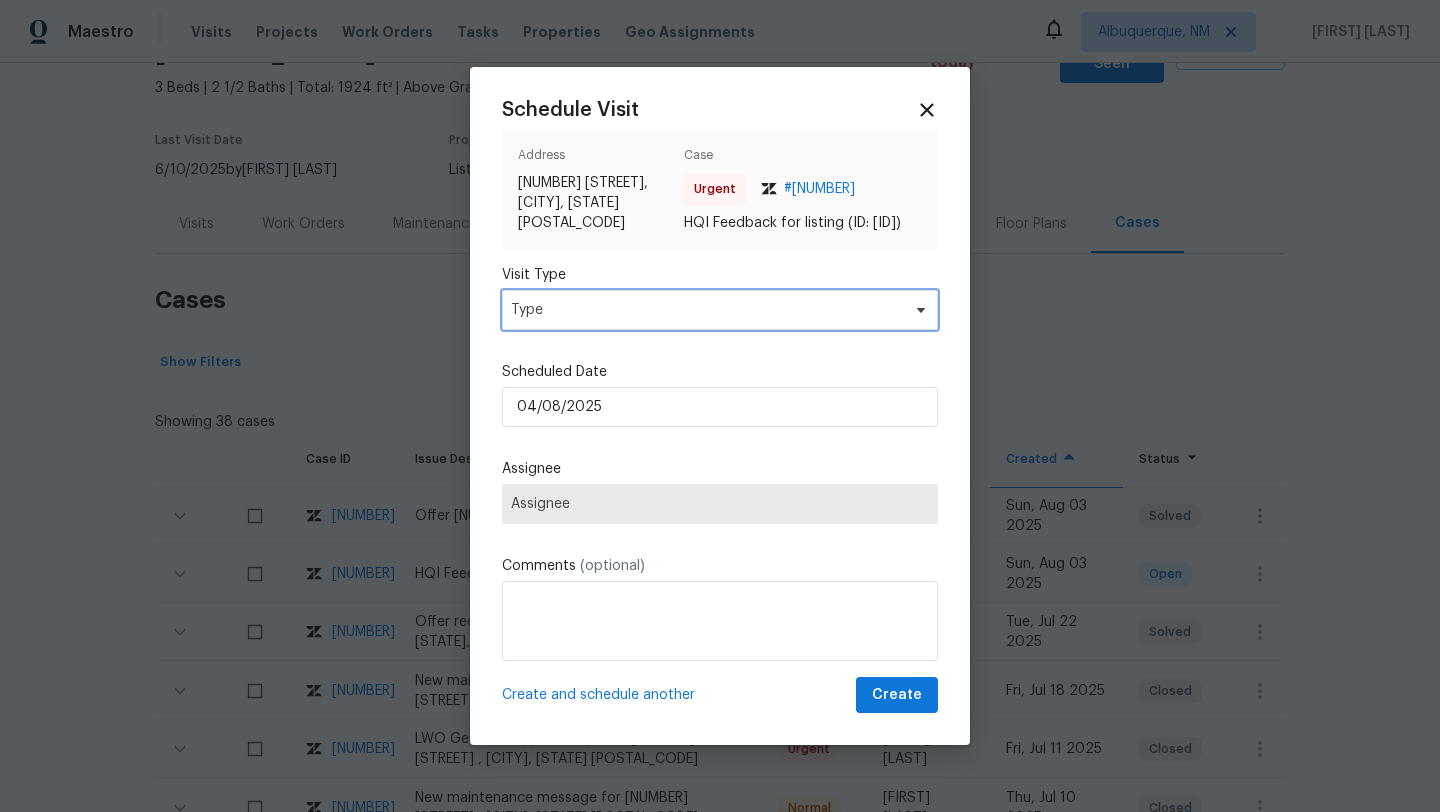 click on "Type" at bounding box center (705, 310) 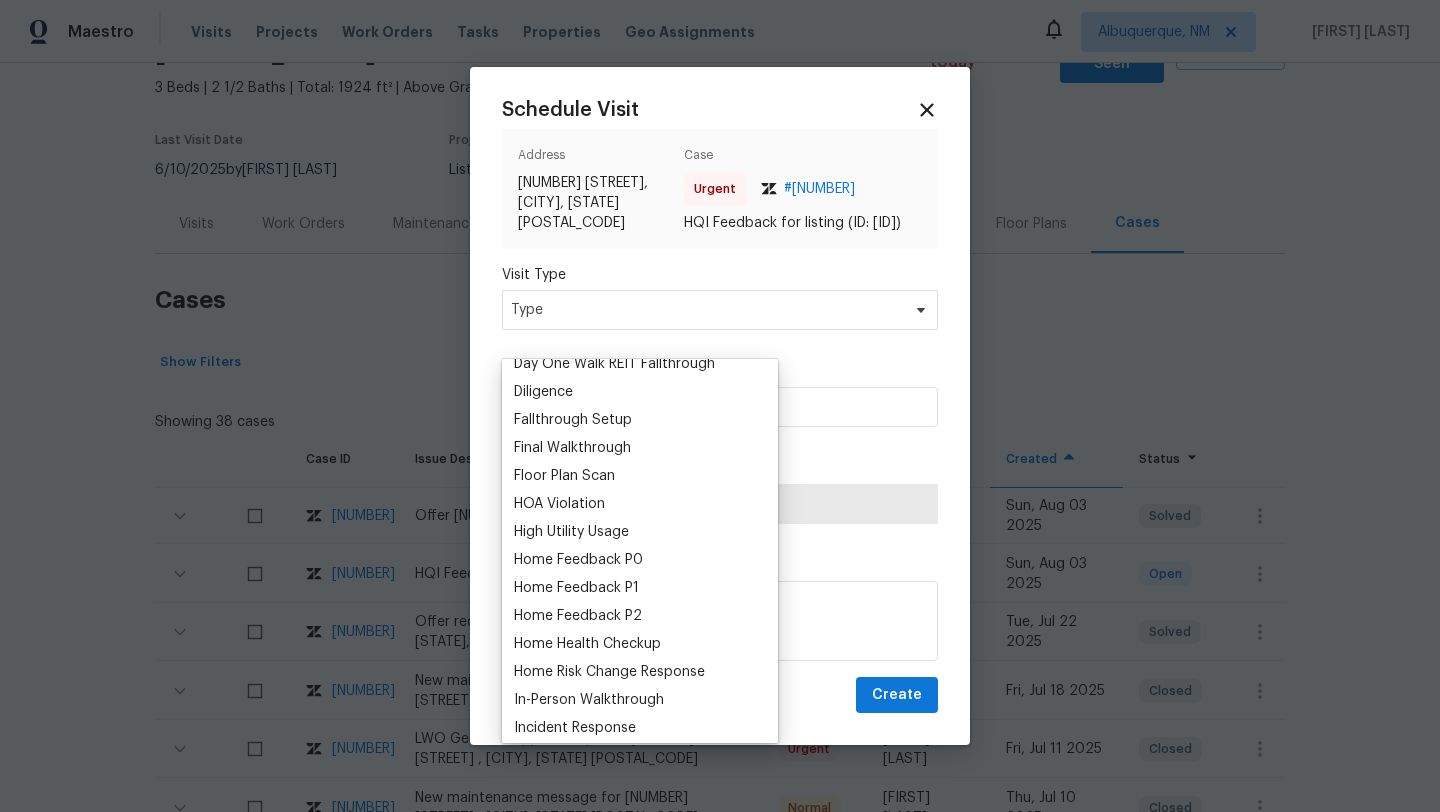 scroll, scrollTop: 458, scrollLeft: 0, axis: vertical 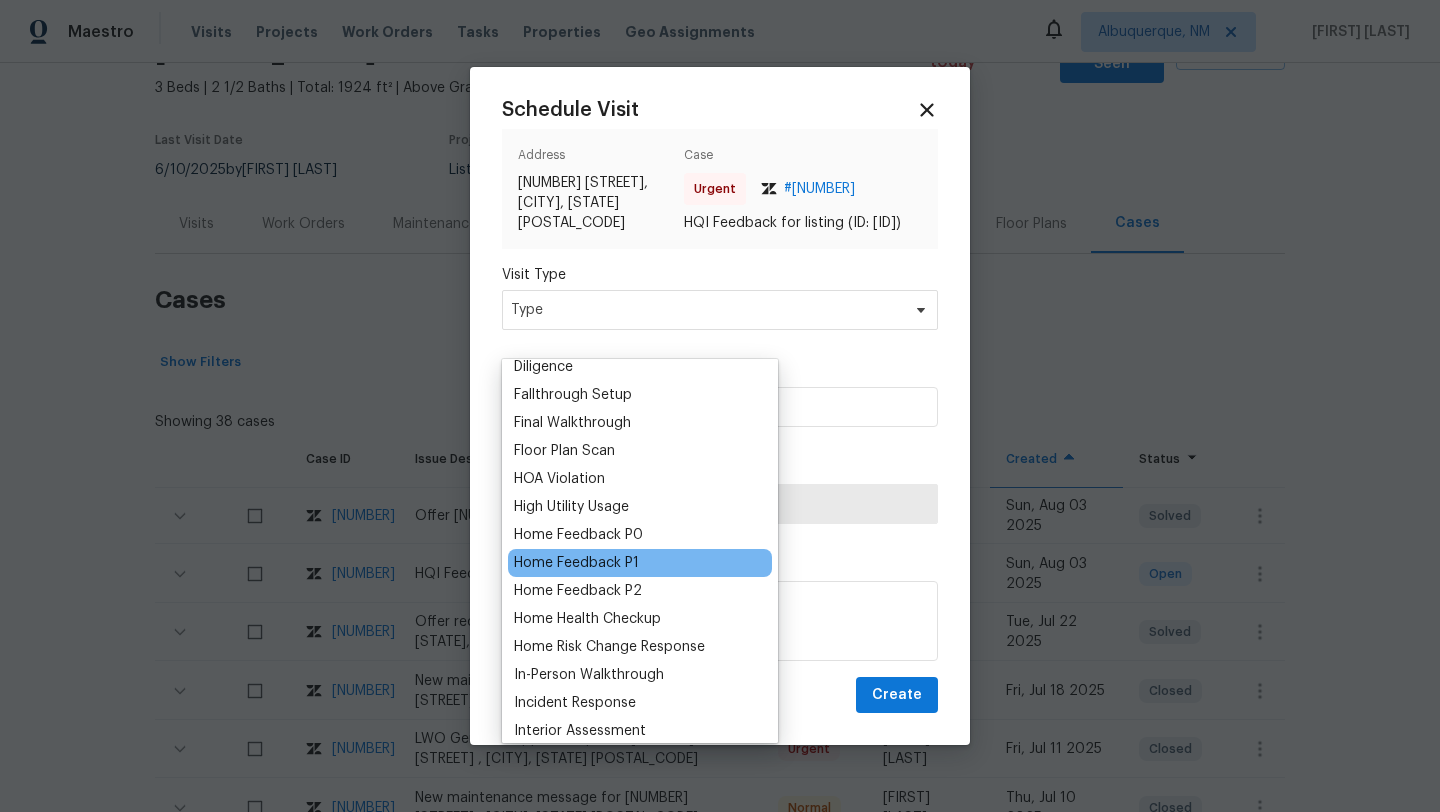 click on "Home Feedback P1" at bounding box center (576, 563) 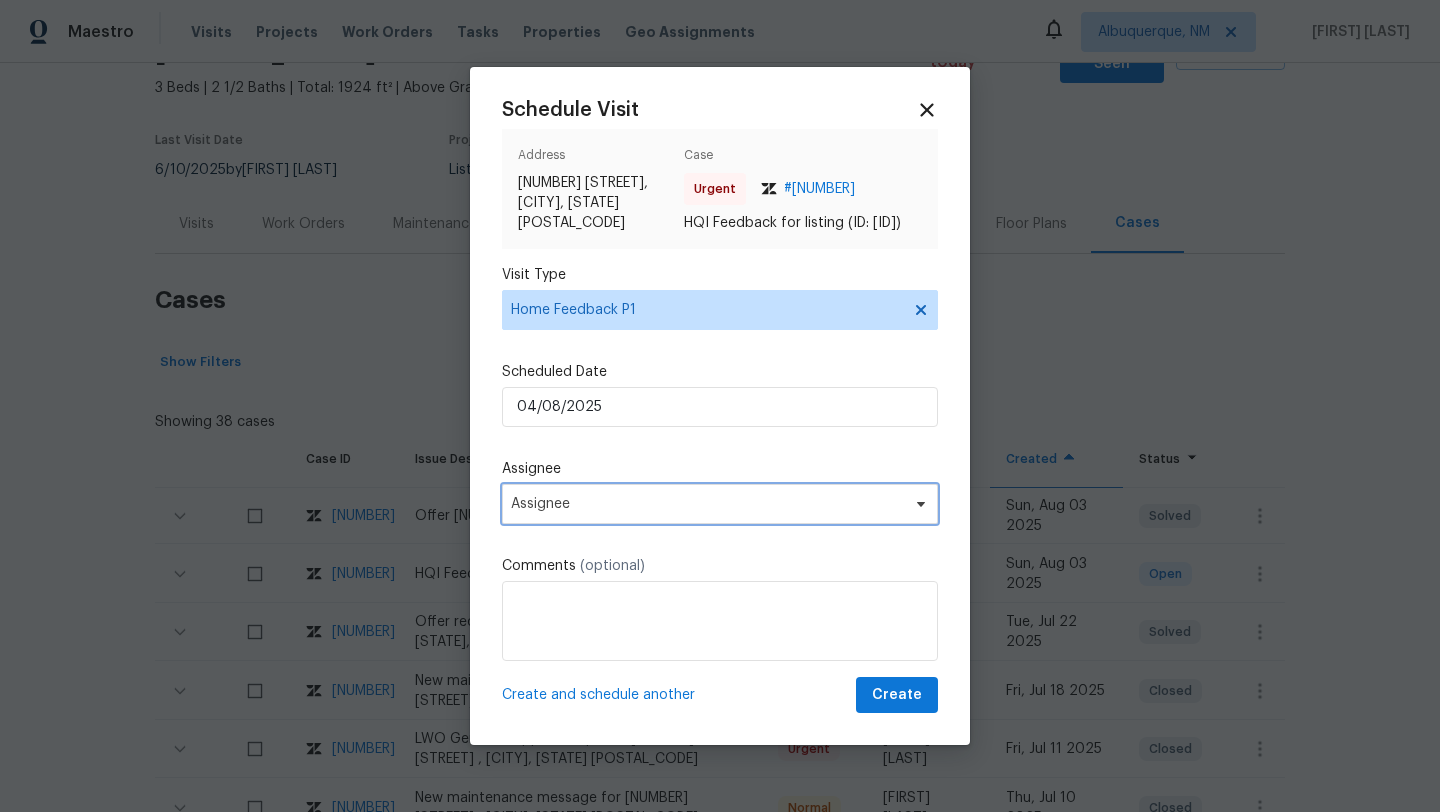 click on "Assignee" at bounding box center [707, 504] 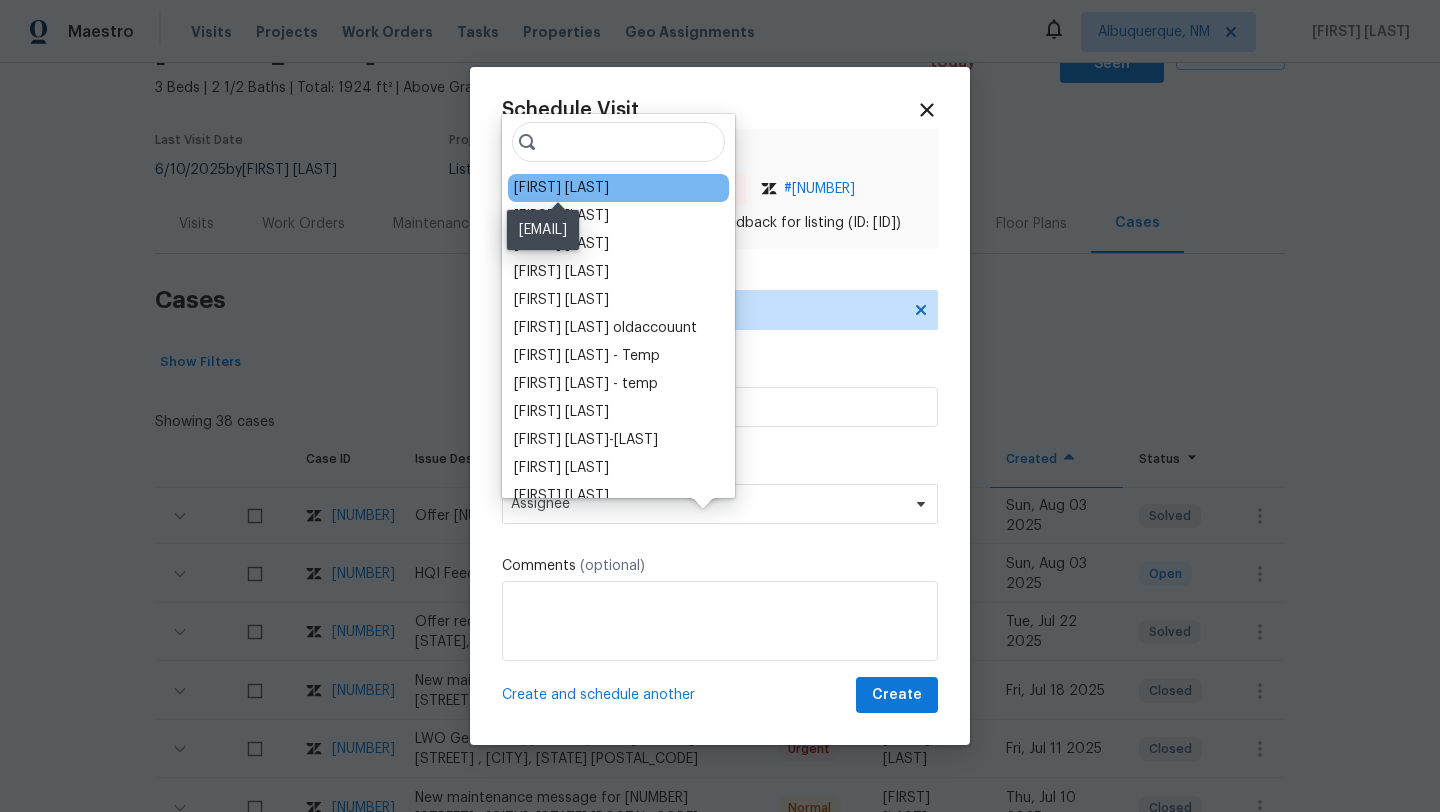 click on "Jaime Angulo" at bounding box center [561, 188] 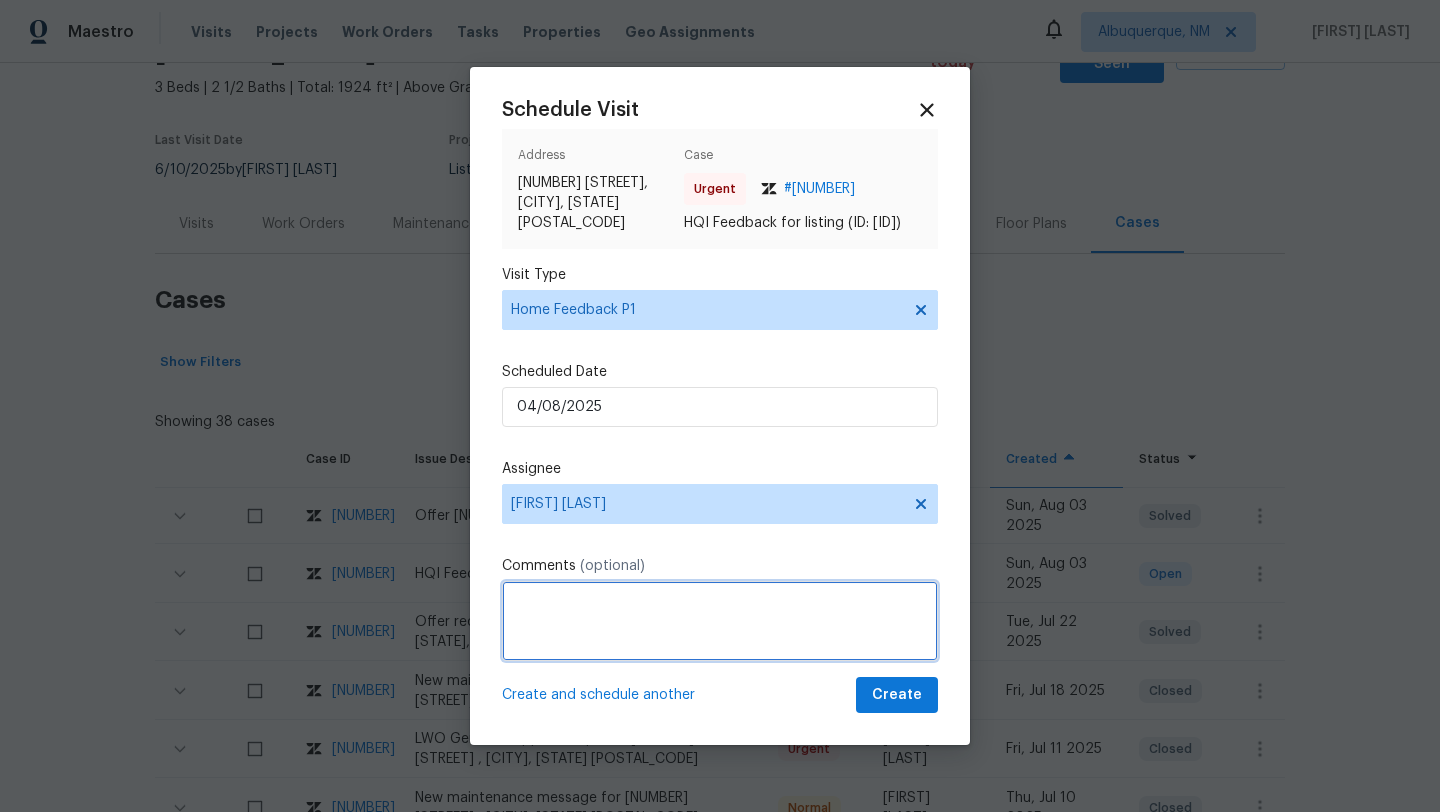 click at bounding box center [720, 621] 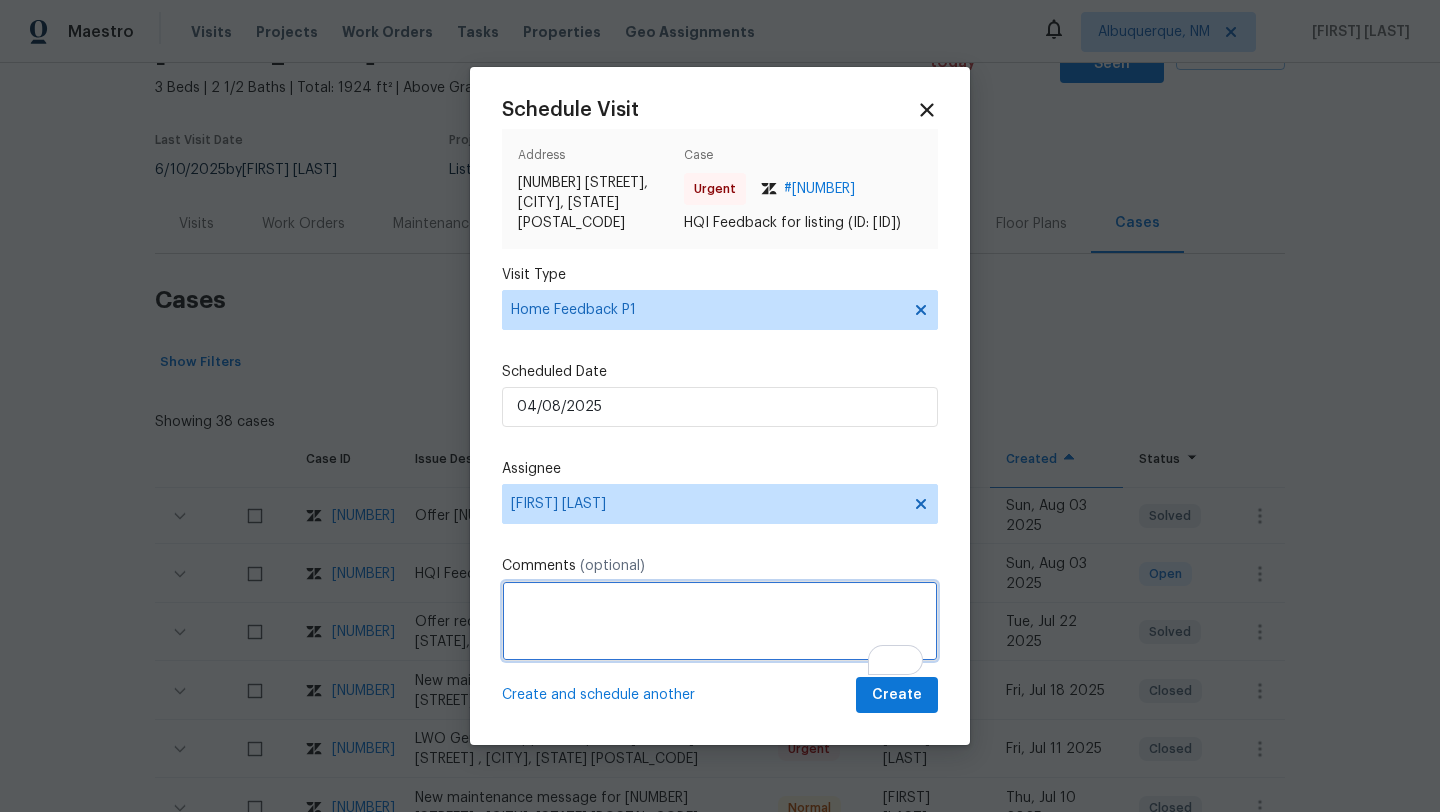 click at bounding box center (720, 621) 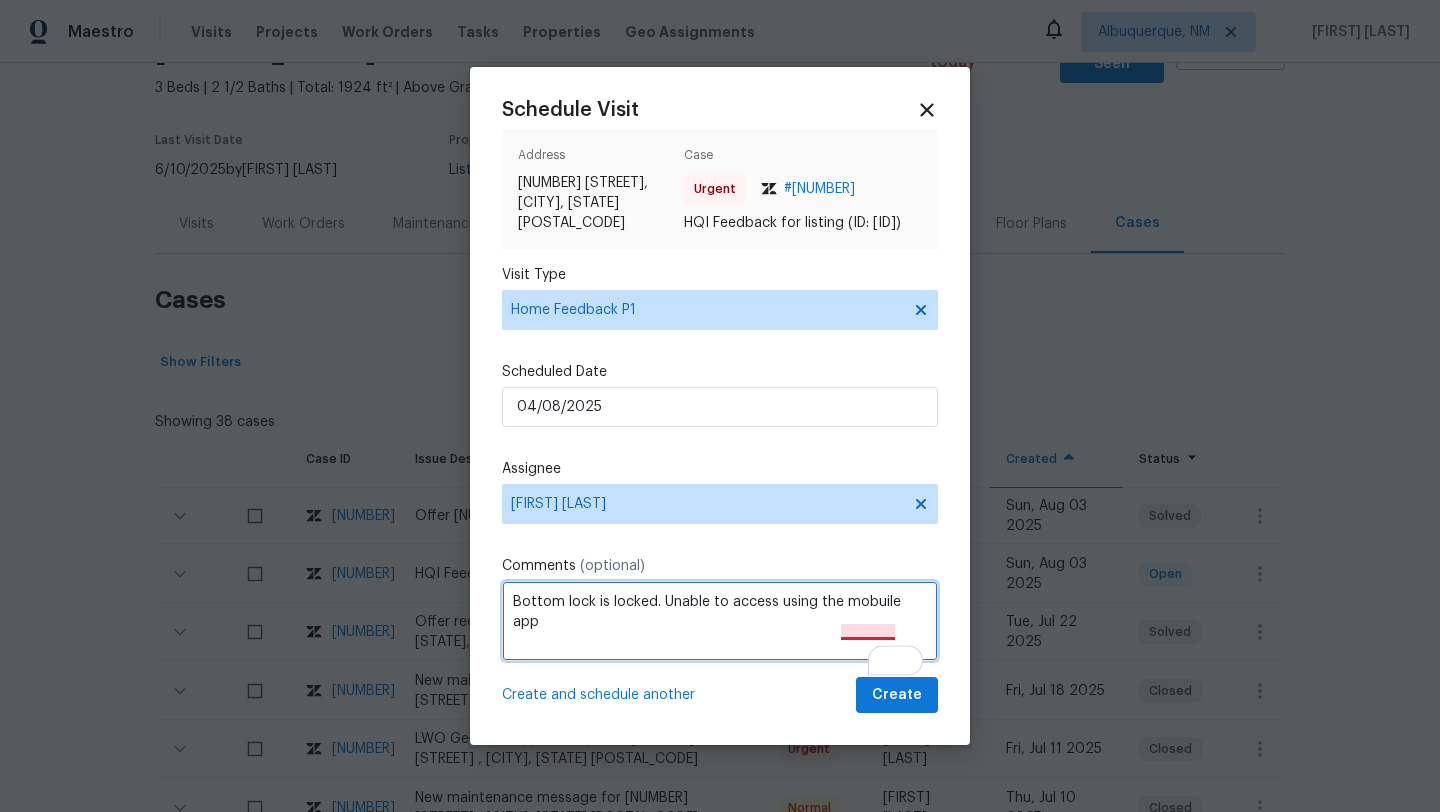 click on "Bottom lock is locked. Unable to access using the mobuile app" at bounding box center (720, 621) 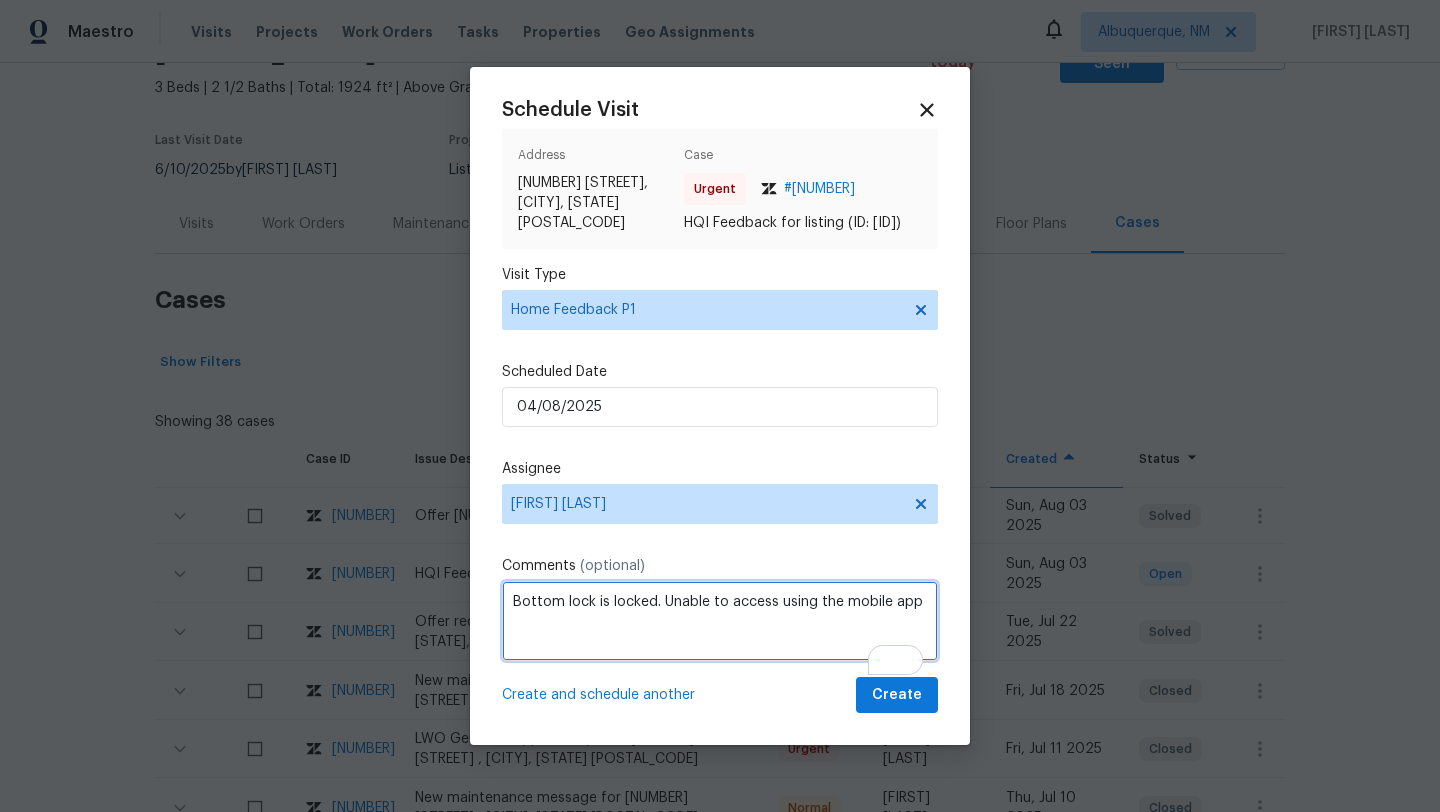 drag, startPoint x: 921, startPoint y: 635, endPoint x: 653, endPoint y: 626, distance: 268.15106 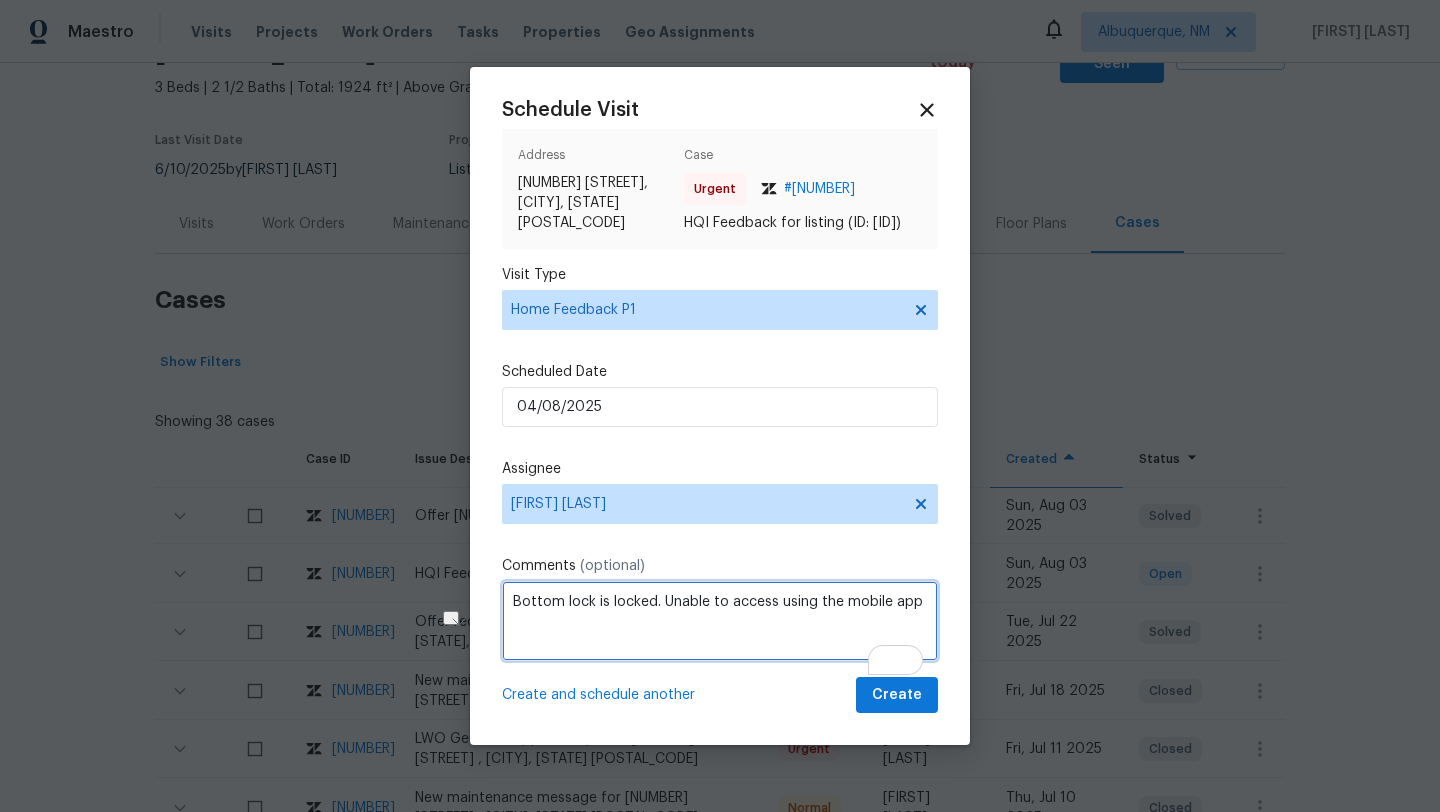 click on "Bottom lock is locked. Unable to access using the mobile app" at bounding box center (720, 621) 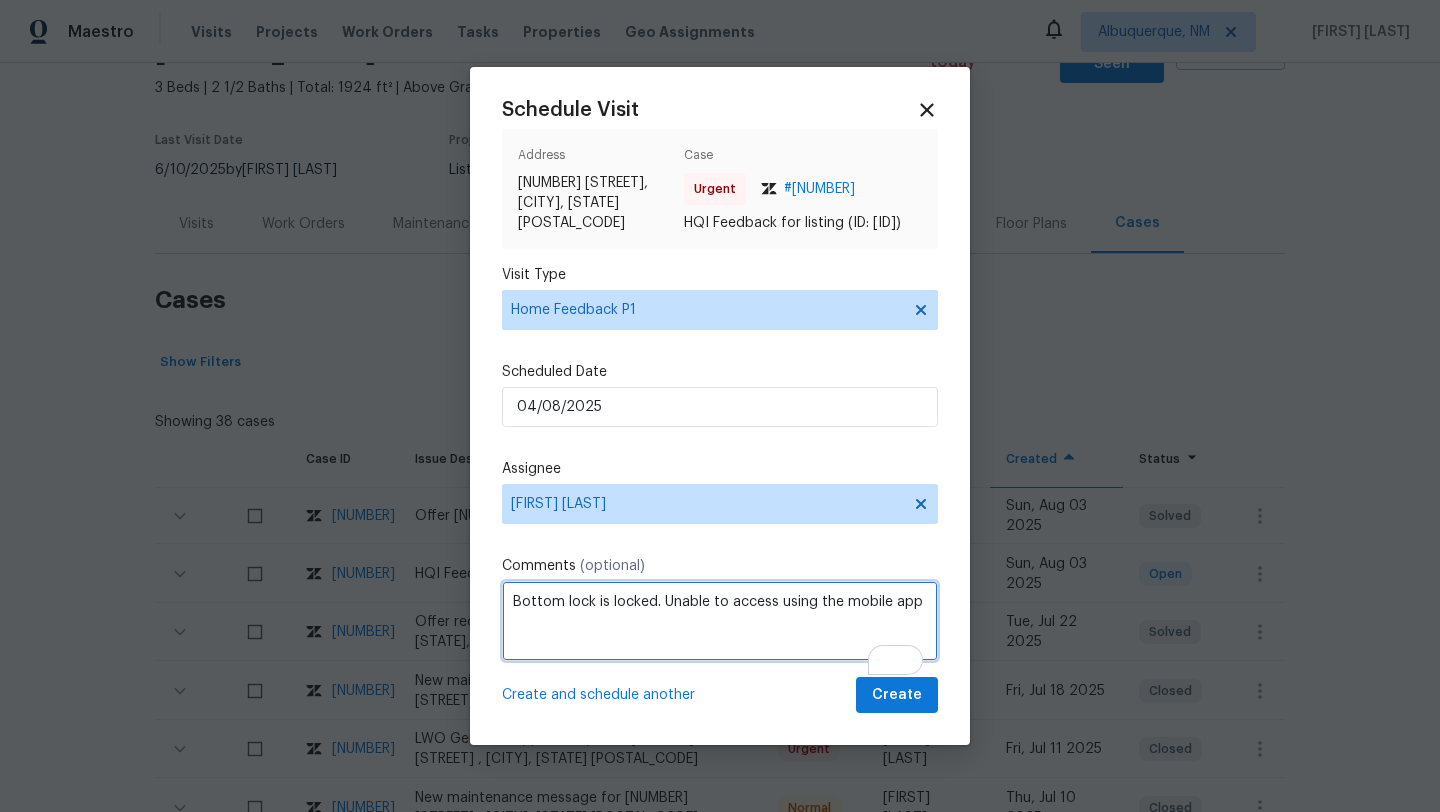 click on "Bottom lock is locked. Unable to access using the mobile app" at bounding box center [720, 621] 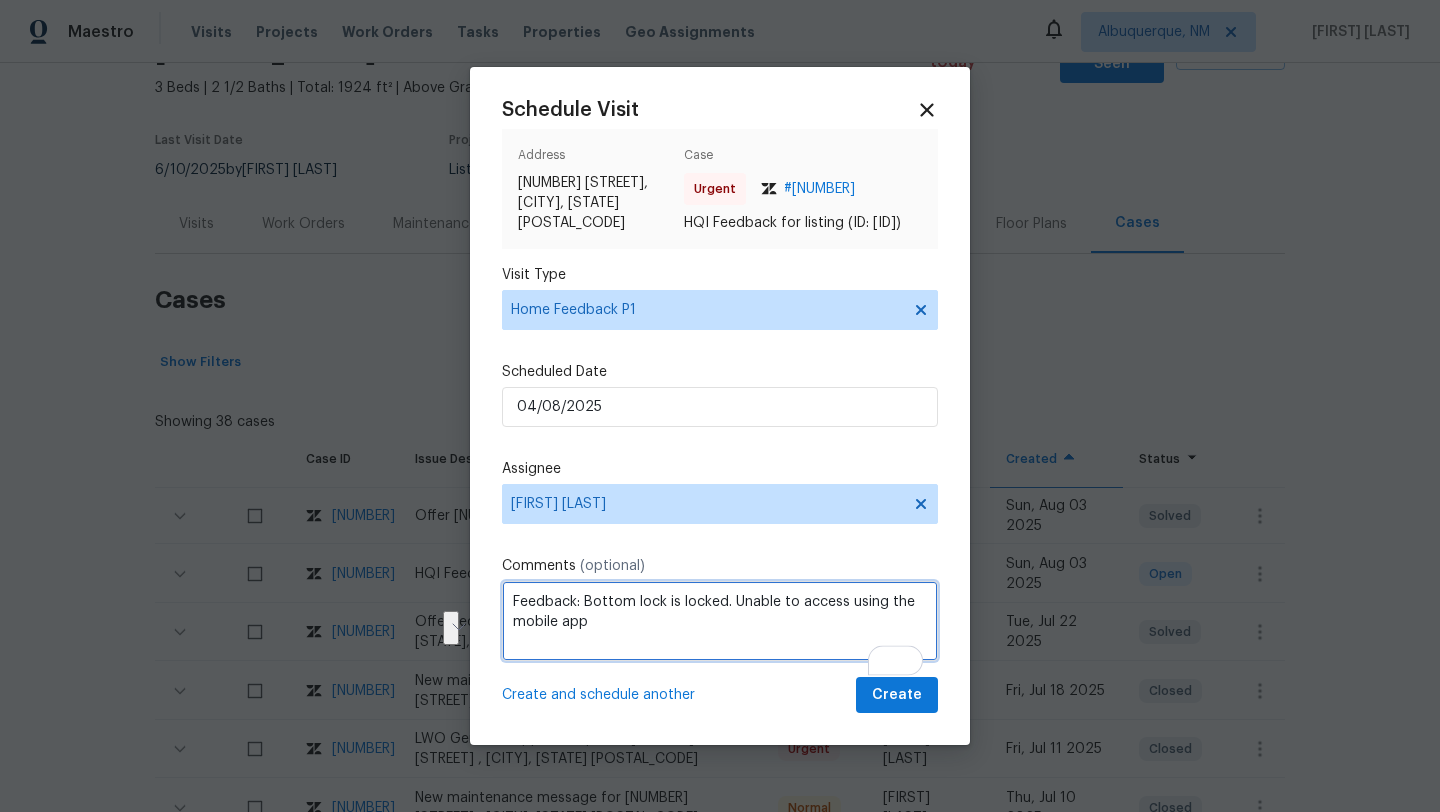 drag, startPoint x: 602, startPoint y: 654, endPoint x: 733, endPoint y: 628, distance: 133.55524 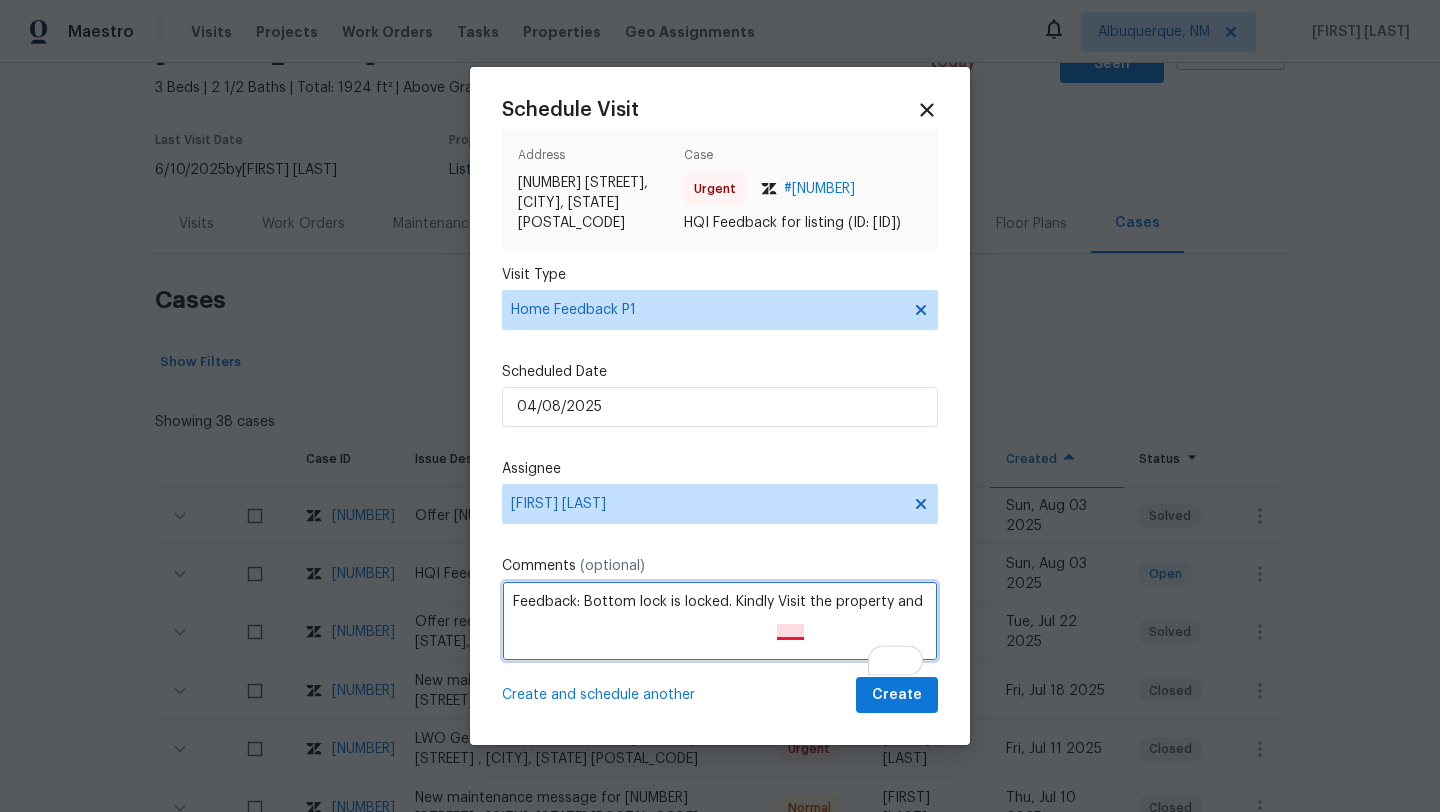 click on "Feedback: Bottom lock is locked. Kindly Visit the property and" at bounding box center (720, 621) 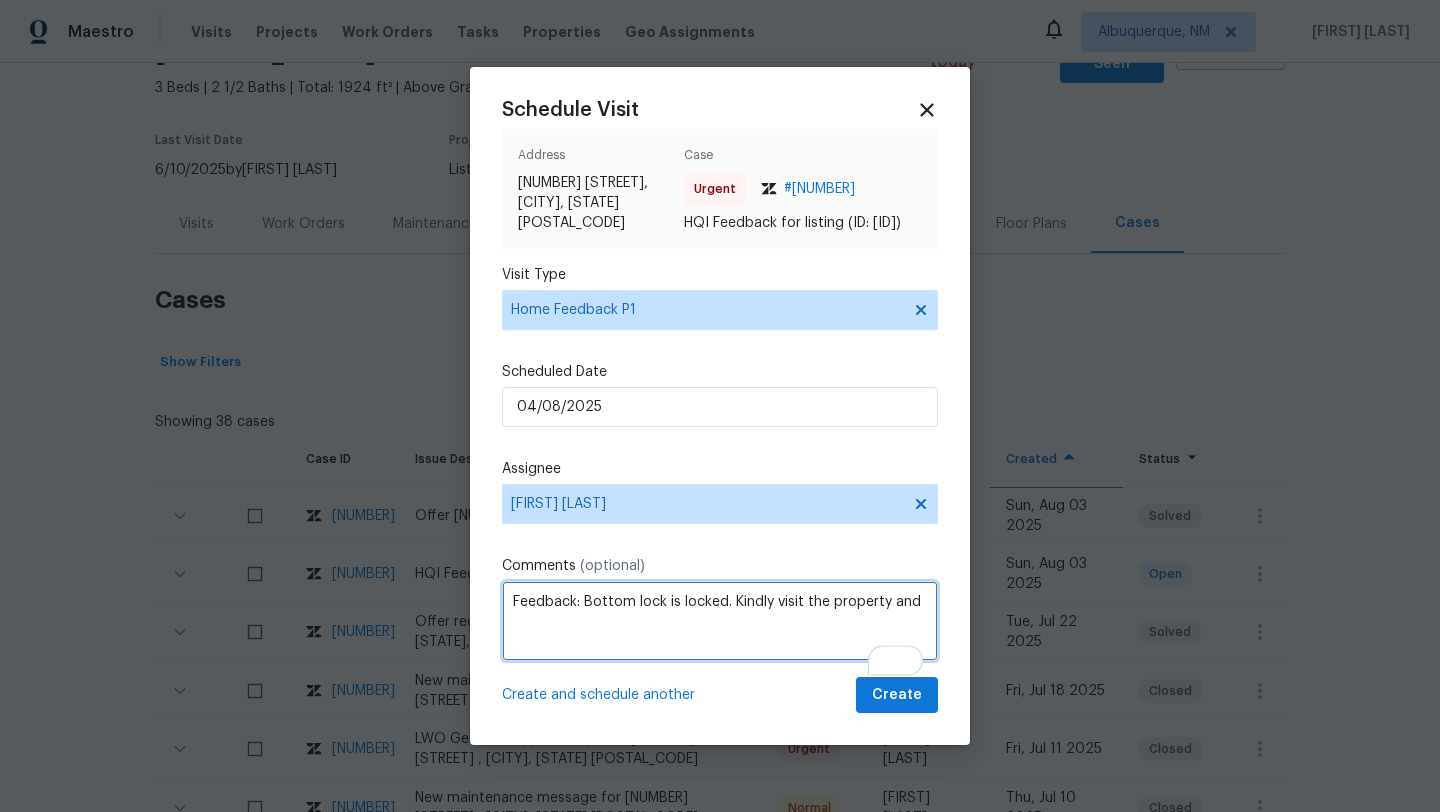 click on "Feedback: Bottom lock is locked. Kindly visit the property and" at bounding box center [720, 621] 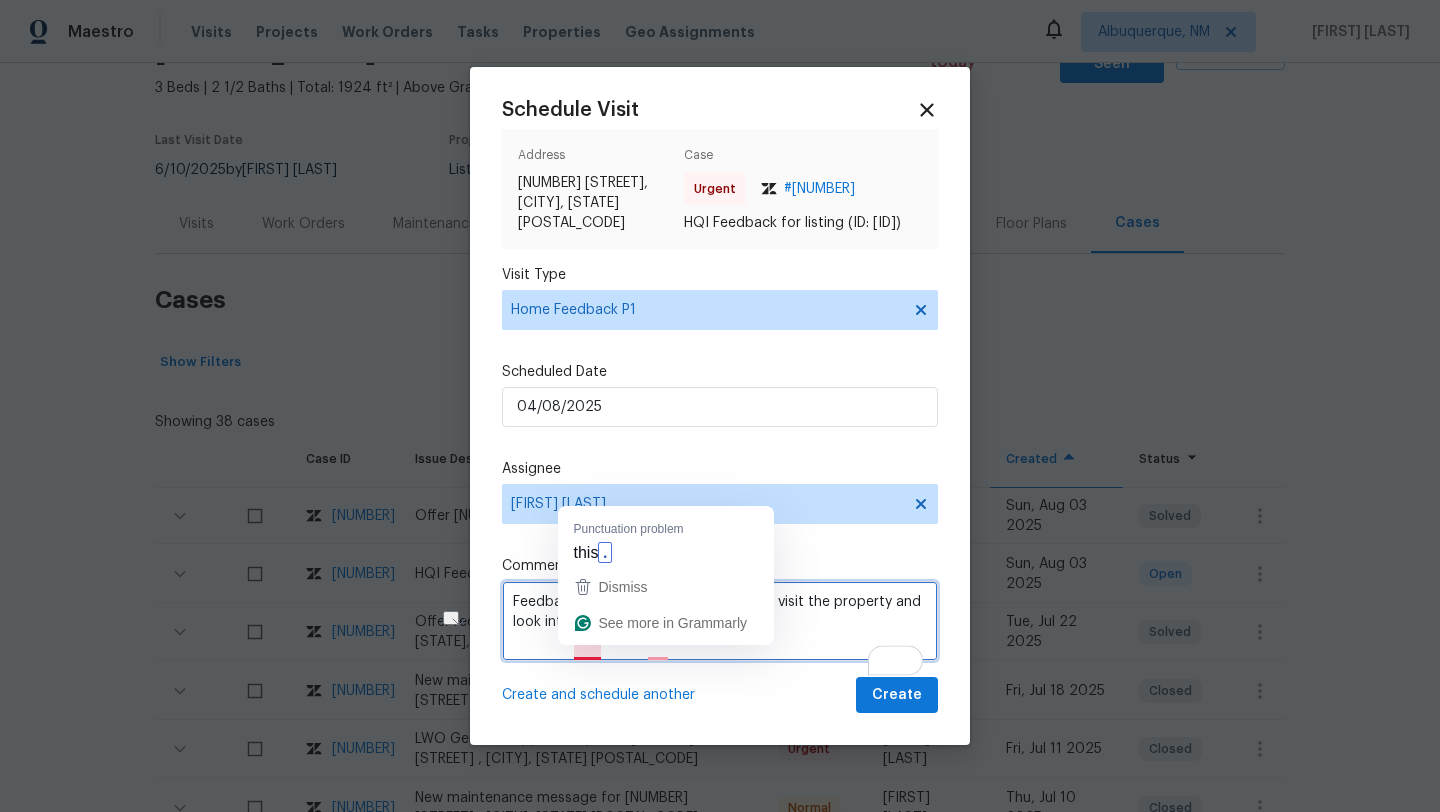 drag, startPoint x: 681, startPoint y: 651, endPoint x: 595, endPoint y: 646, distance: 86.145226 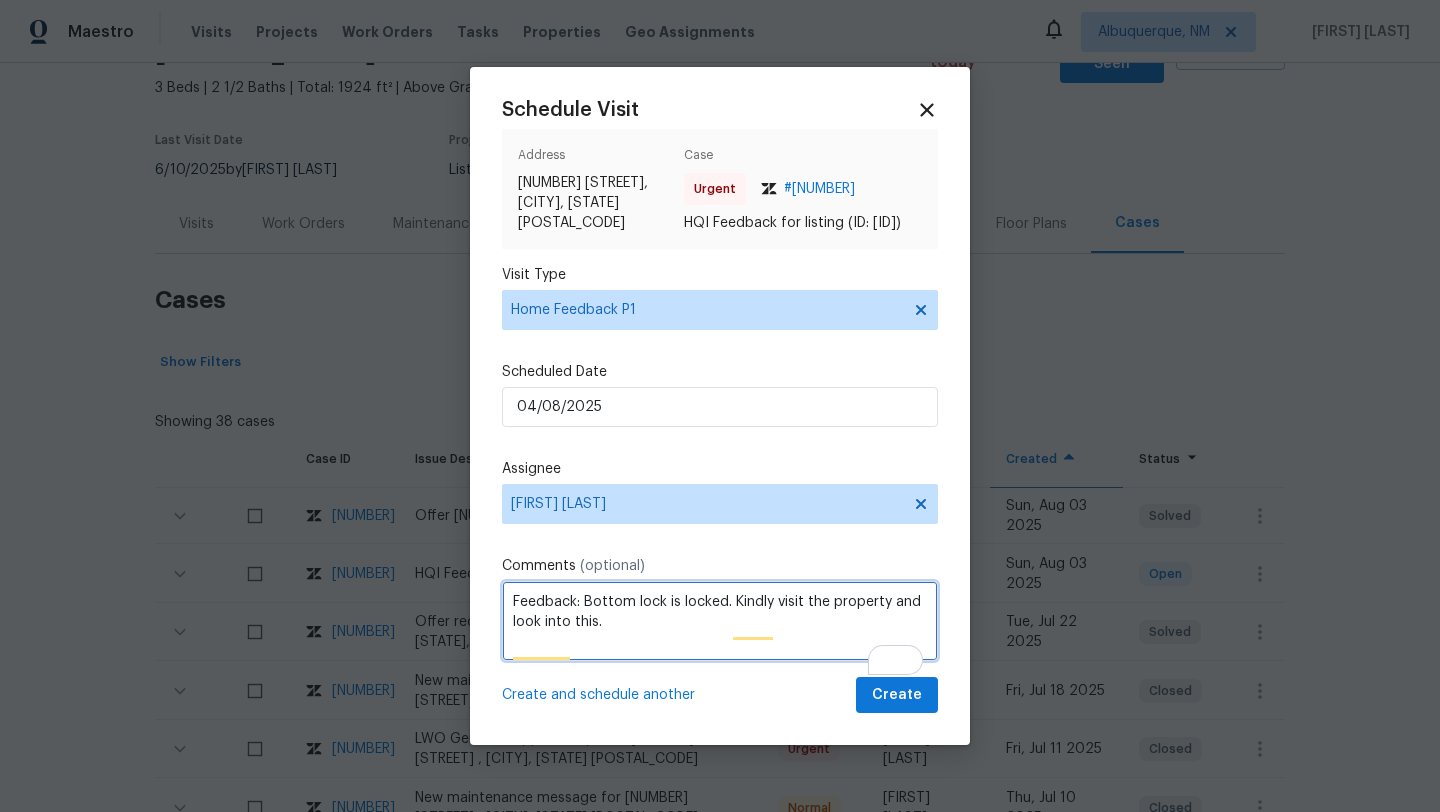 type on "Feedback: Bottom lock is locked. Kindly visit the property and look into this." 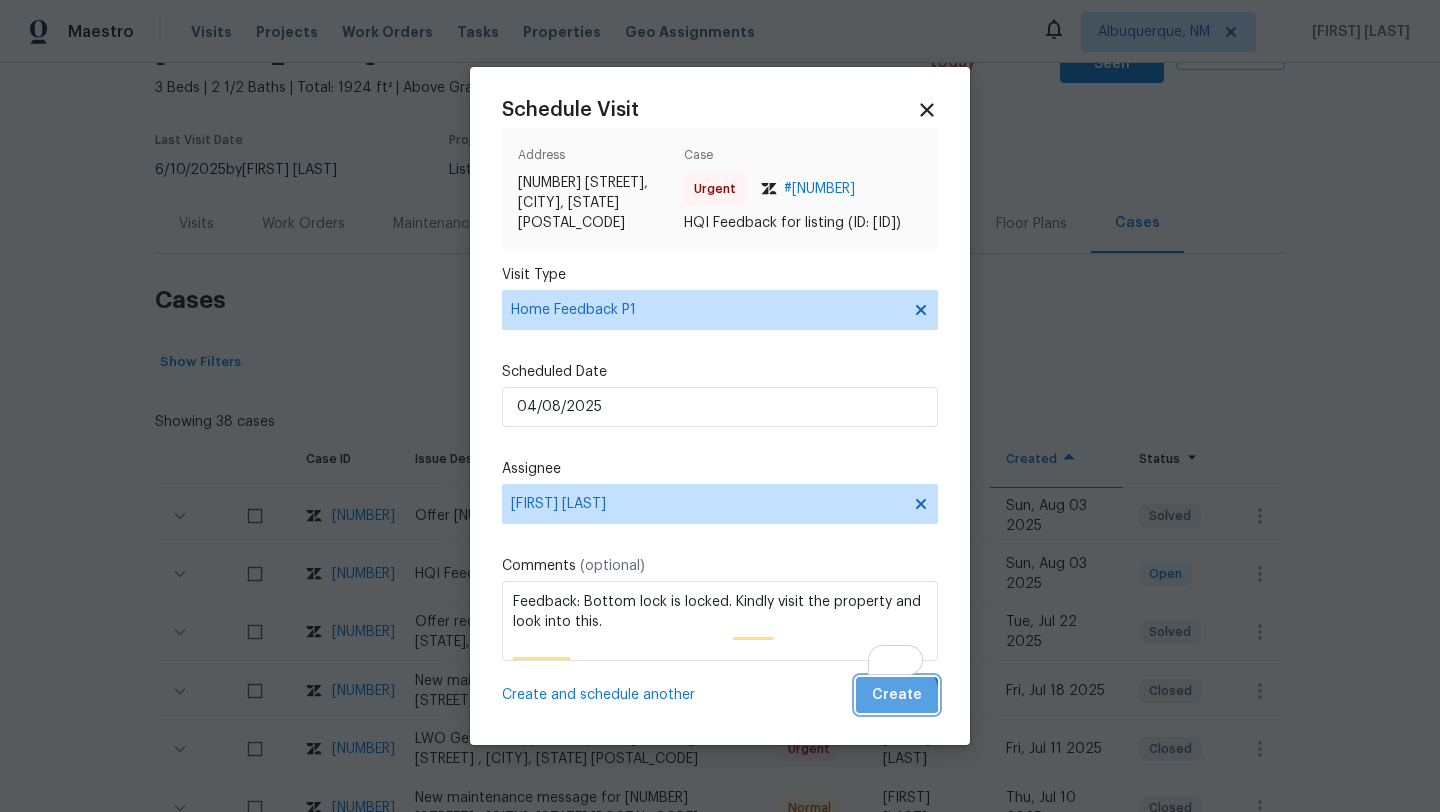 click on "Create" at bounding box center (897, 695) 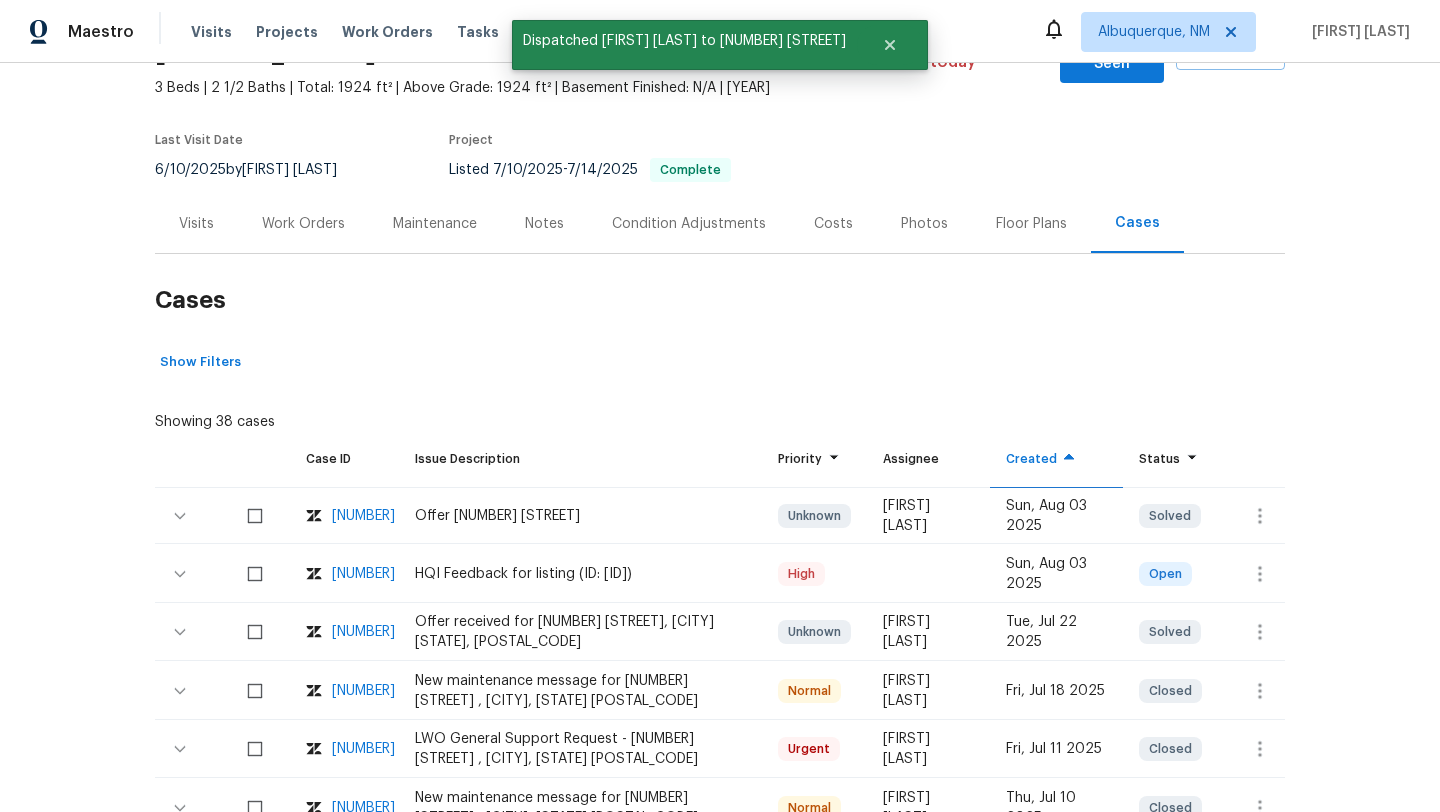 click on "Visits" at bounding box center (196, 223) 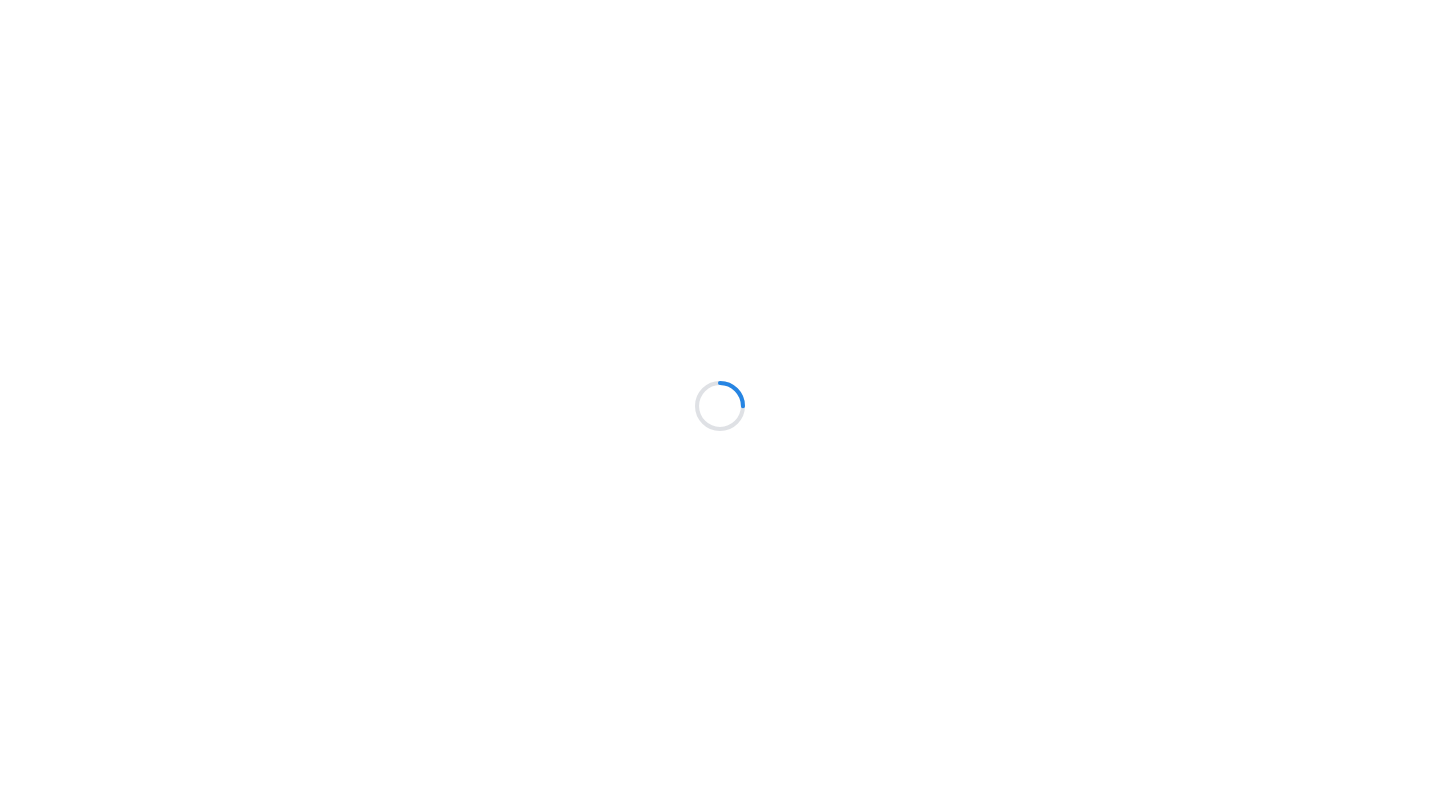 scroll, scrollTop: 0, scrollLeft: 0, axis: both 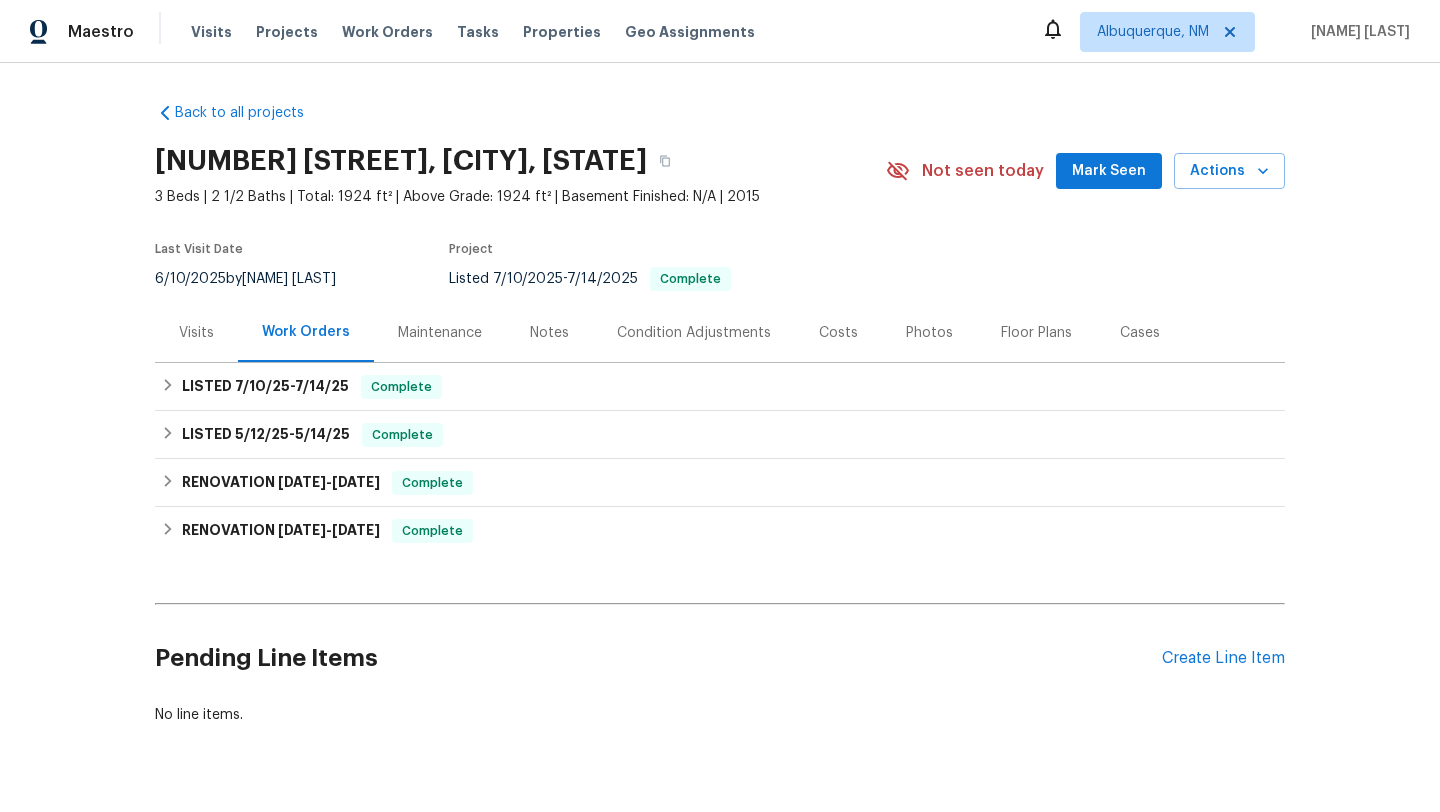click on "Visits" at bounding box center (196, 333) 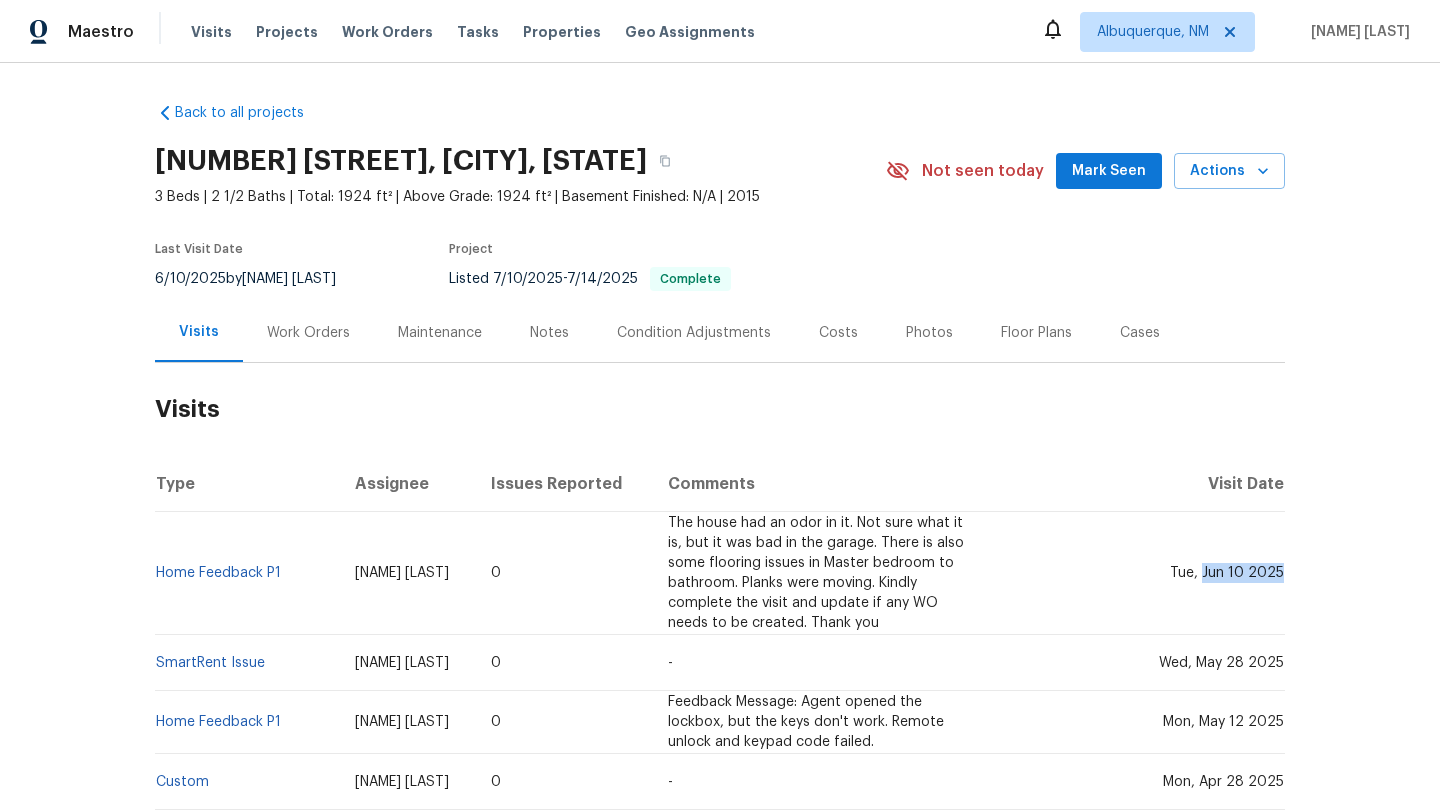 drag, startPoint x: 1205, startPoint y: 575, endPoint x: 1281, endPoint y: 576, distance: 76.00658 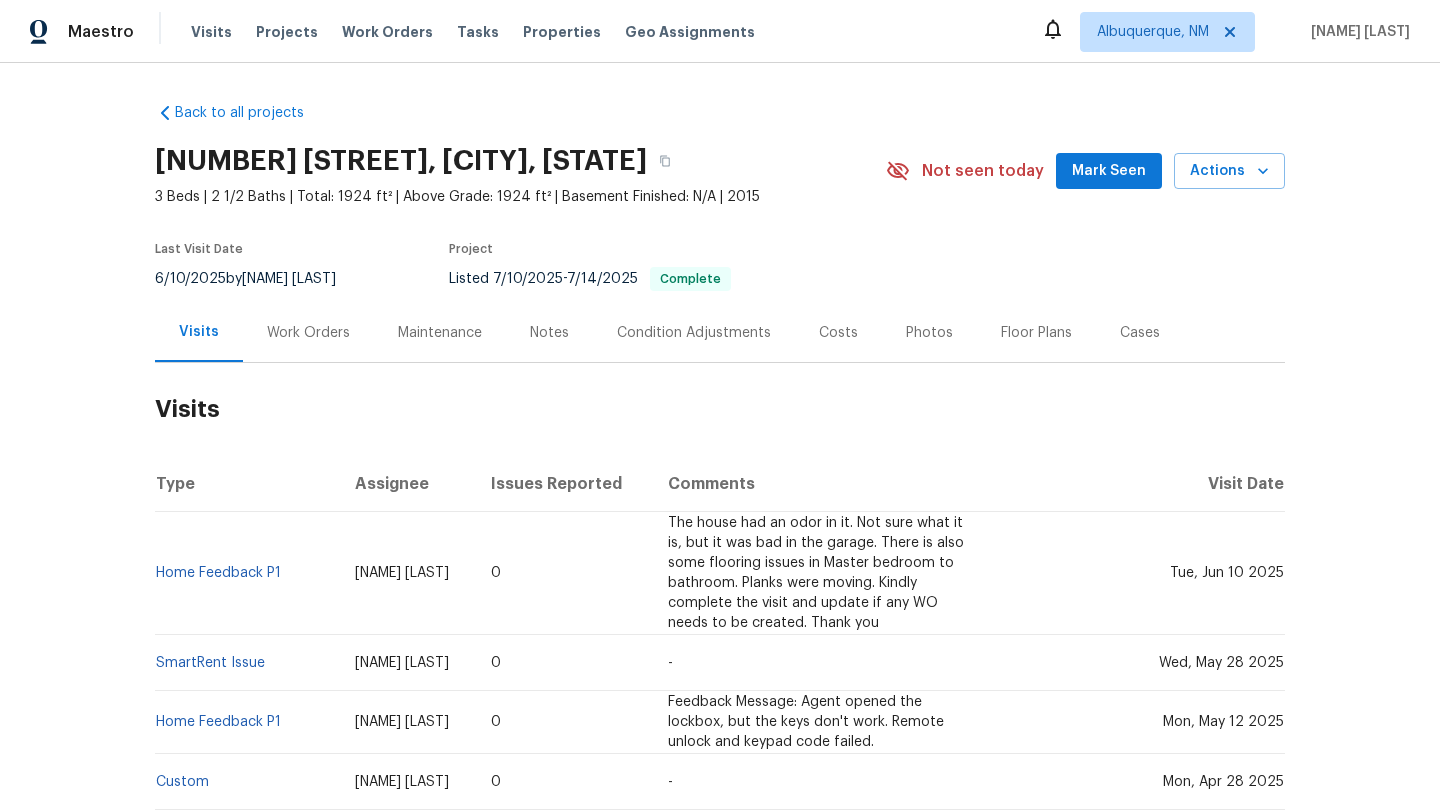 click on "Work Orders" at bounding box center (308, 332) 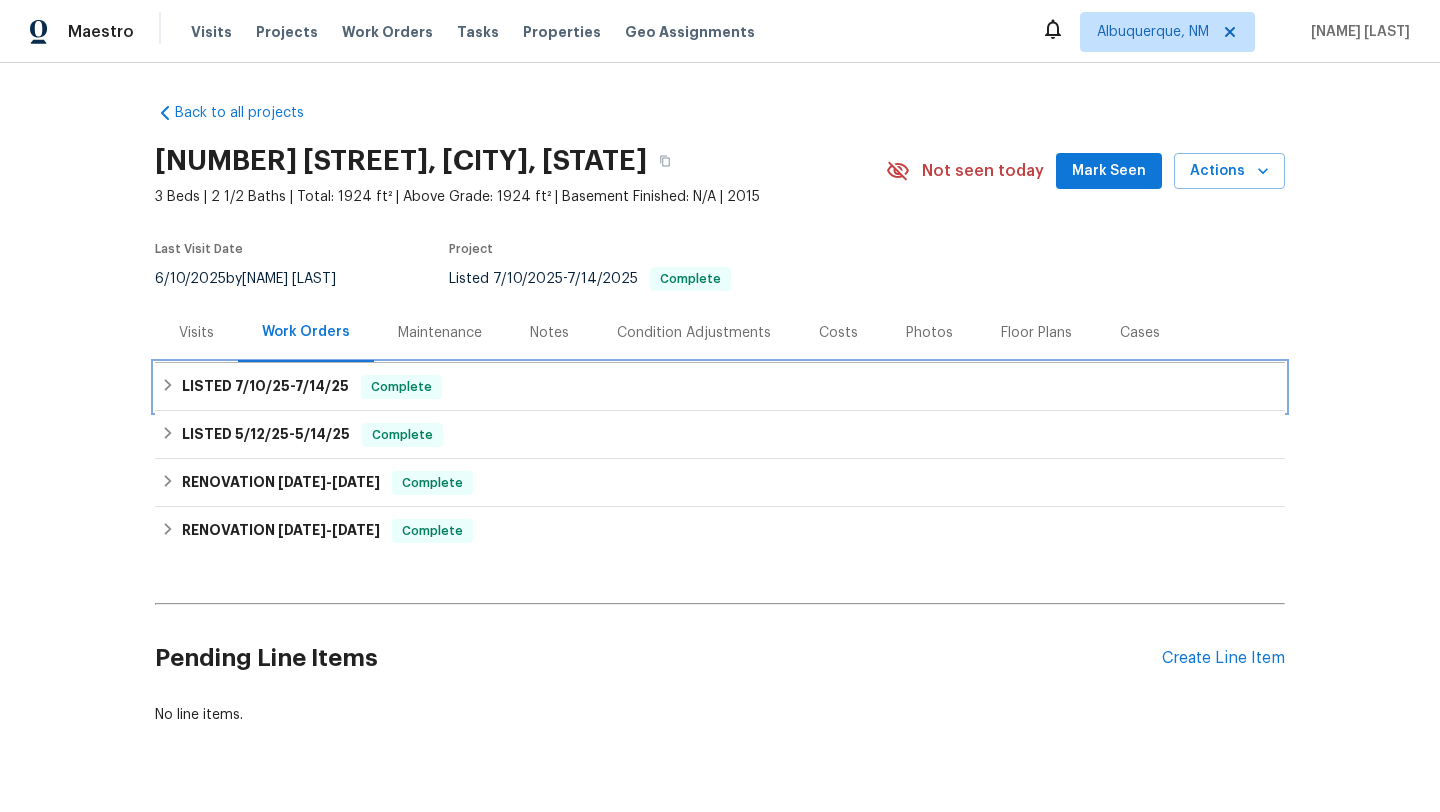 click on "LISTED   7/10/25  -  7/14/25" at bounding box center (265, 387) 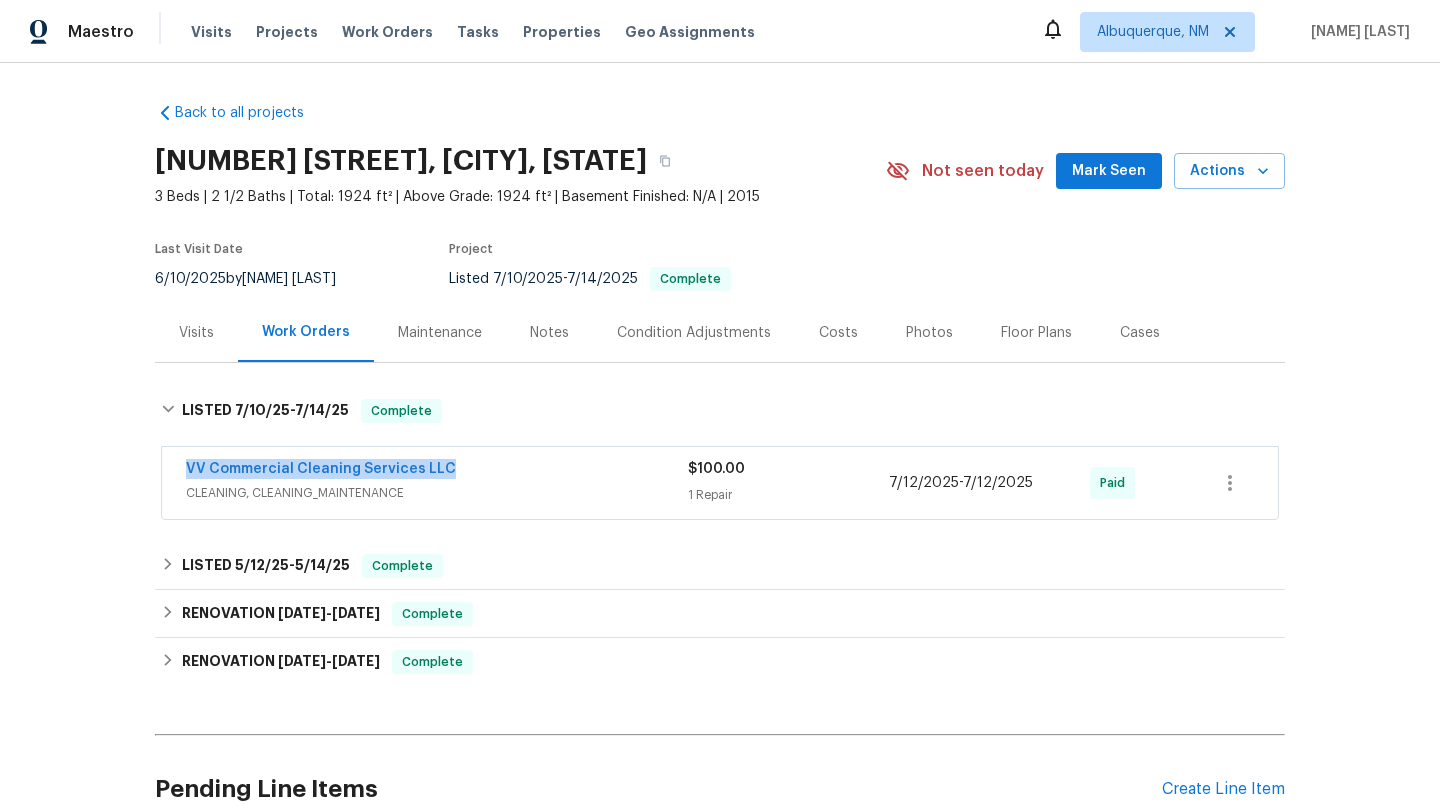 drag, startPoint x: 478, startPoint y: 470, endPoint x: 138, endPoint y: 466, distance: 340.02353 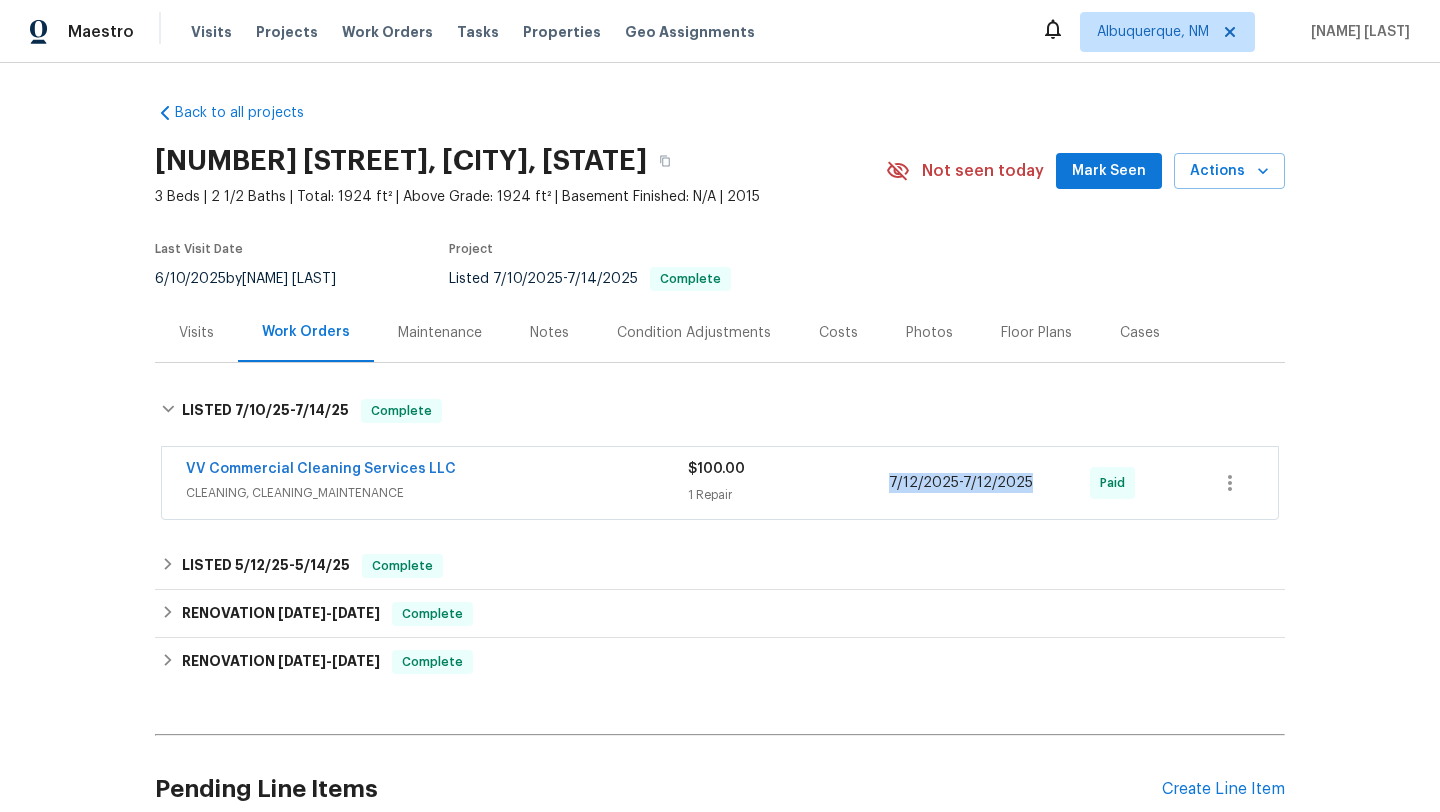 drag, startPoint x: 1042, startPoint y: 486, endPoint x: 872, endPoint y: 487, distance: 170.00294 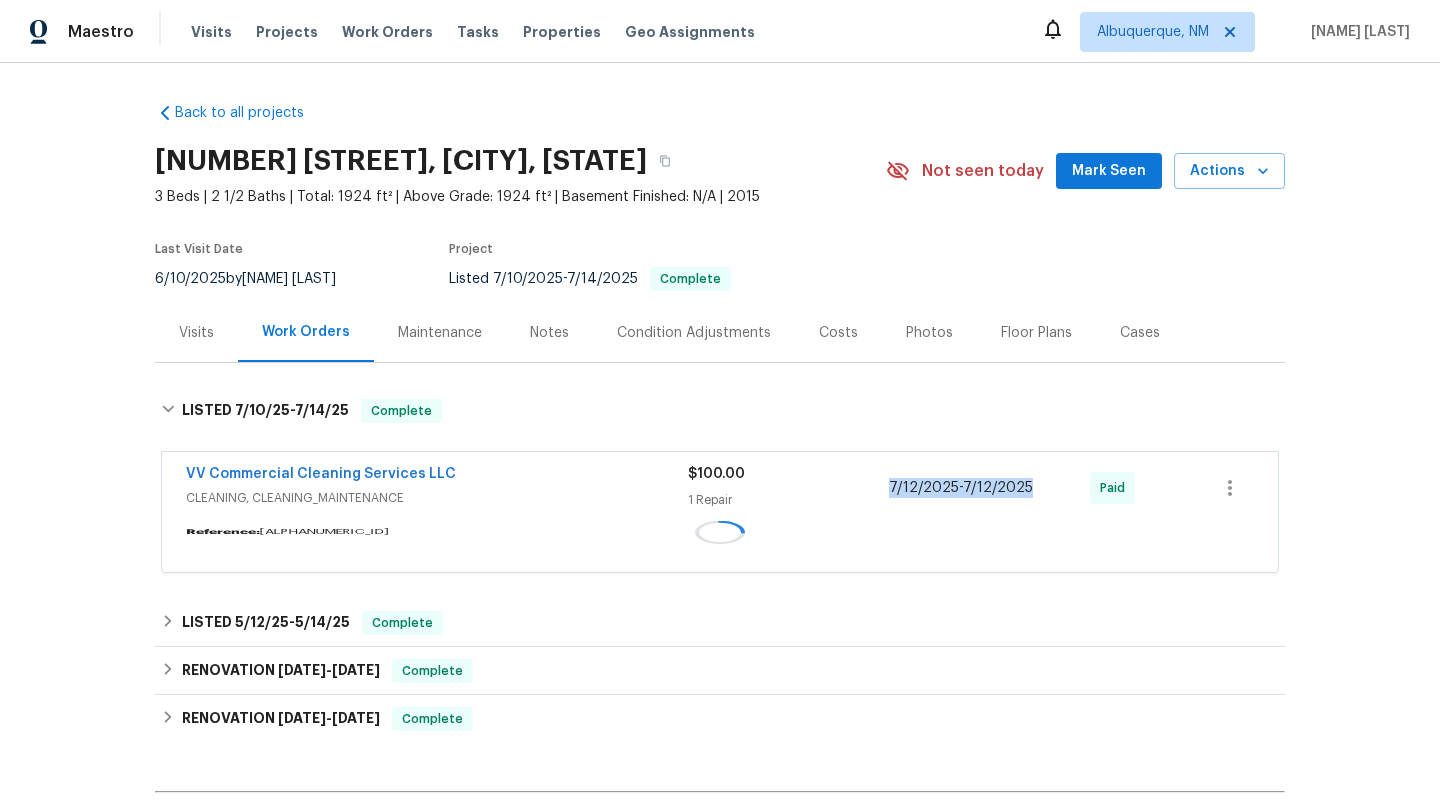 copy on "7/12/2025  -  7/12/2025" 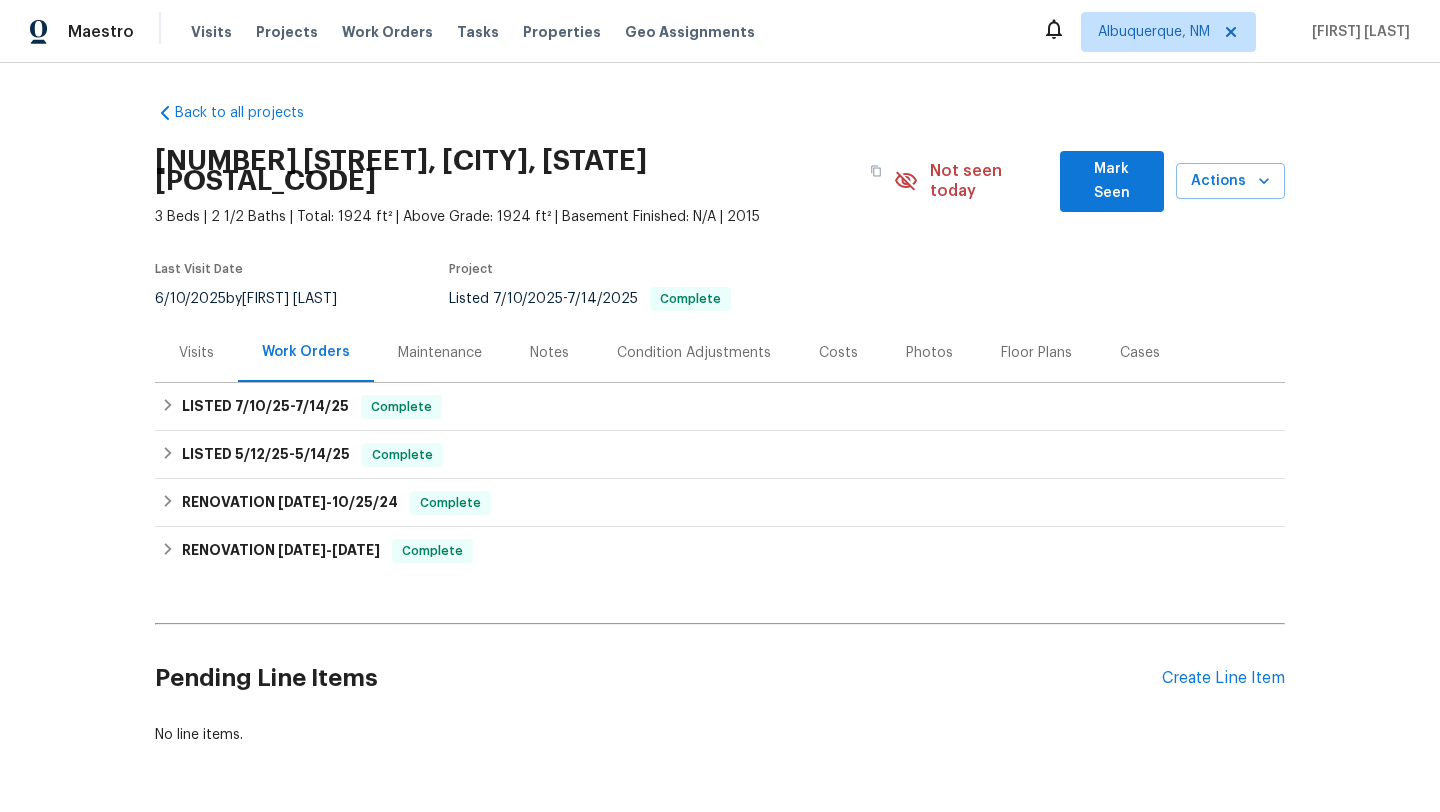 scroll, scrollTop: 0, scrollLeft: 0, axis: both 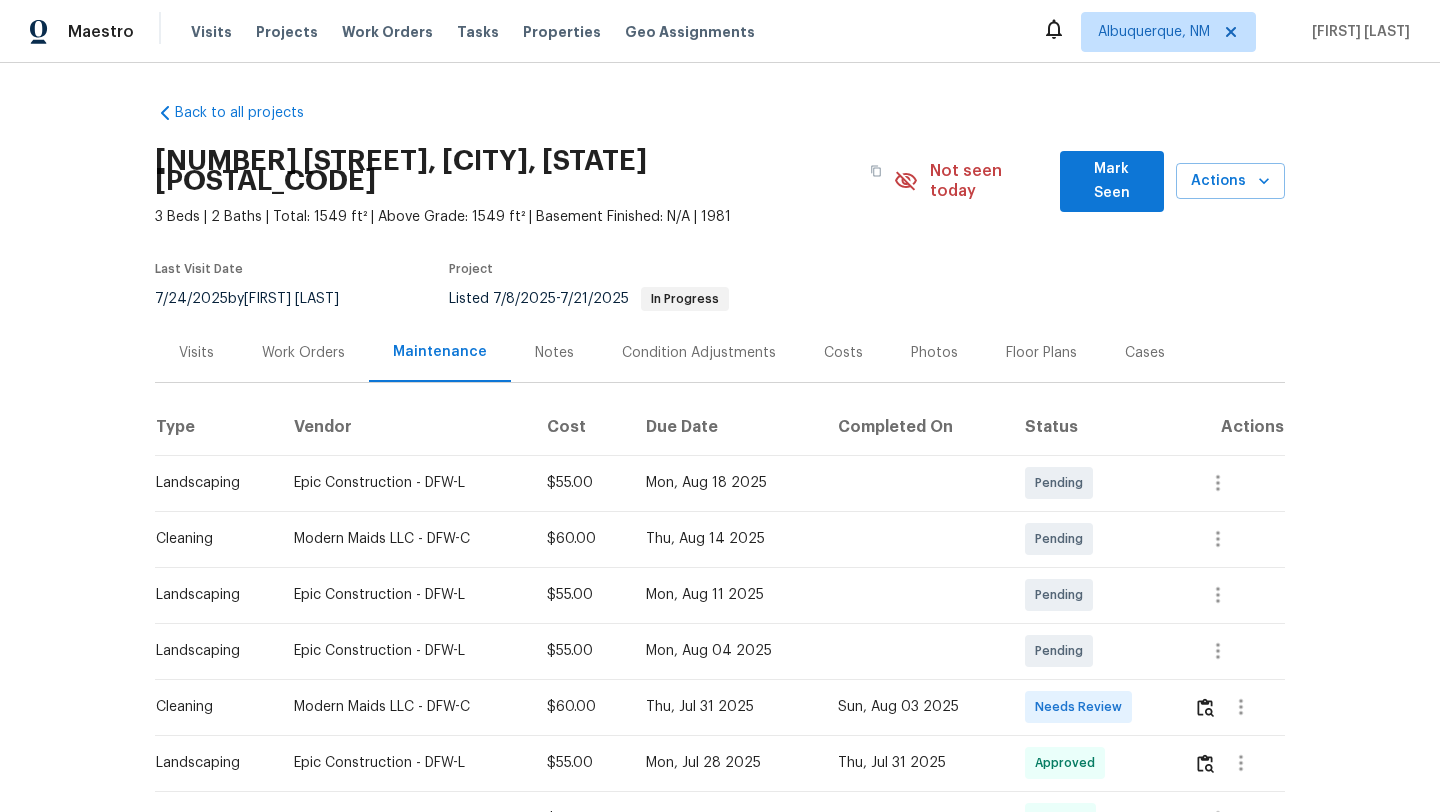 click on "Visits" at bounding box center (196, 352) 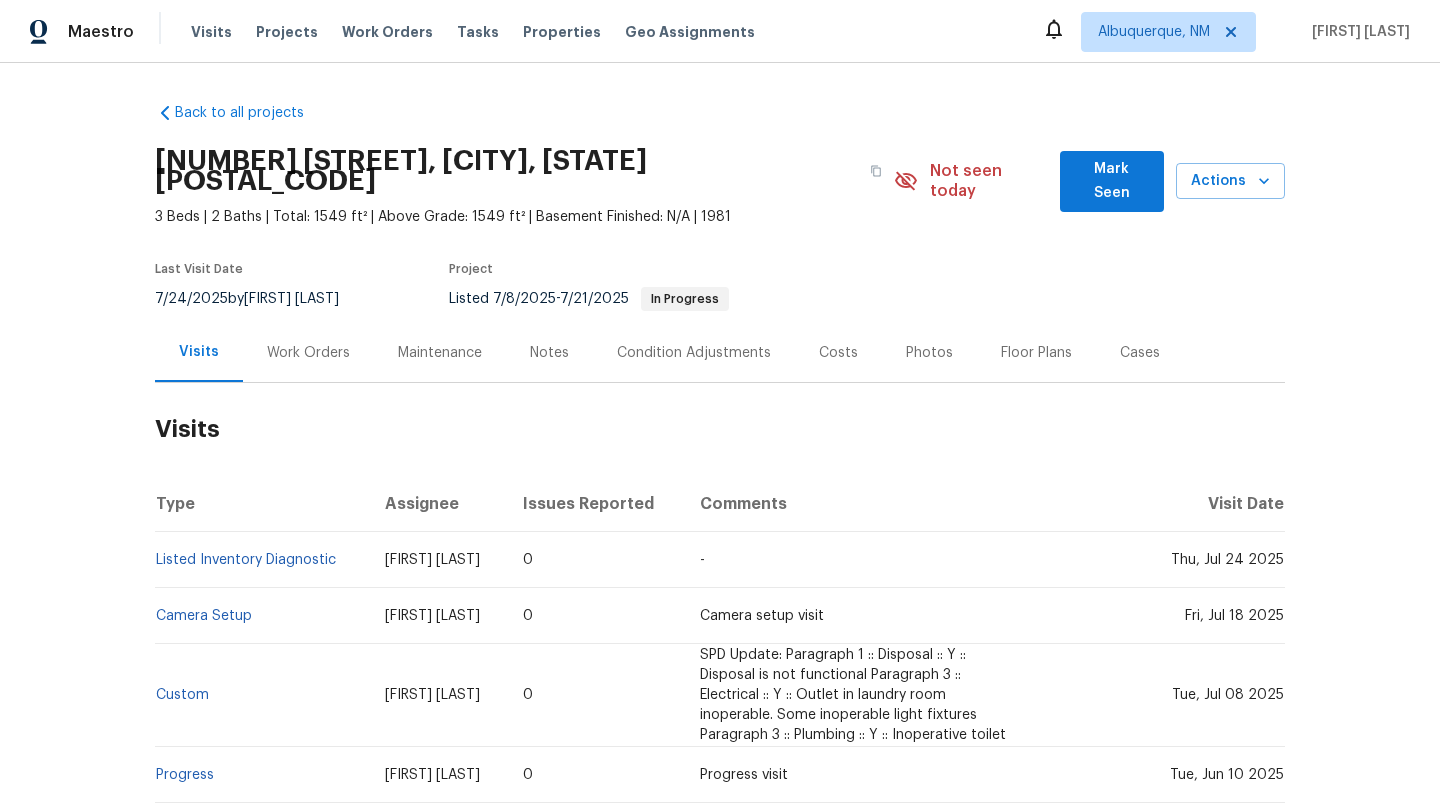 click on "Maintenance" at bounding box center [440, 353] 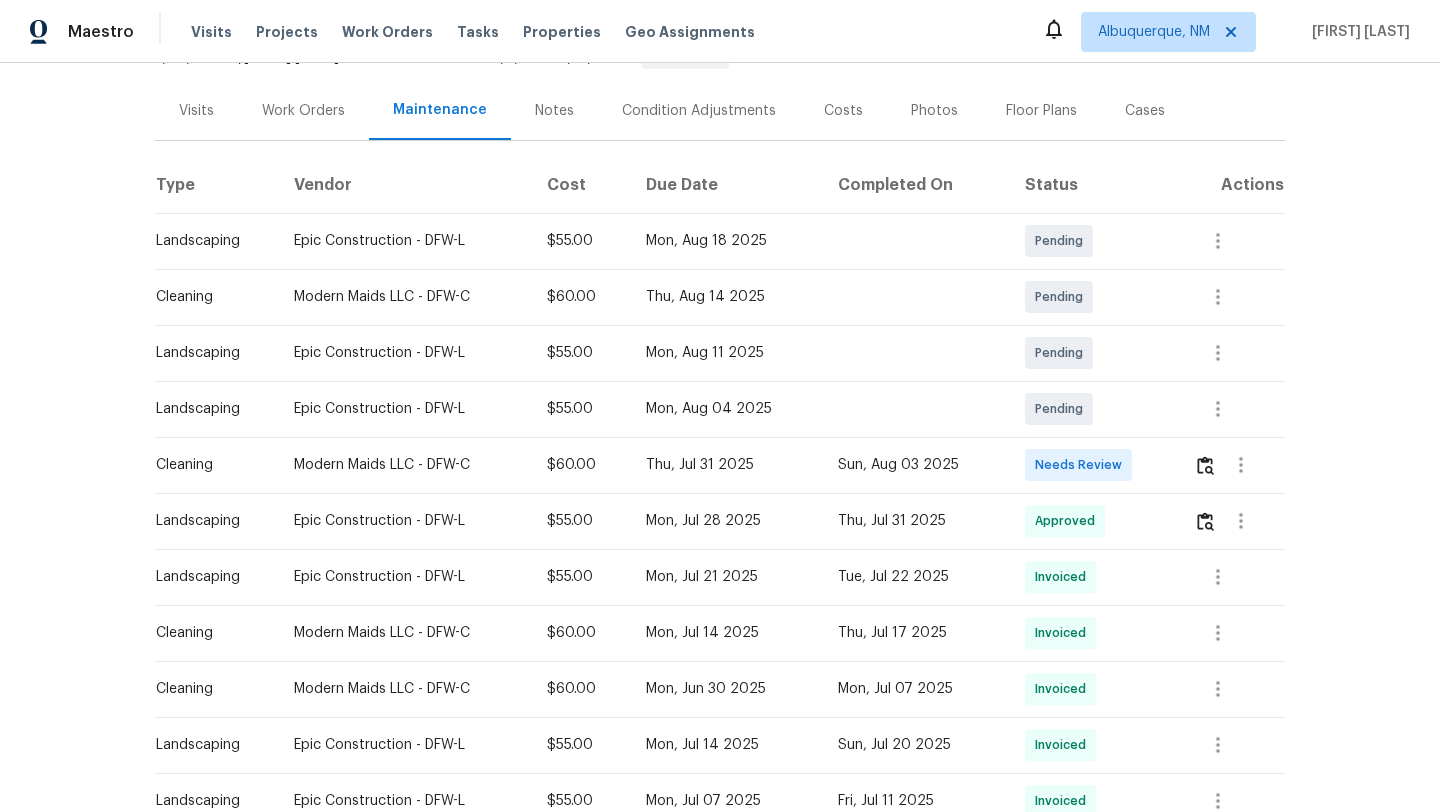 scroll, scrollTop: 305, scrollLeft: 0, axis: vertical 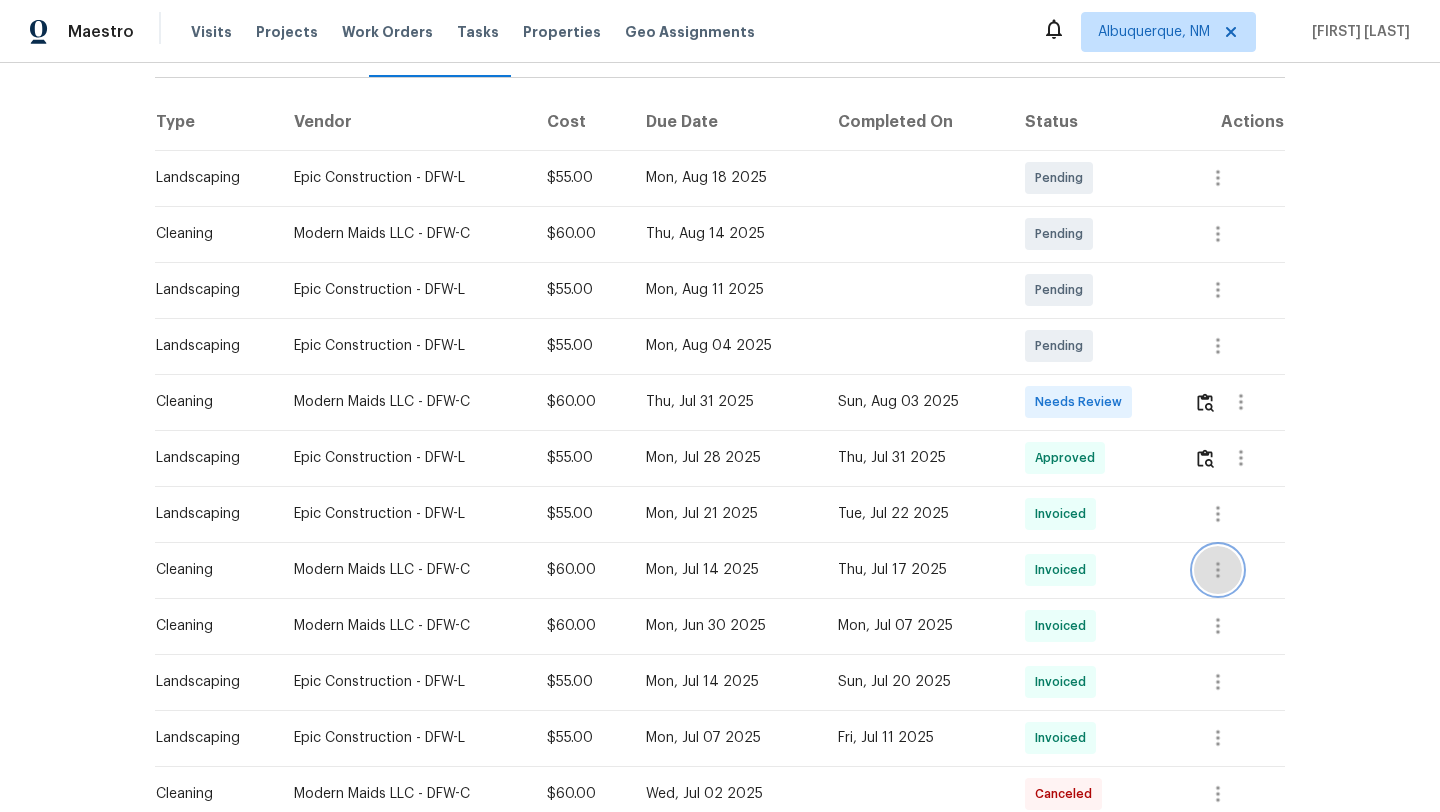click 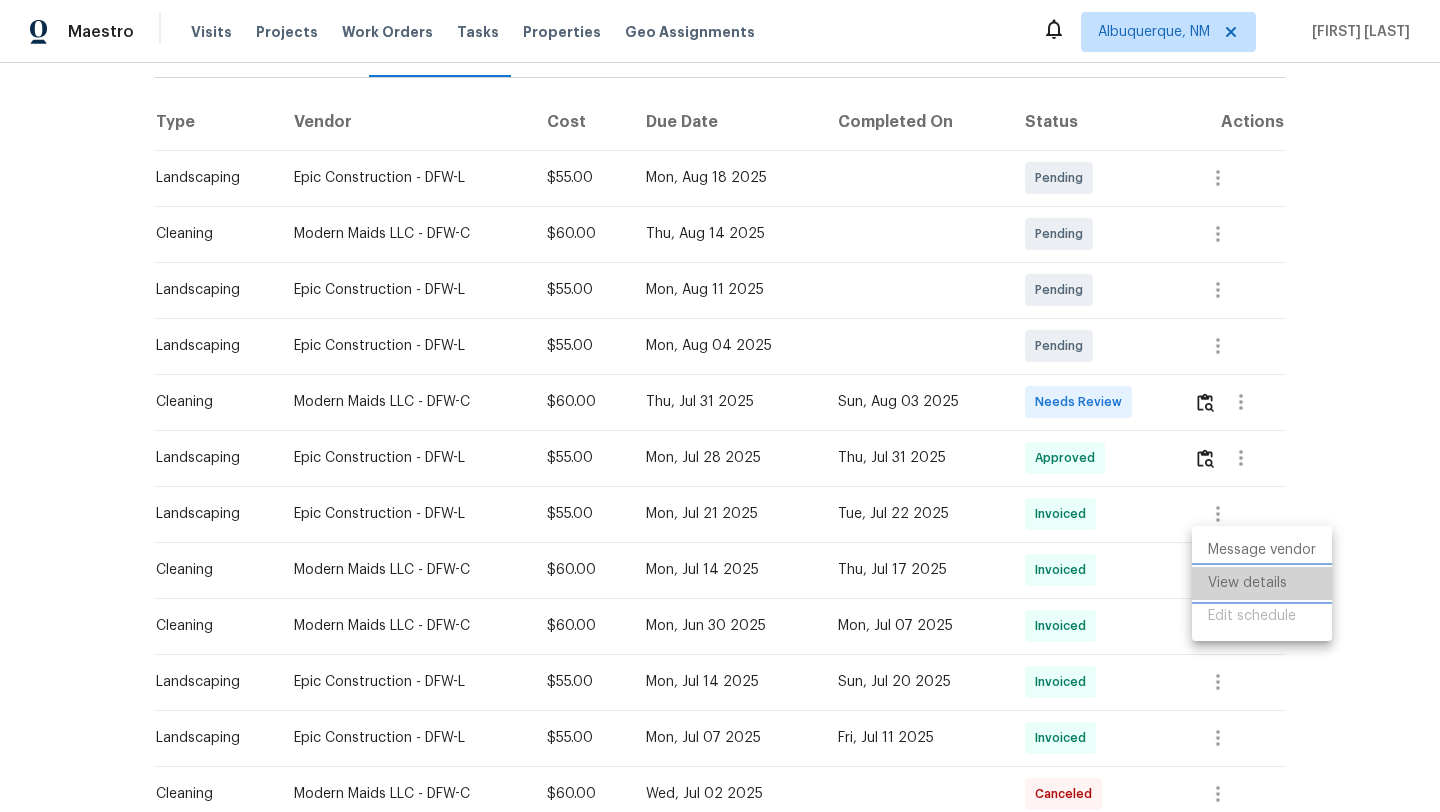 click on "View details" at bounding box center [1262, 583] 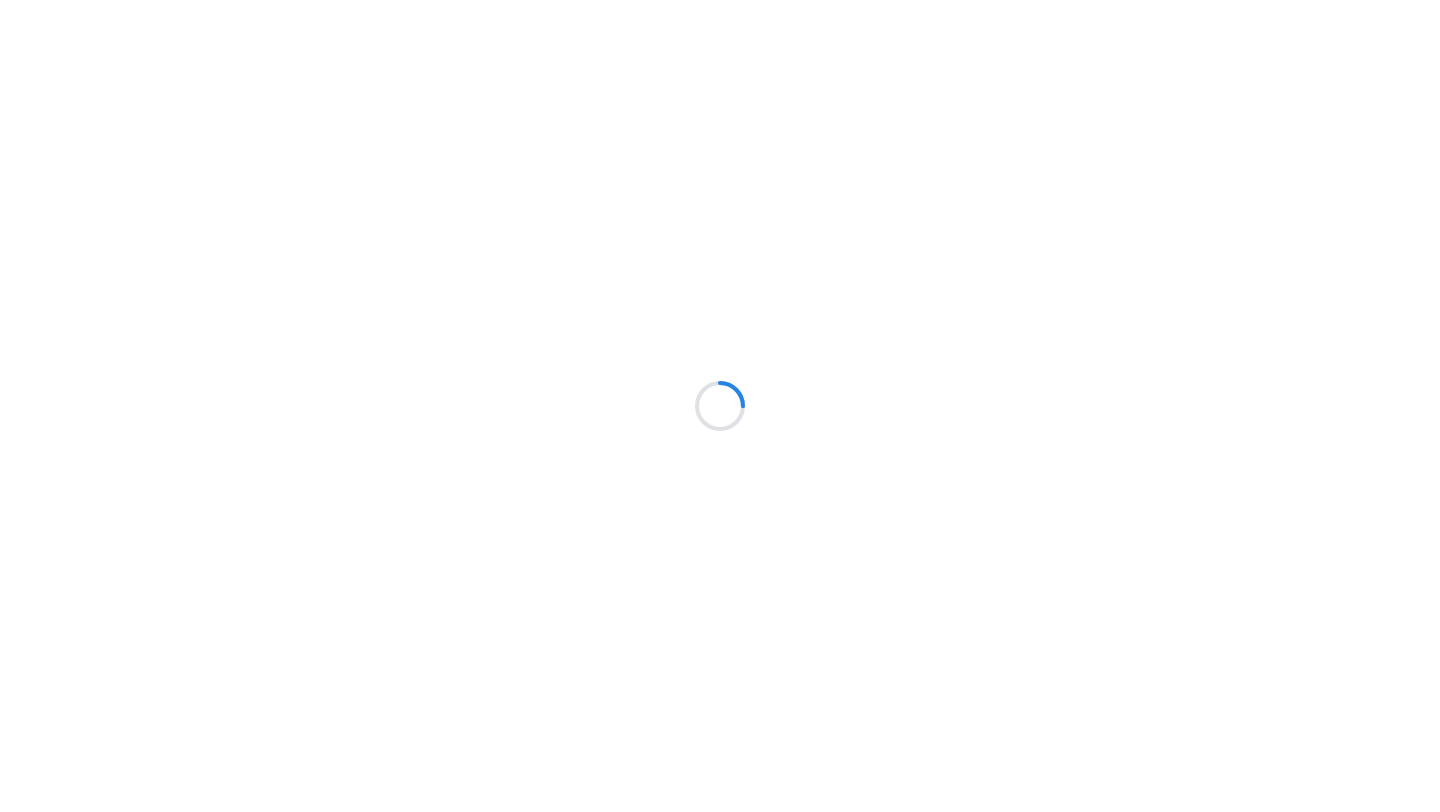 scroll, scrollTop: 0, scrollLeft: 0, axis: both 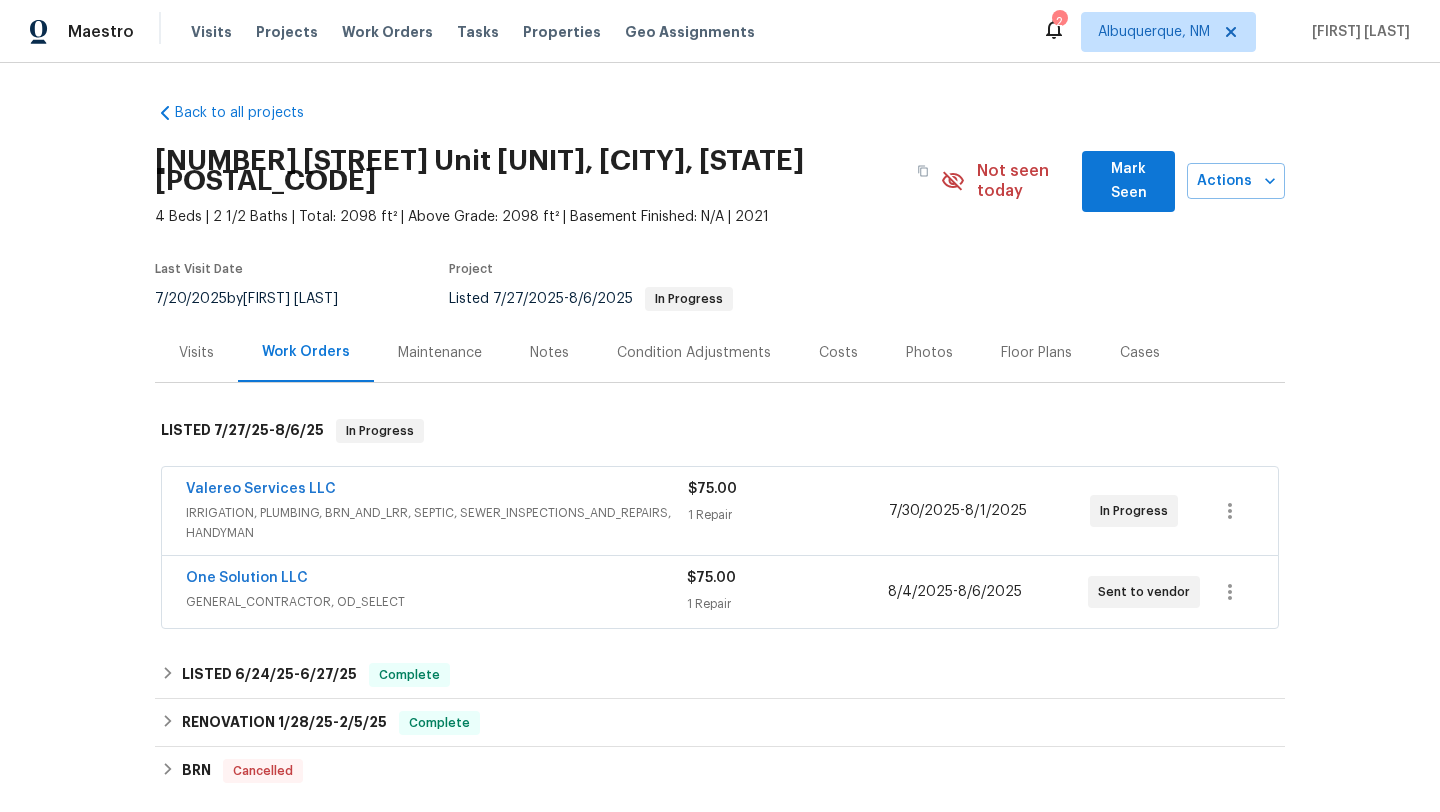 click on "IRRIGATION, PLUMBING, BRN_AND_LRR, SEPTIC, SEWER_INSPECTIONS_AND_REPAIRS, HANDYMAN" at bounding box center [437, 523] 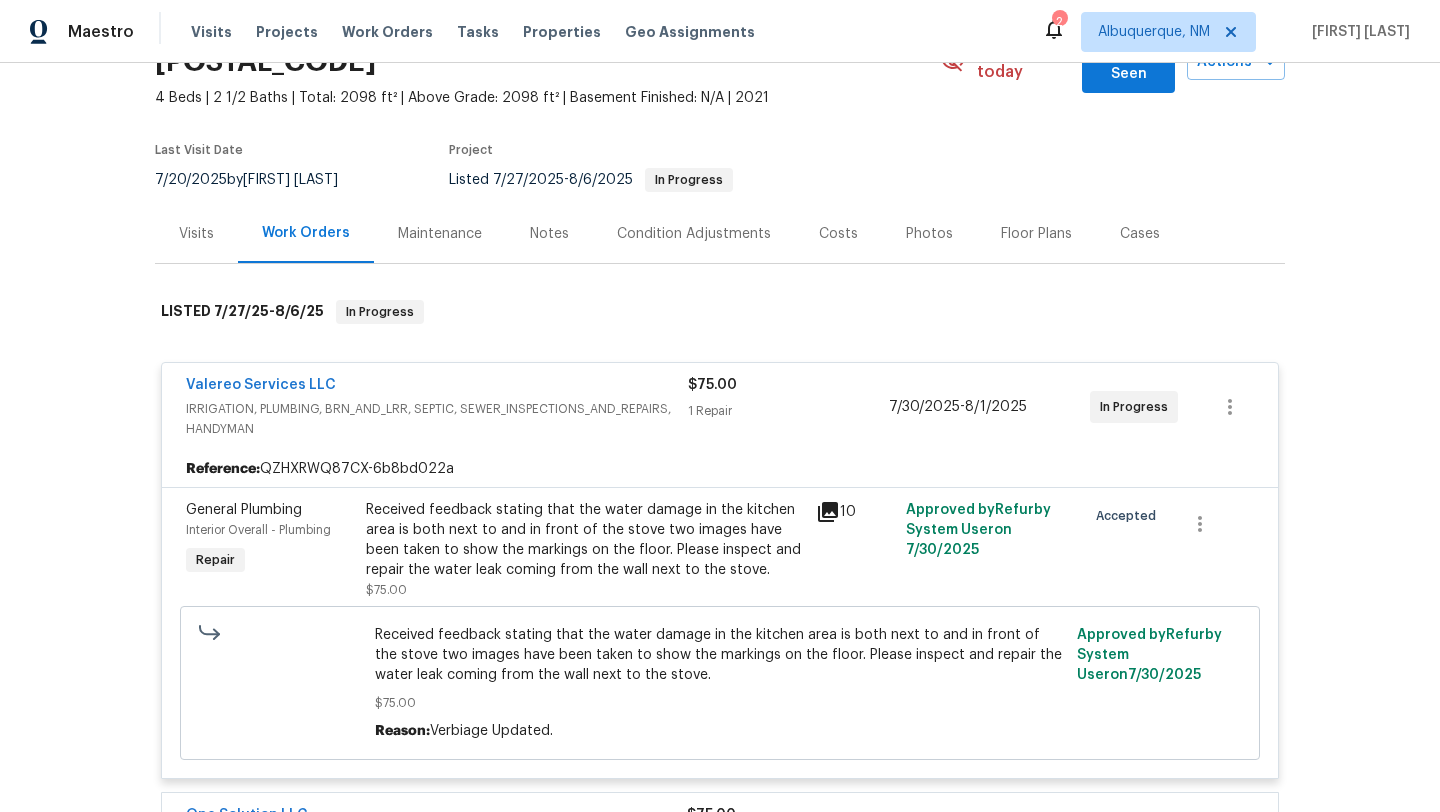 scroll, scrollTop: 137, scrollLeft: 0, axis: vertical 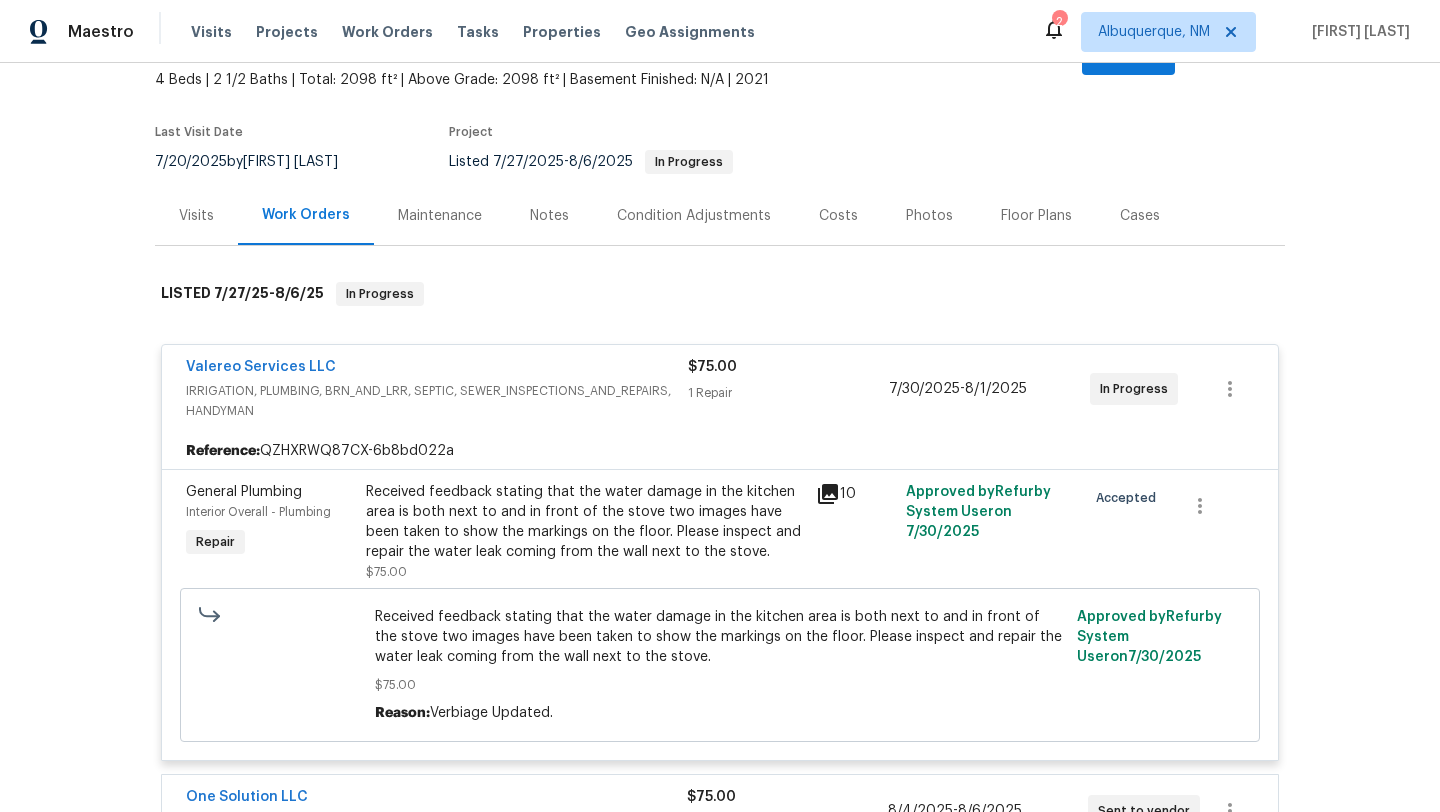 click 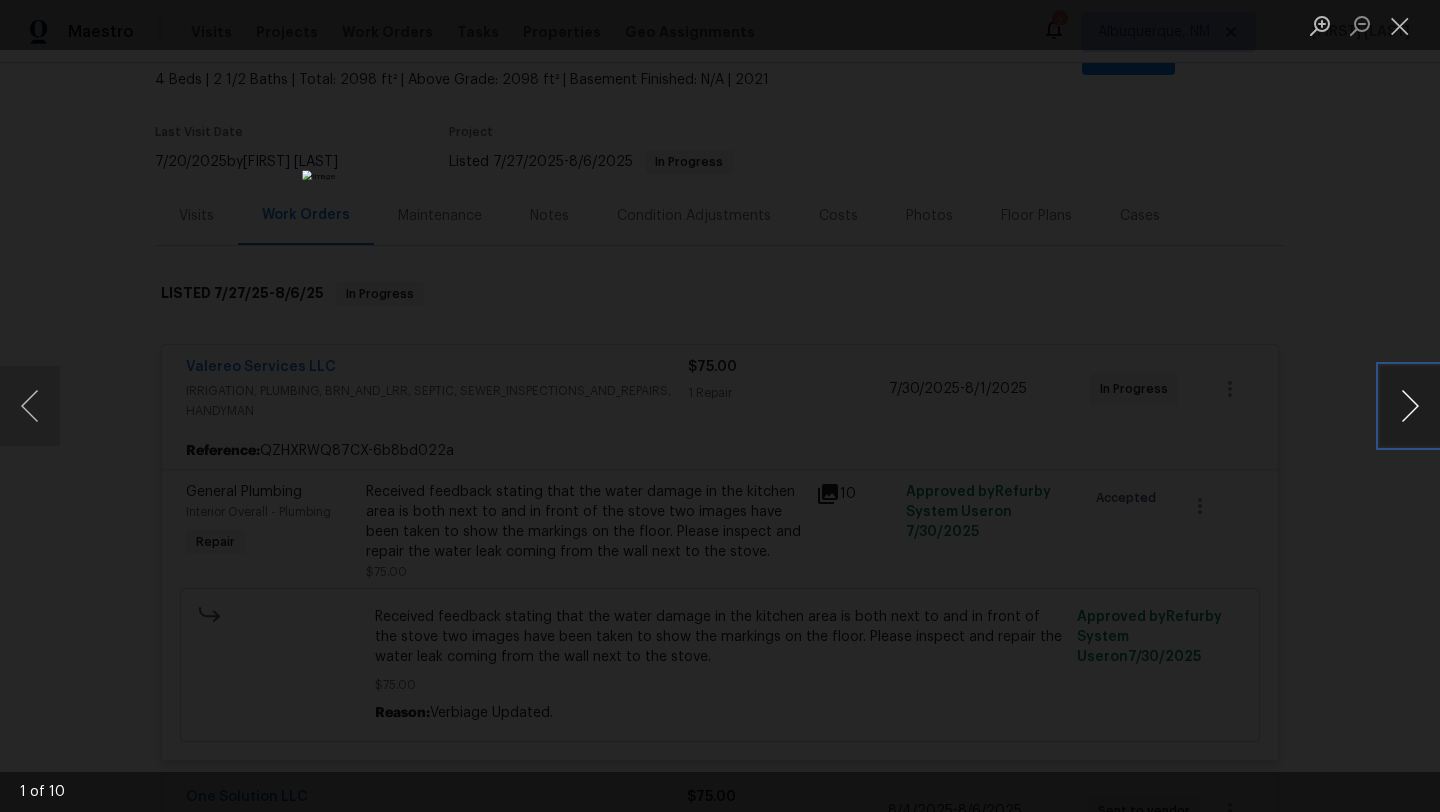click at bounding box center [1410, 406] 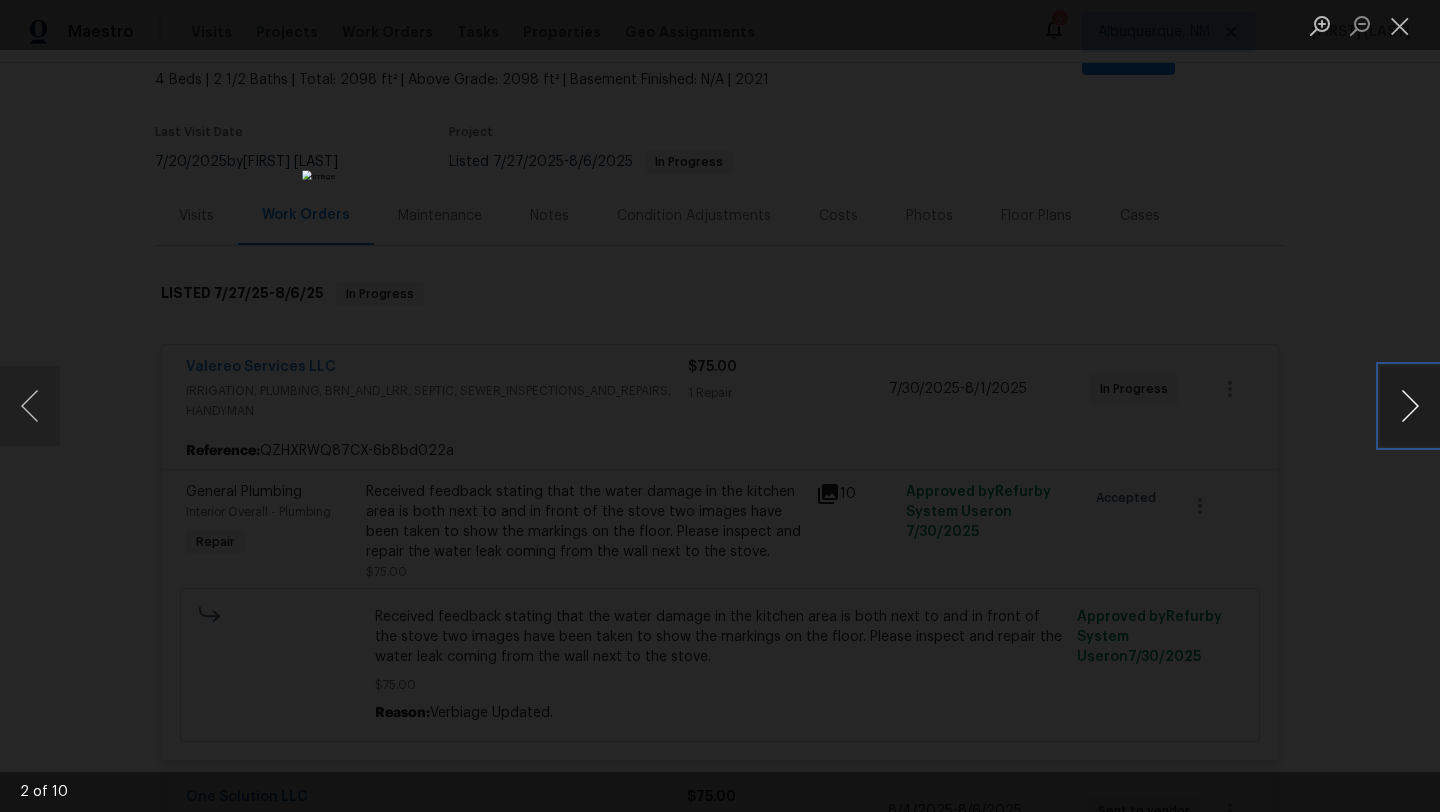 click at bounding box center (1410, 406) 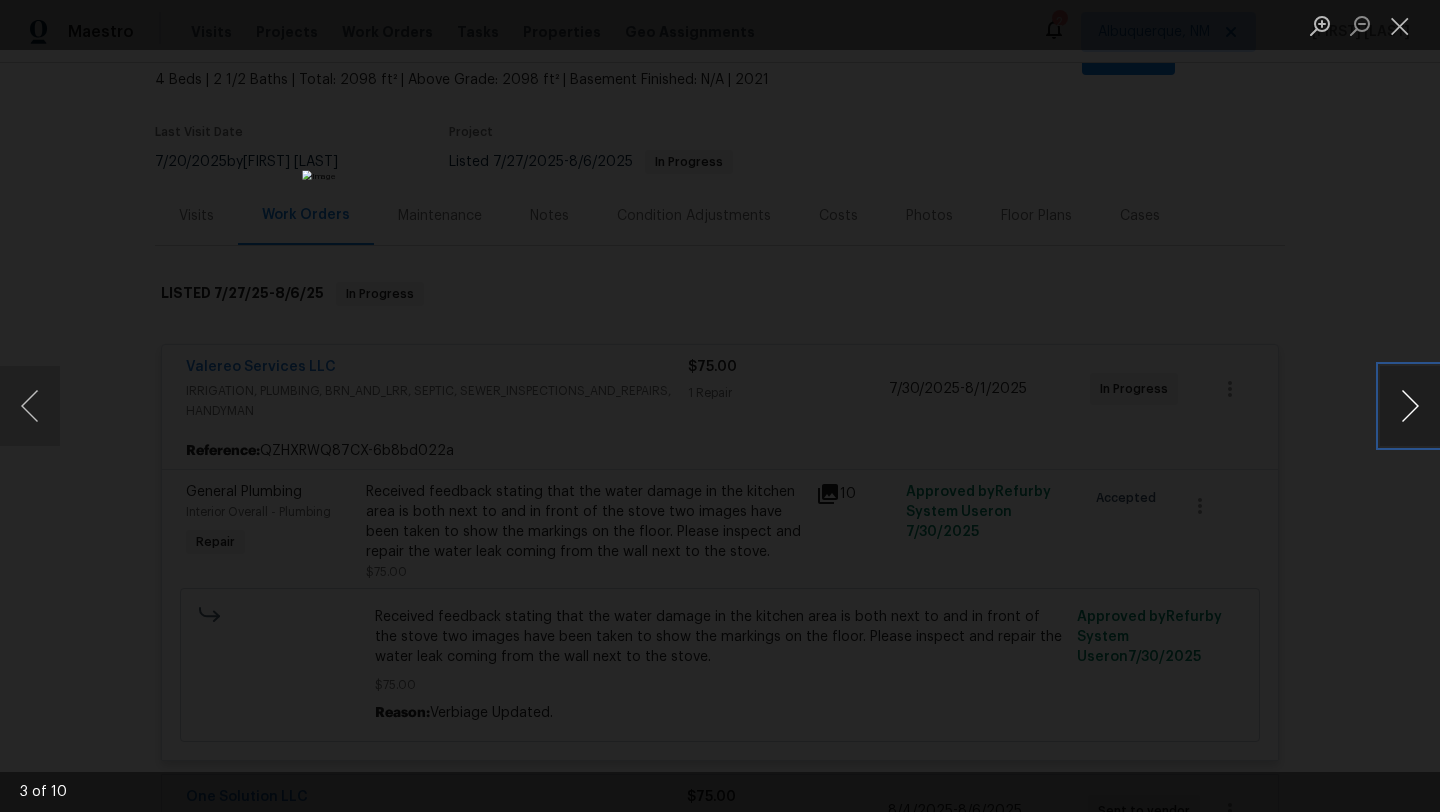 click at bounding box center (1410, 406) 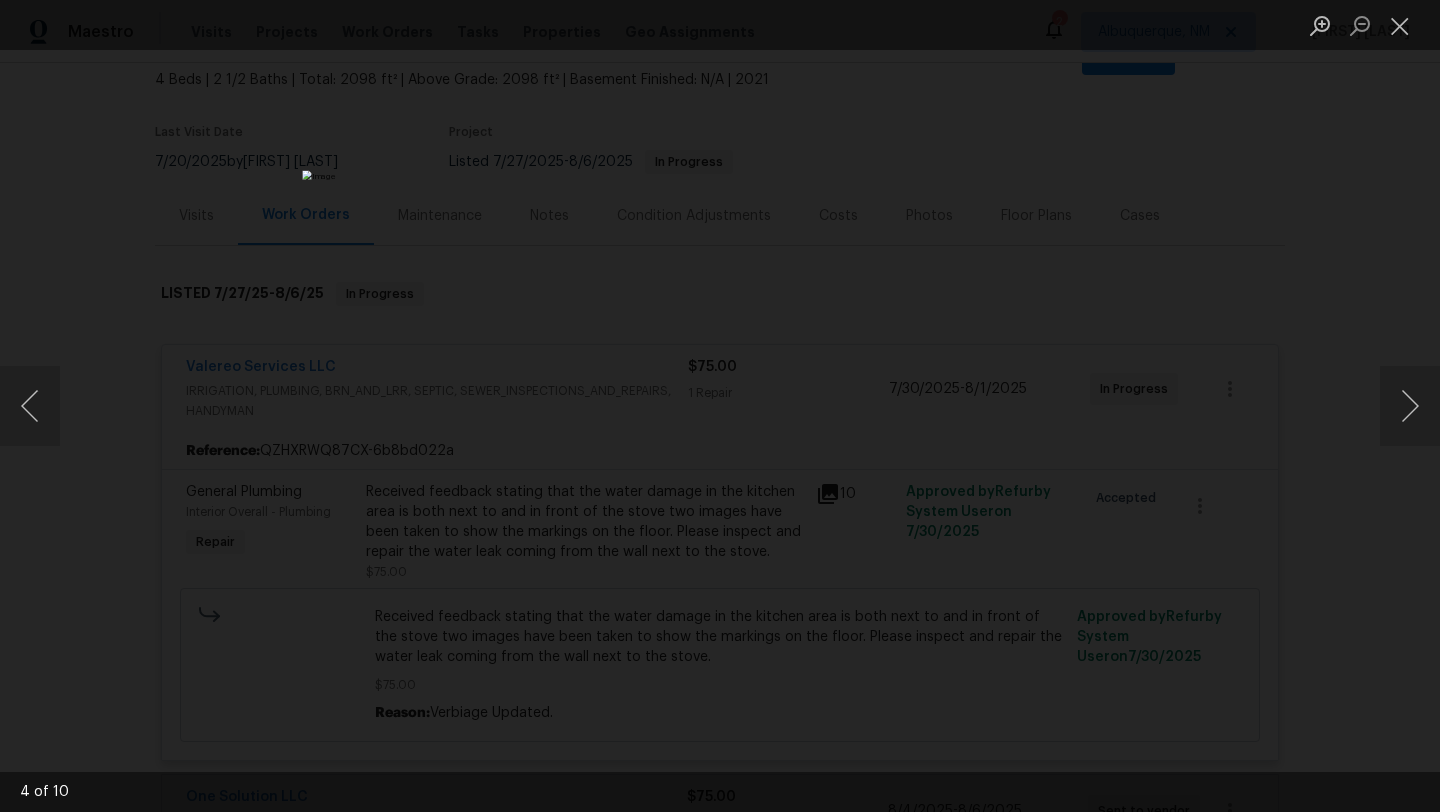 click at bounding box center [720, 406] 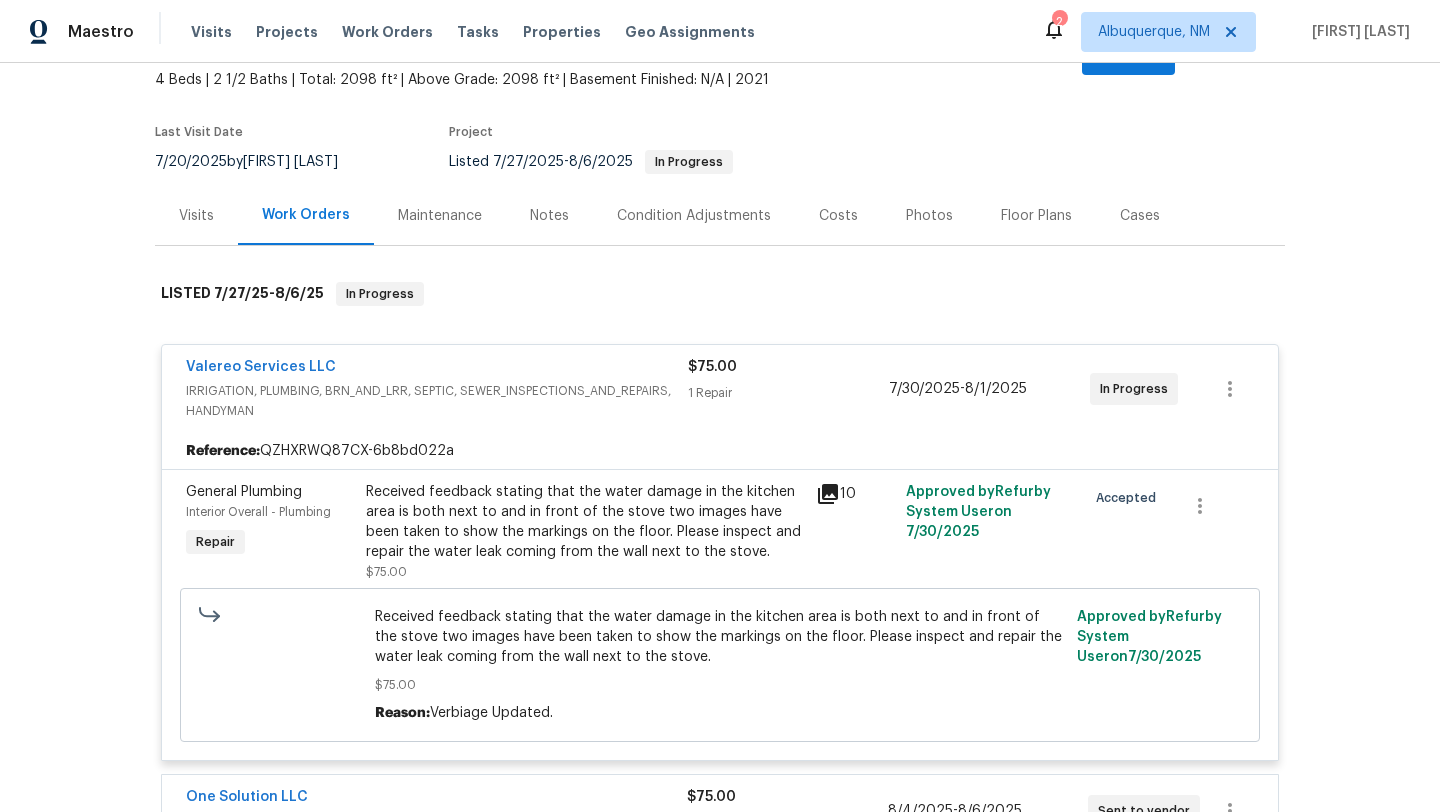click 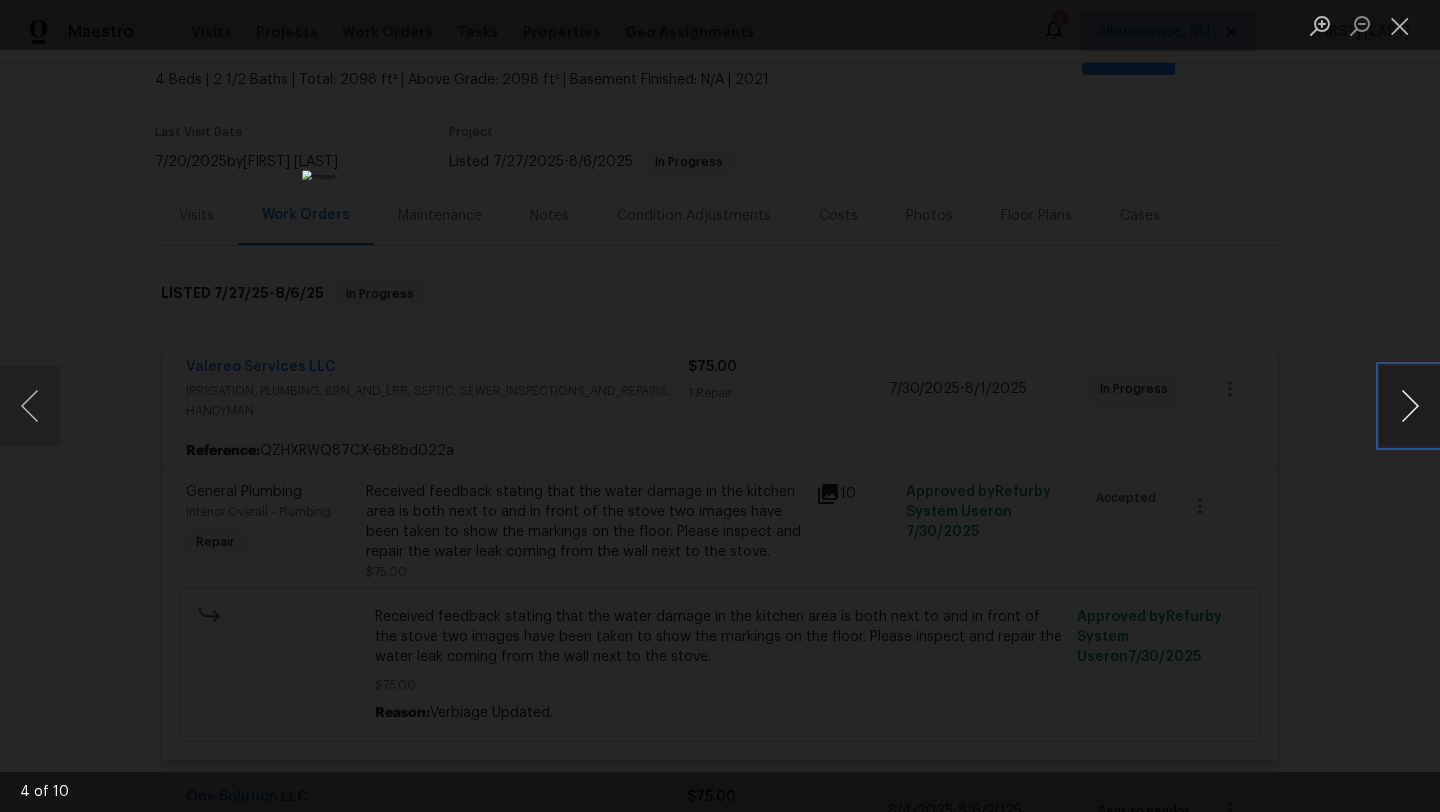 click at bounding box center (1410, 406) 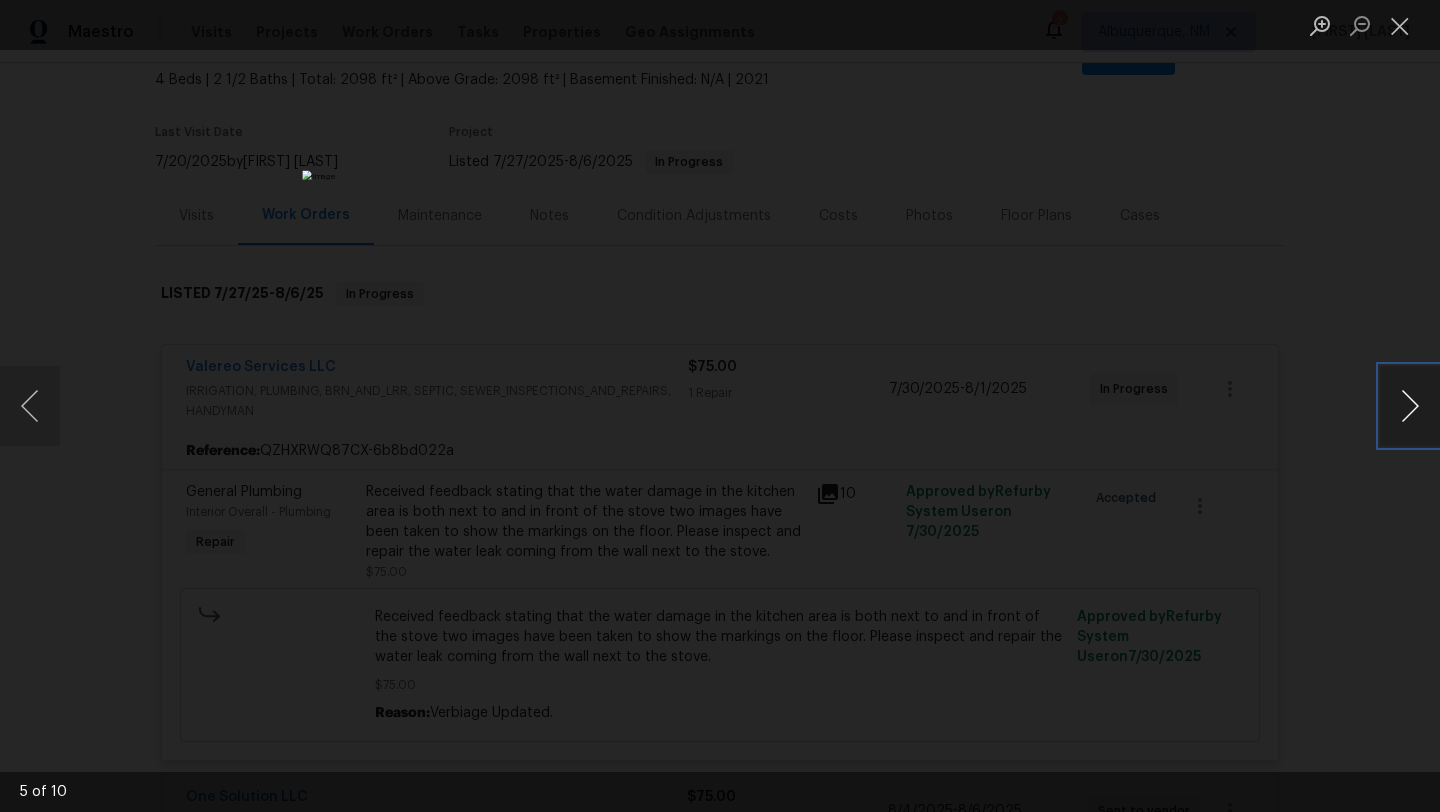 click at bounding box center [1410, 406] 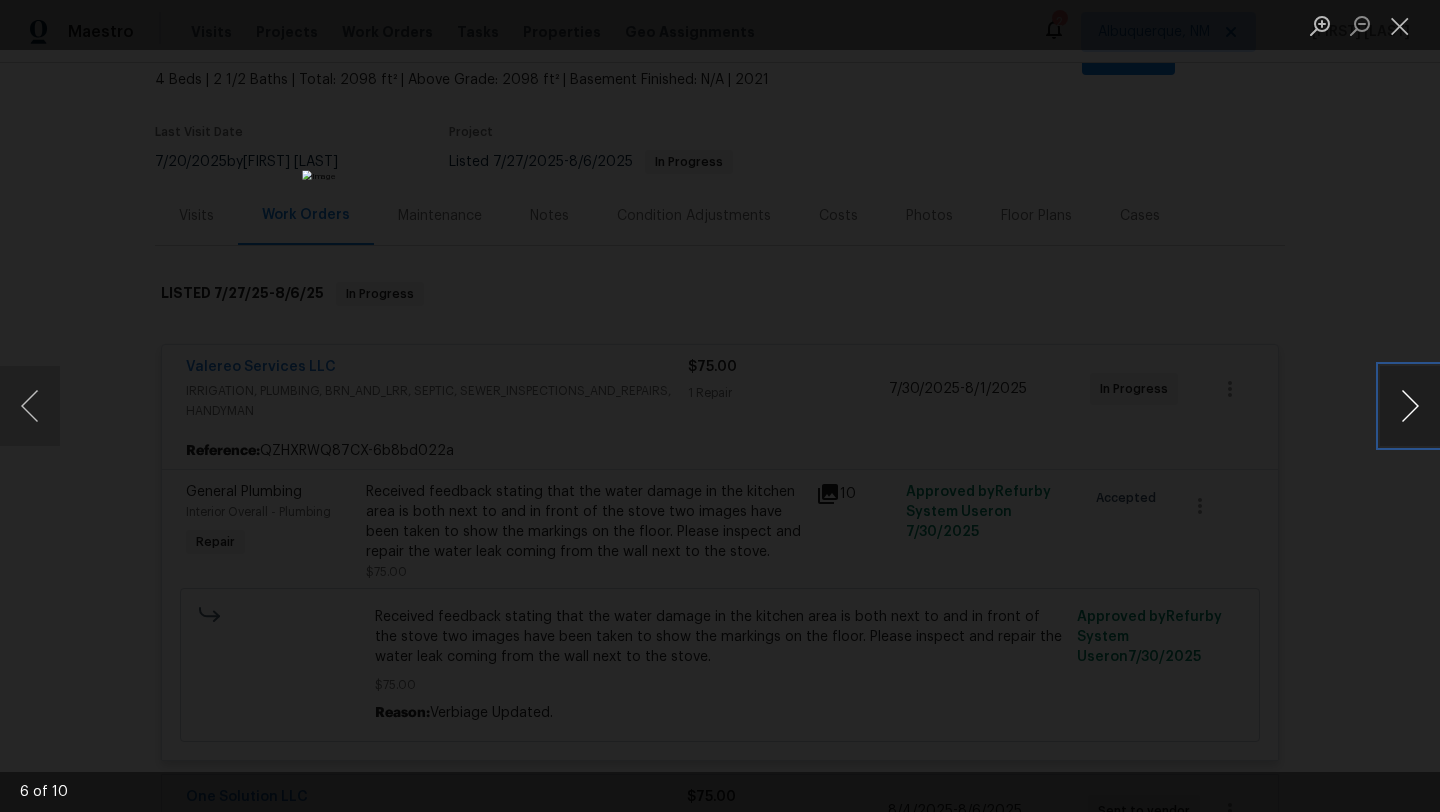click at bounding box center [1410, 406] 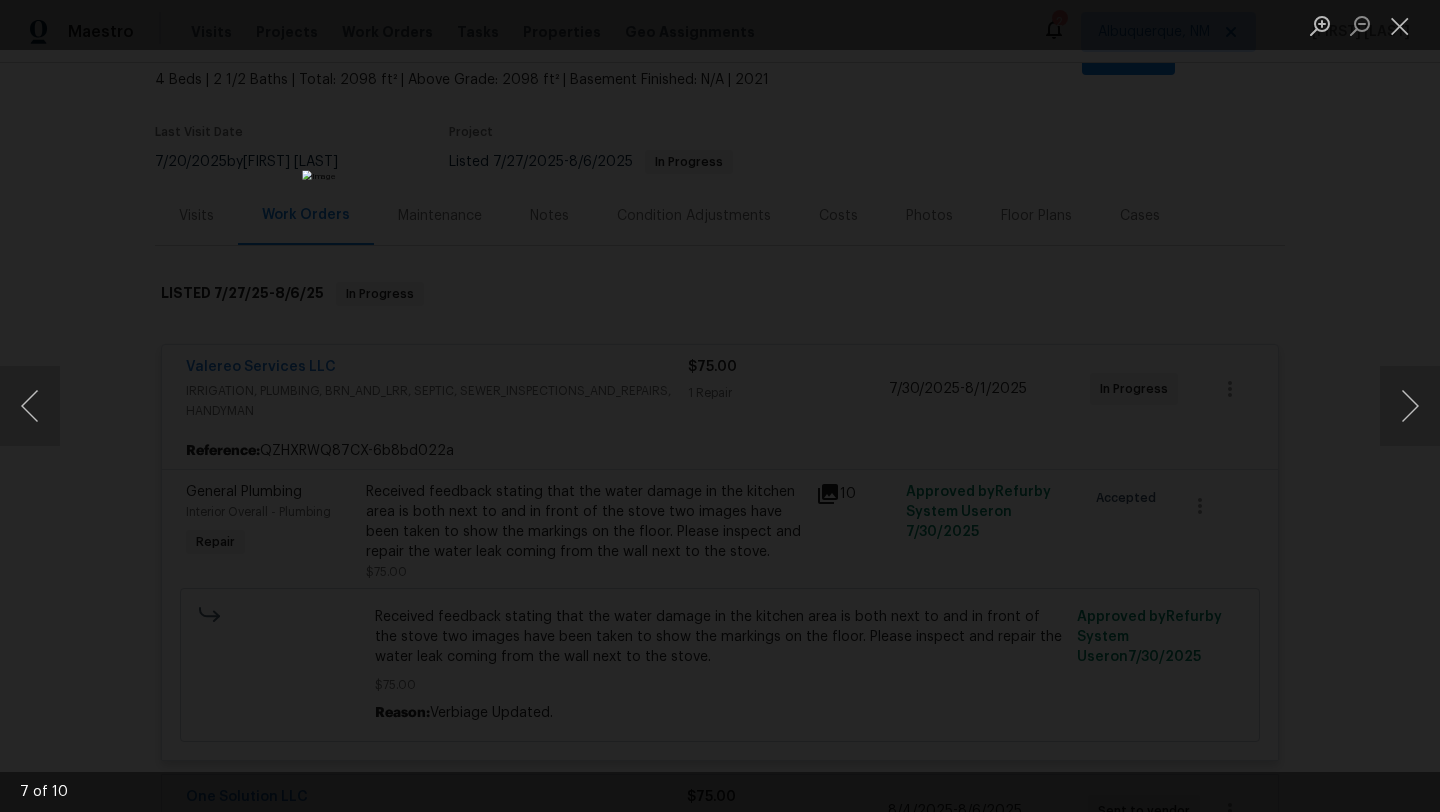 click at bounding box center [720, 406] 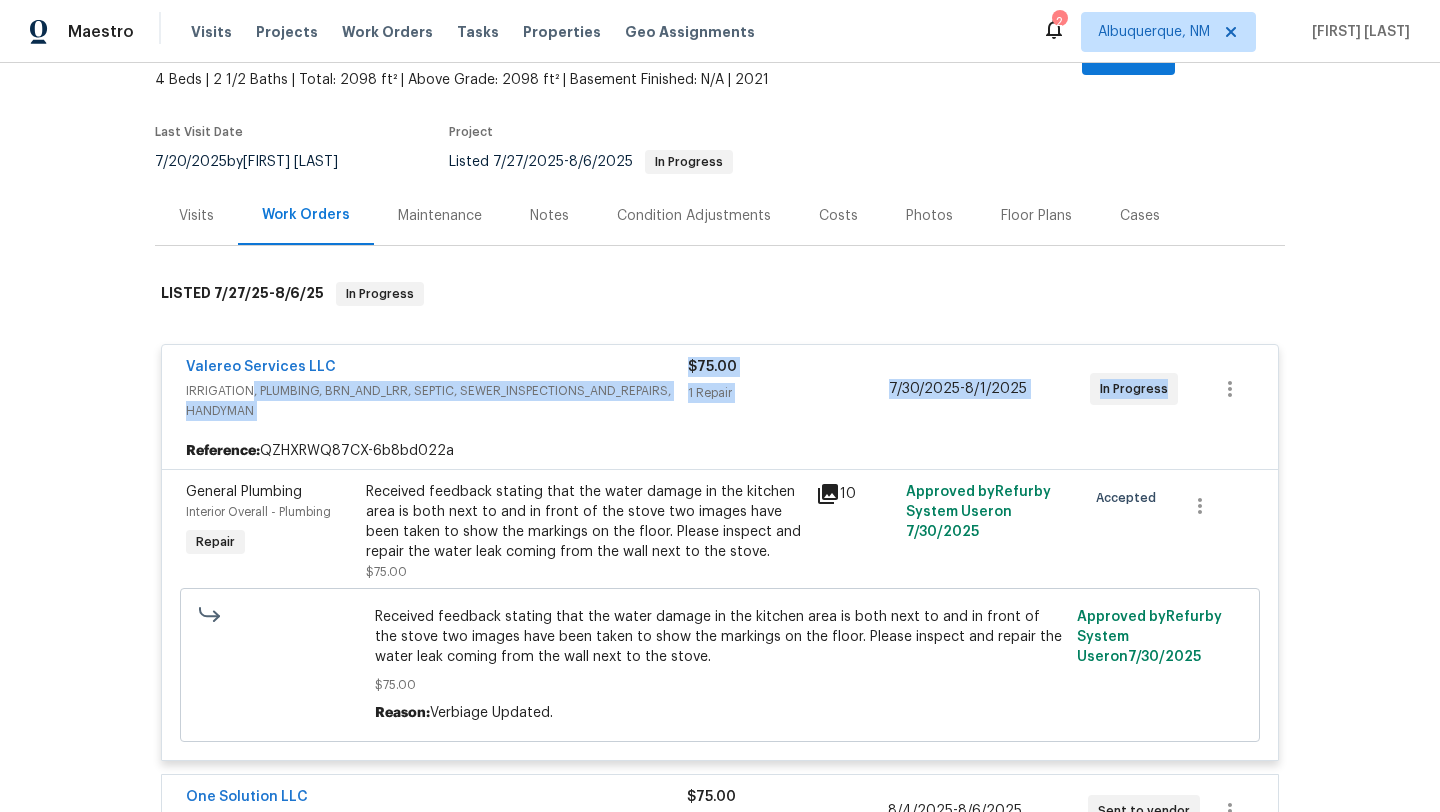 drag, startPoint x: 1172, startPoint y: 376, endPoint x: 247, endPoint y: 363, distance: 925.0914 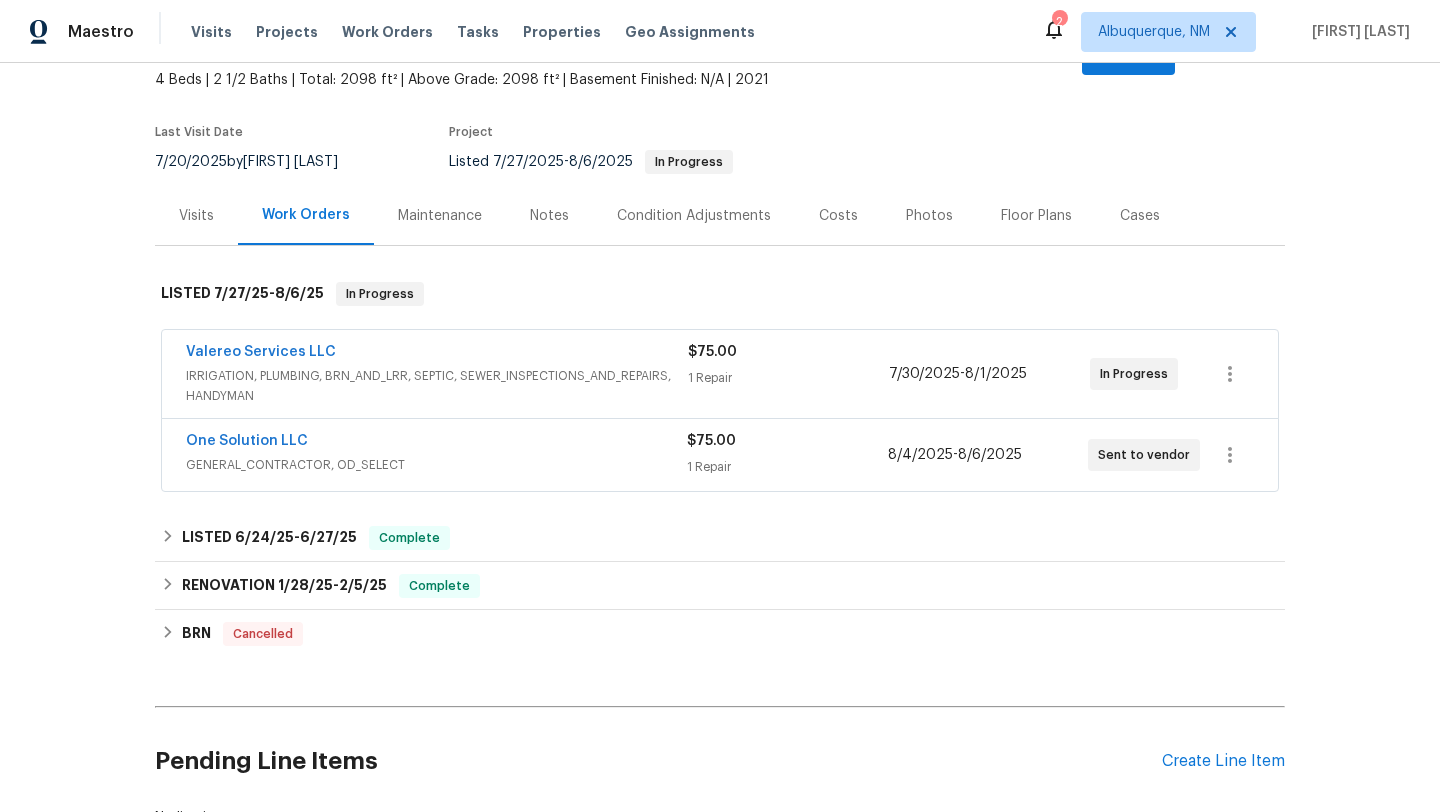 click on "IRRIGATION, PLUMBING, BRN_AND_LRR, SEPTIC, SEWER_INSPECTIONS_AND_REPAIRS, HANDYMAN" at bounding box center (437, 386) 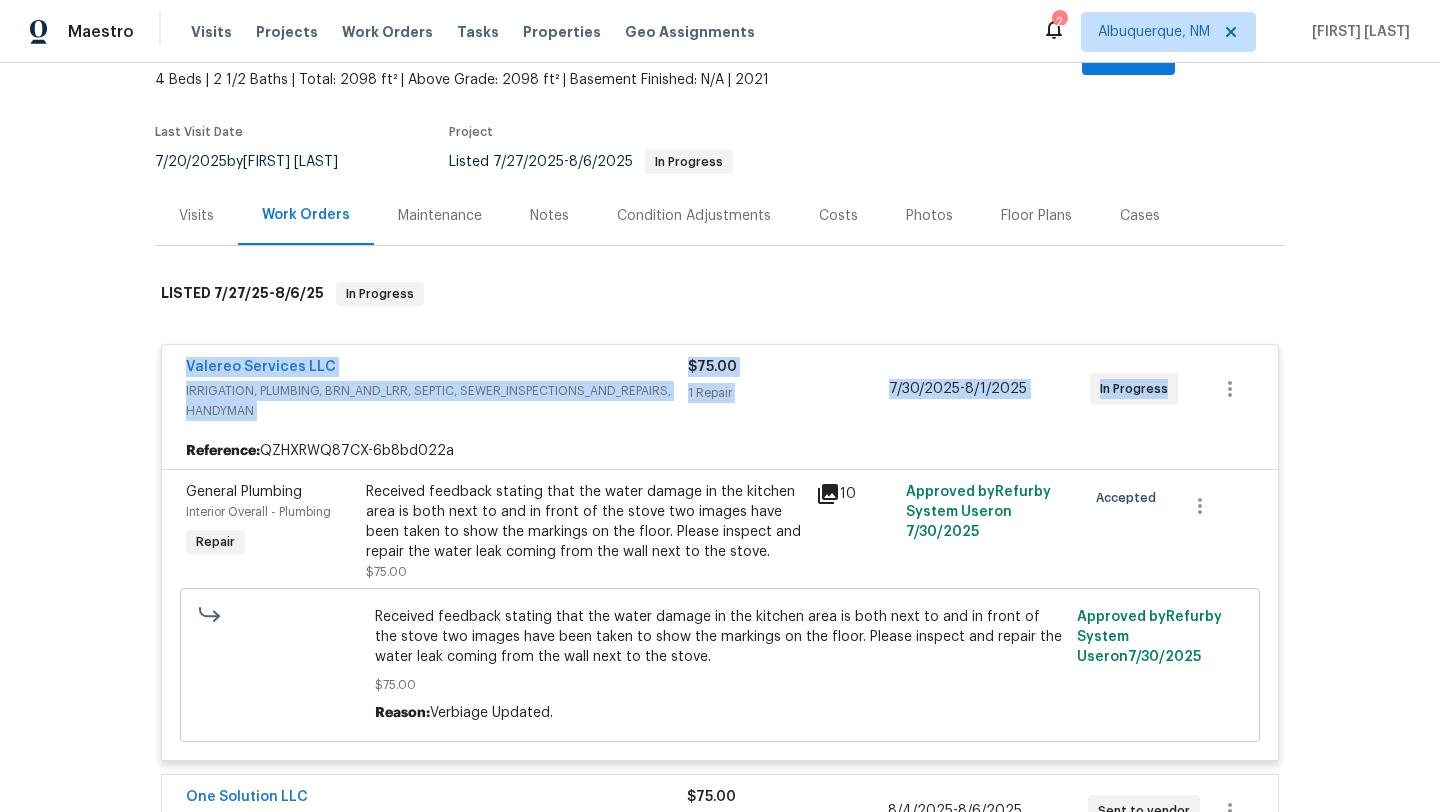drag, startPoint x: 1169, startPoint y: 378, endPoint x: 183, endPoint y: 349, distance: 986.4264 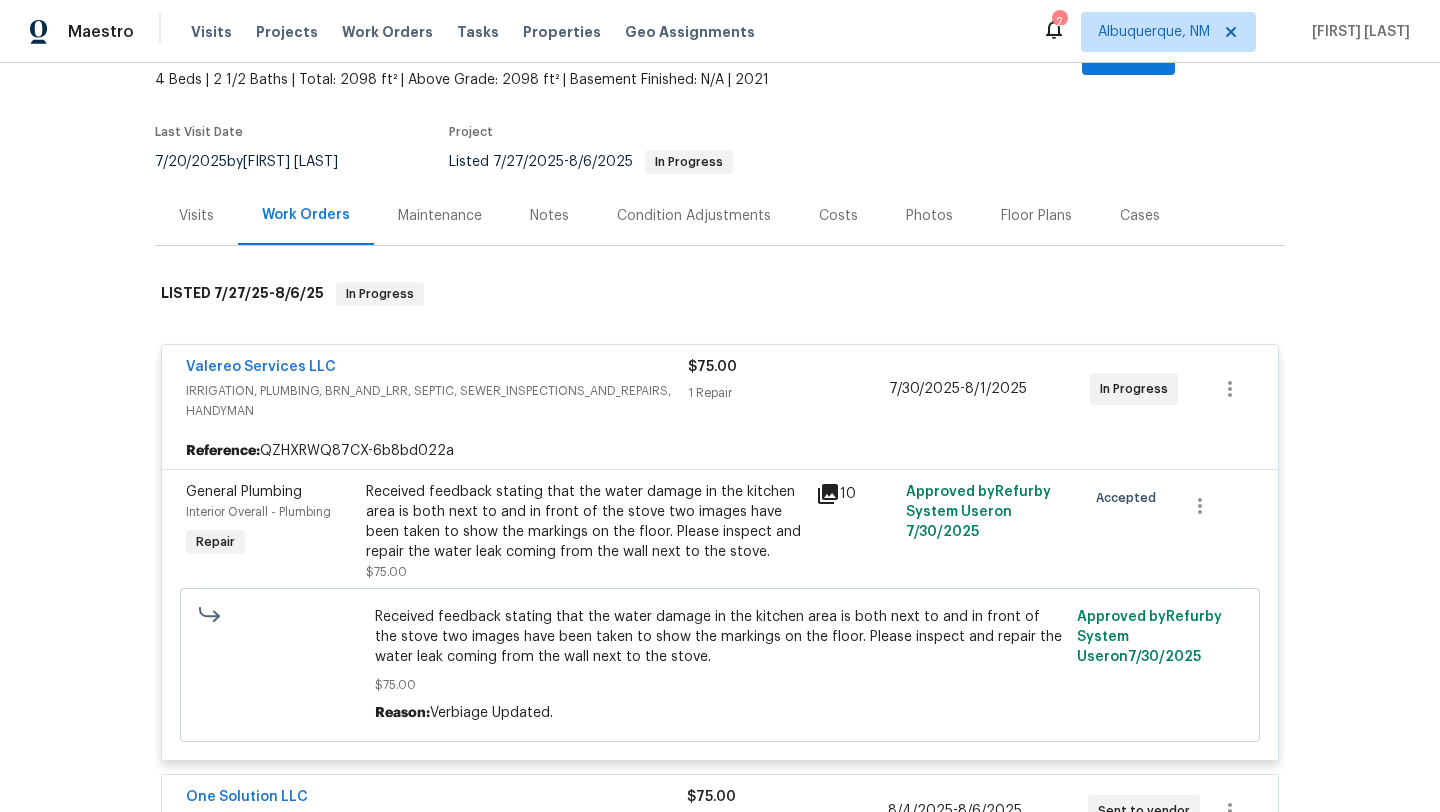 click on "Visits" at bounding box center (196, 215) 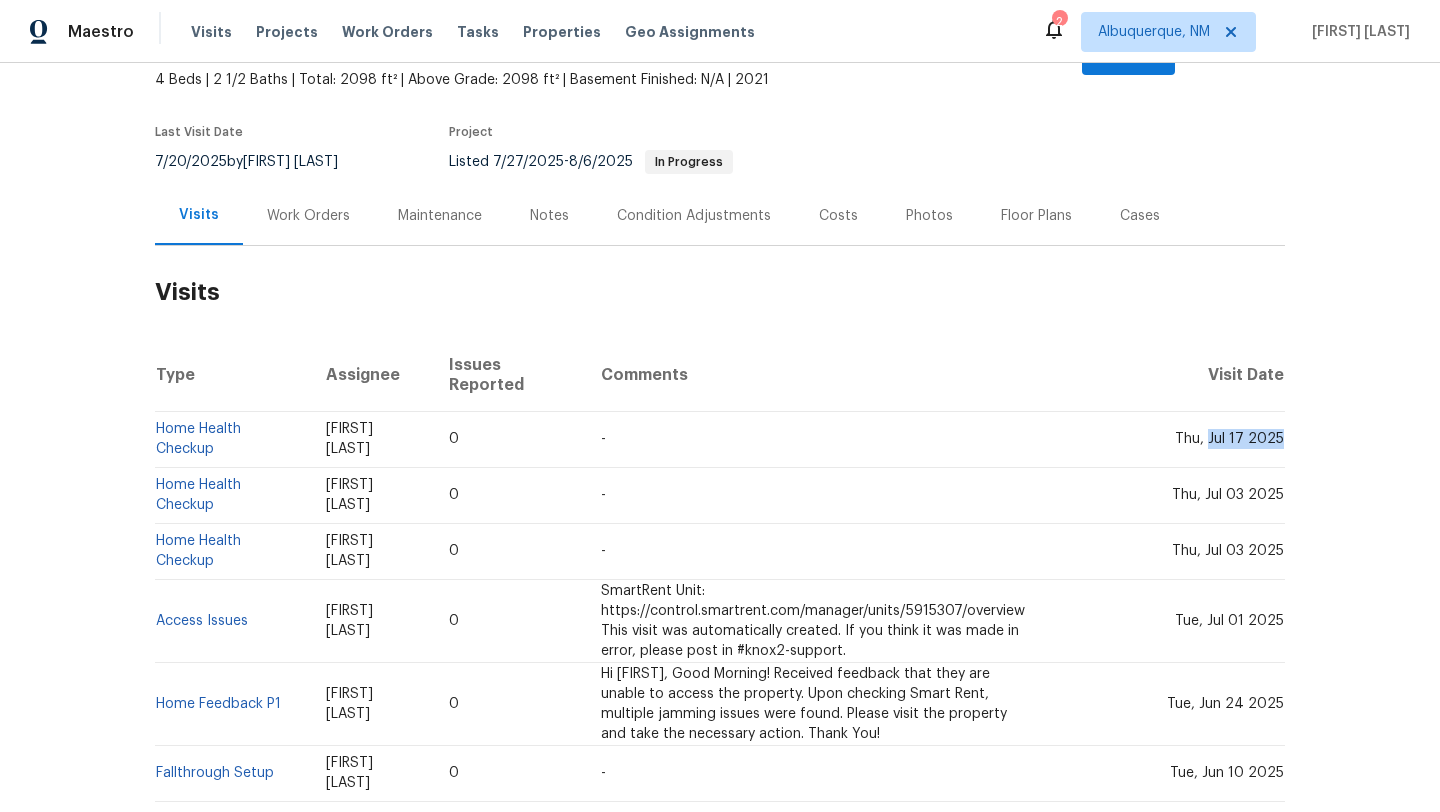 drag, startPoint x: 1214, startPoint y: 402, endPoint x: 1283, endPoint y: 410, distance: 69.46222 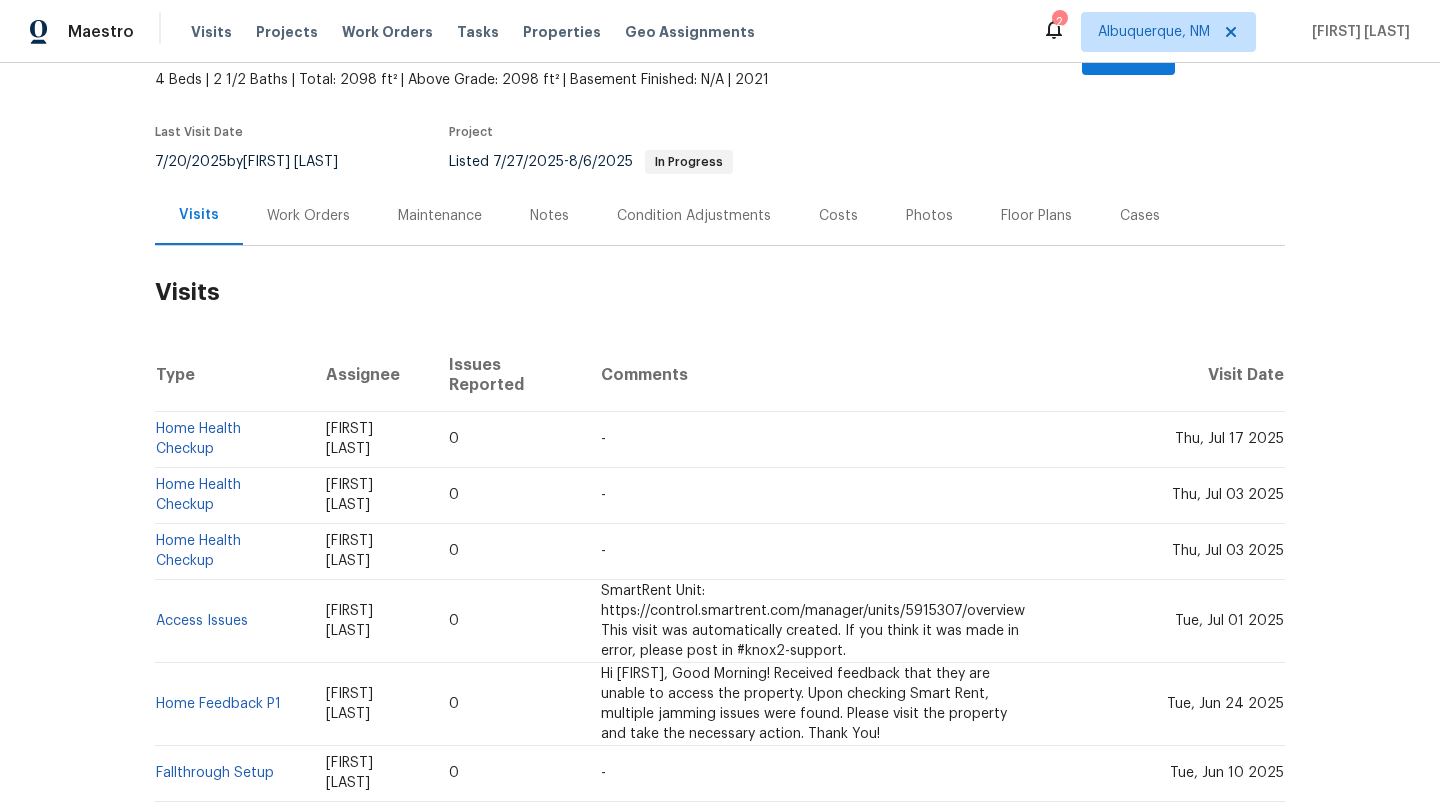 click on "Work Orders" at bounding box center (308, 216) 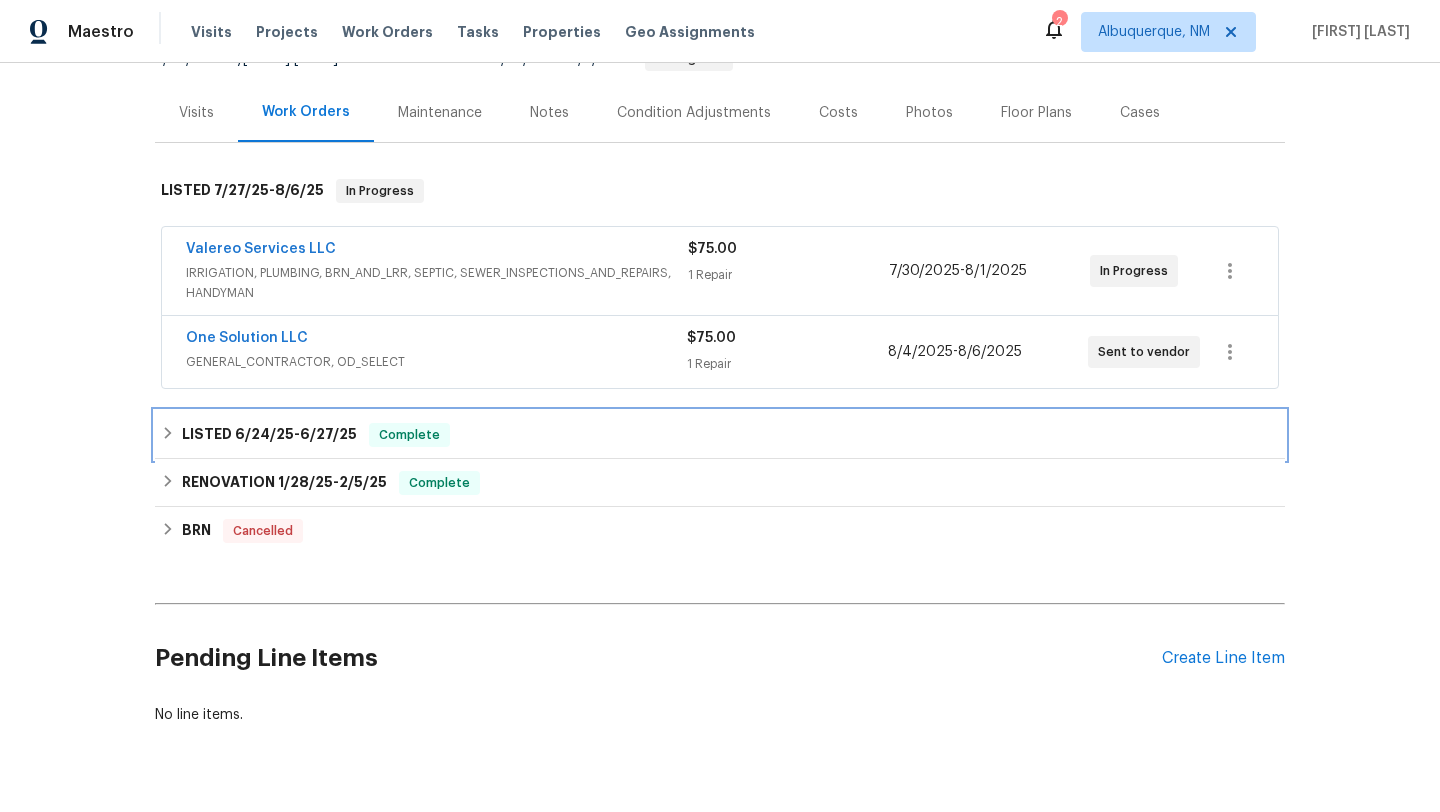 click on "Complete" at bounding box center (409, 435) 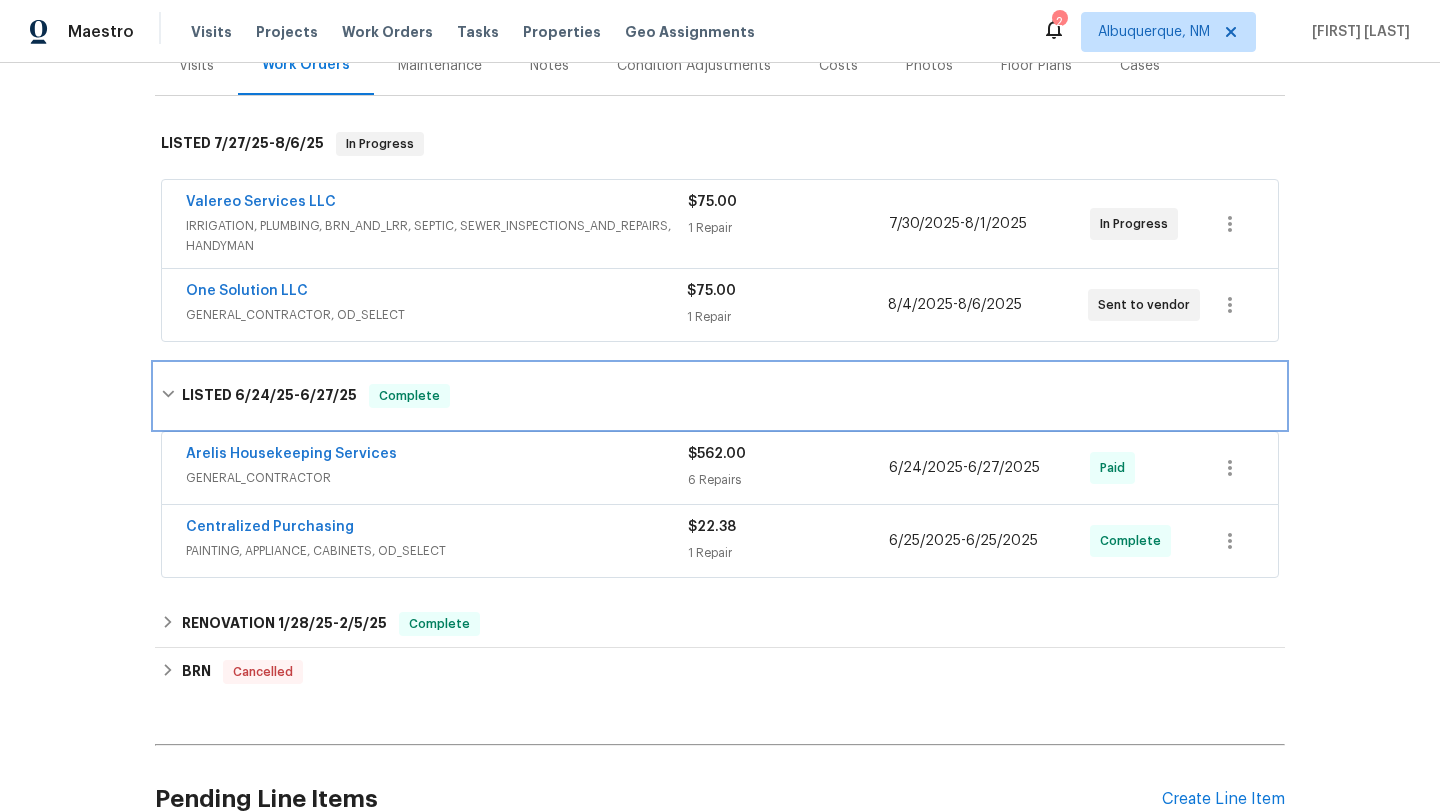 scroll, scrollTop: 352, scrollLeft: 0, axis: vertical 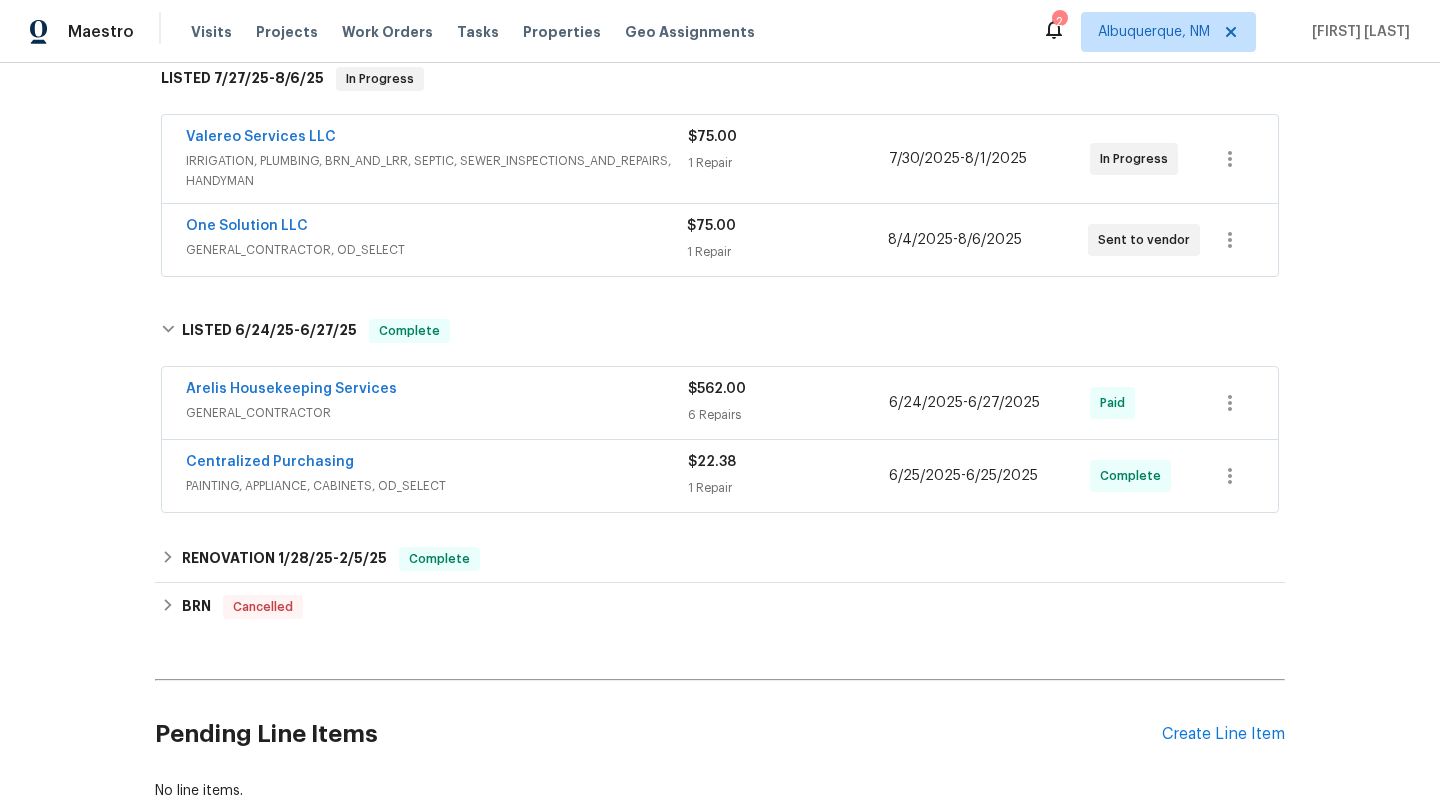 click on "GENERAL_CONTRACTOR" at bounding box center [437, 413] 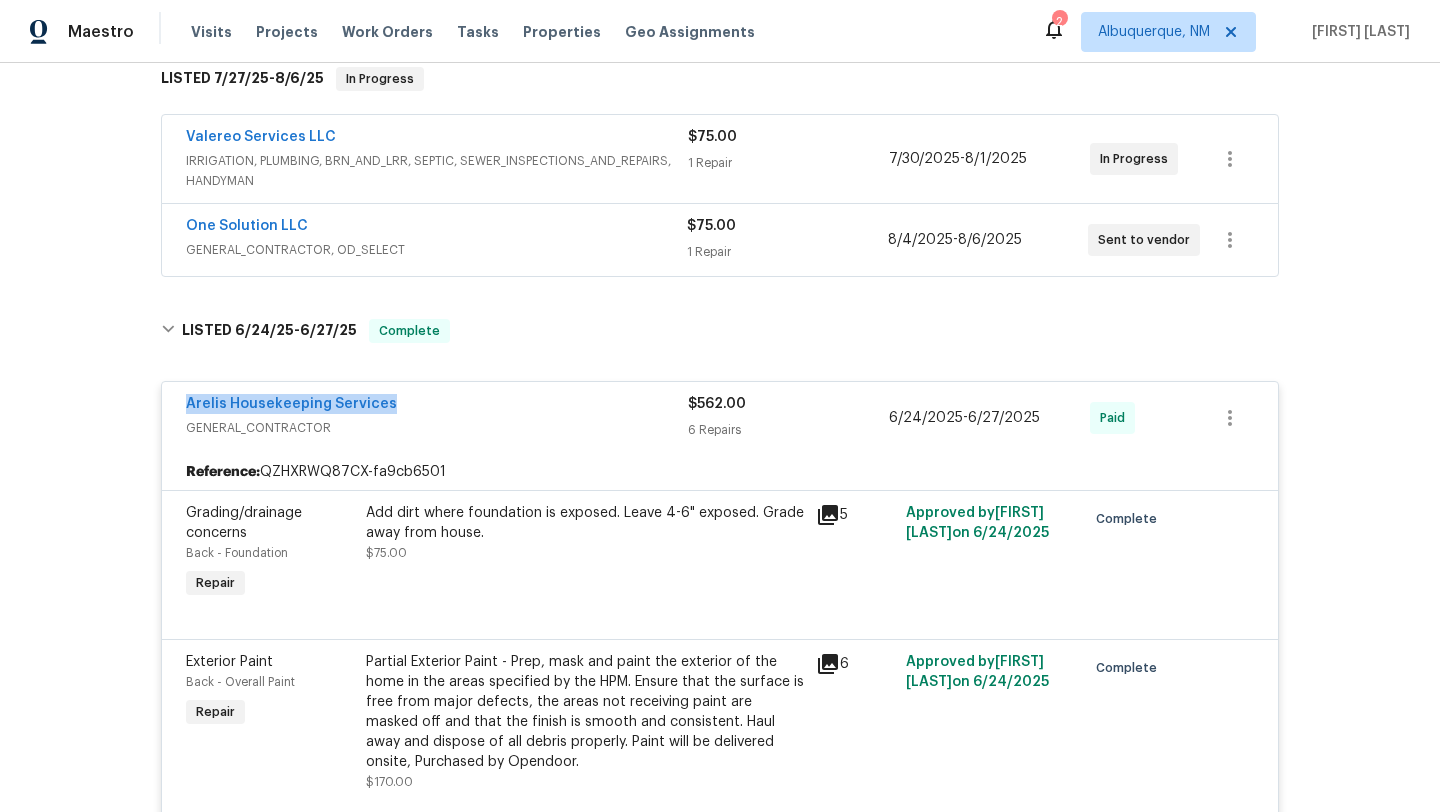 drag, startPoint x: 402, startPoint y: 388, endPoint x: 148, endPoint y: 385, distance: 254.01772 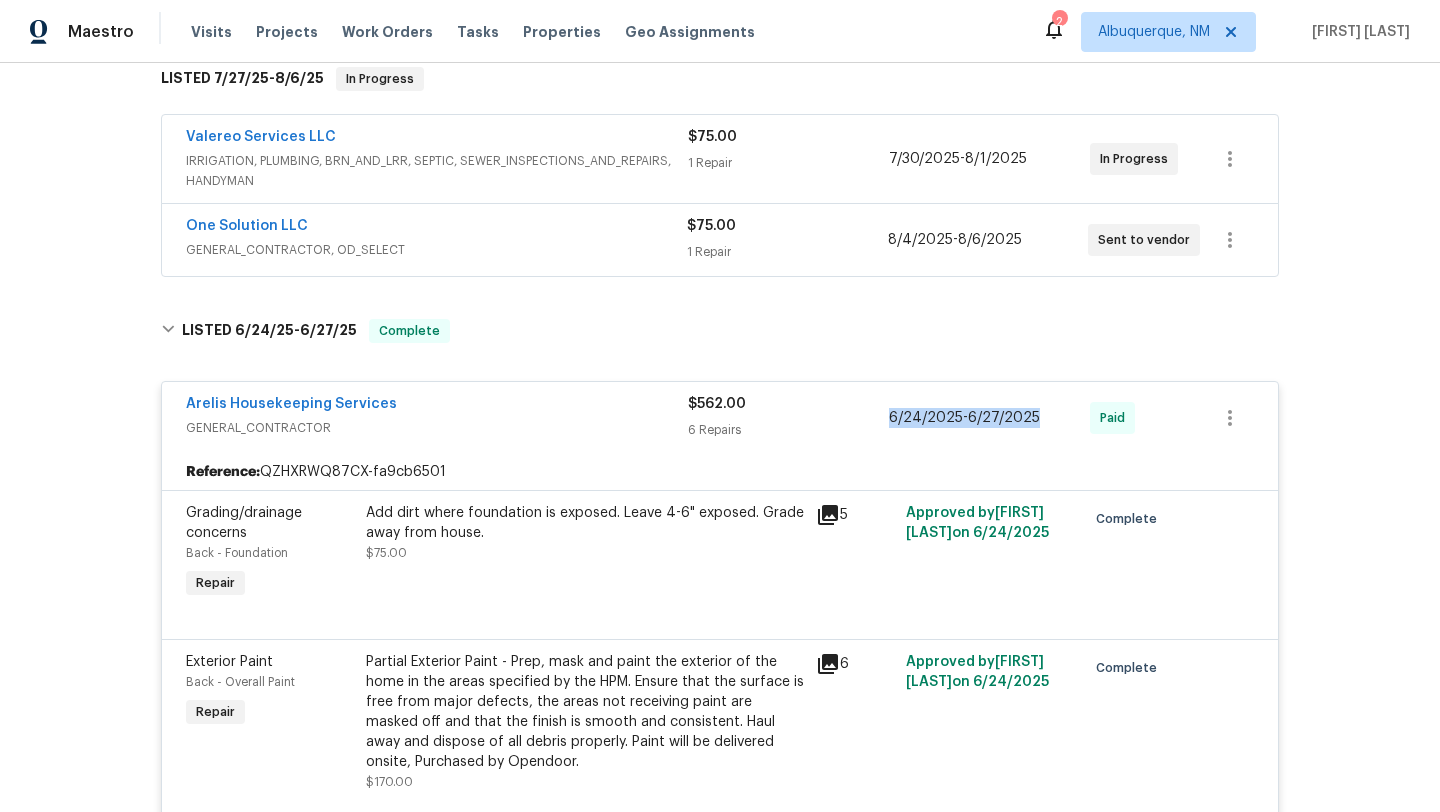 drag, startPoint x: 1043, startPoint y: 404, endPoint x: 879, endPoint y: 403, distance: 164.00305 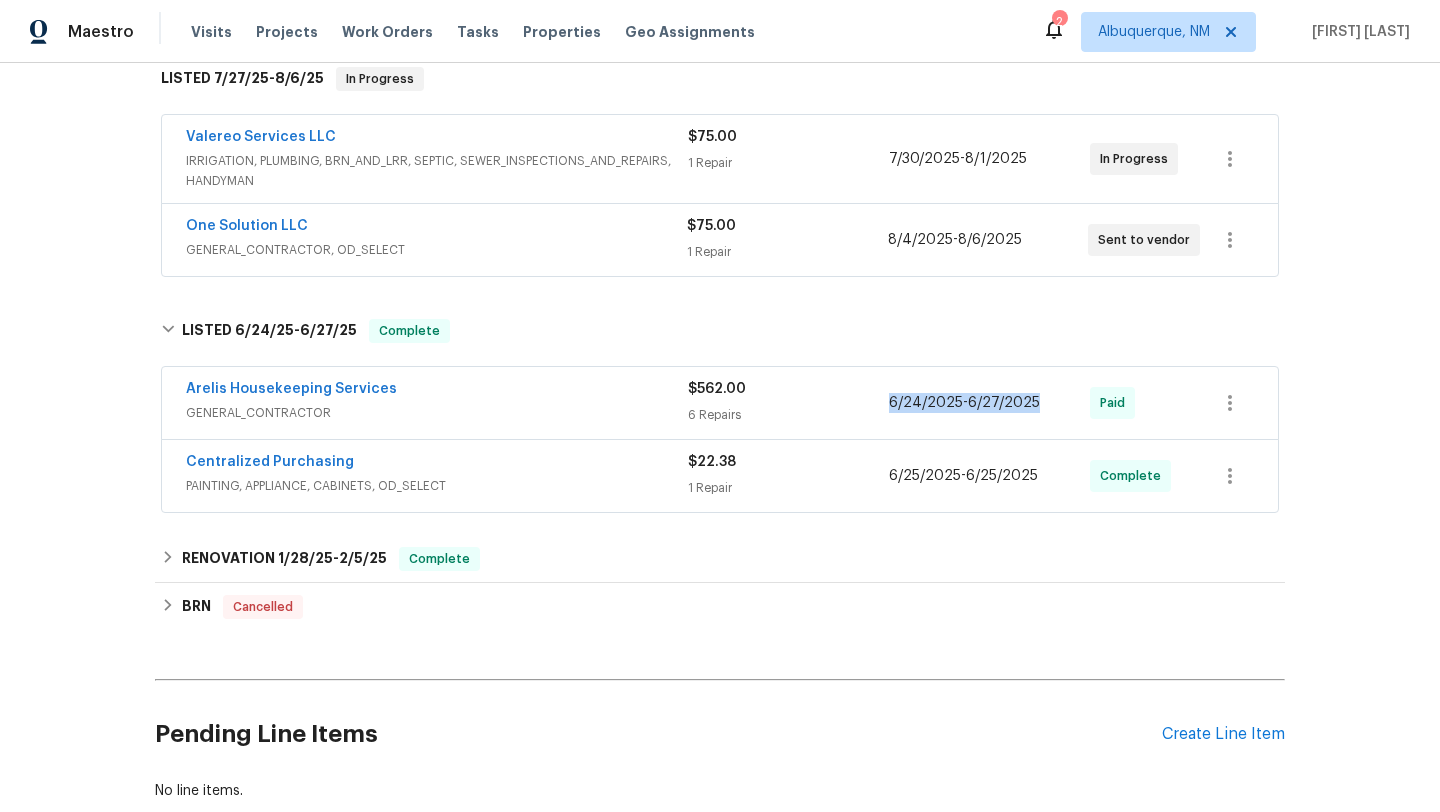 scroll, scrollTop: 121, scrollLeft: 0, axis: vertical 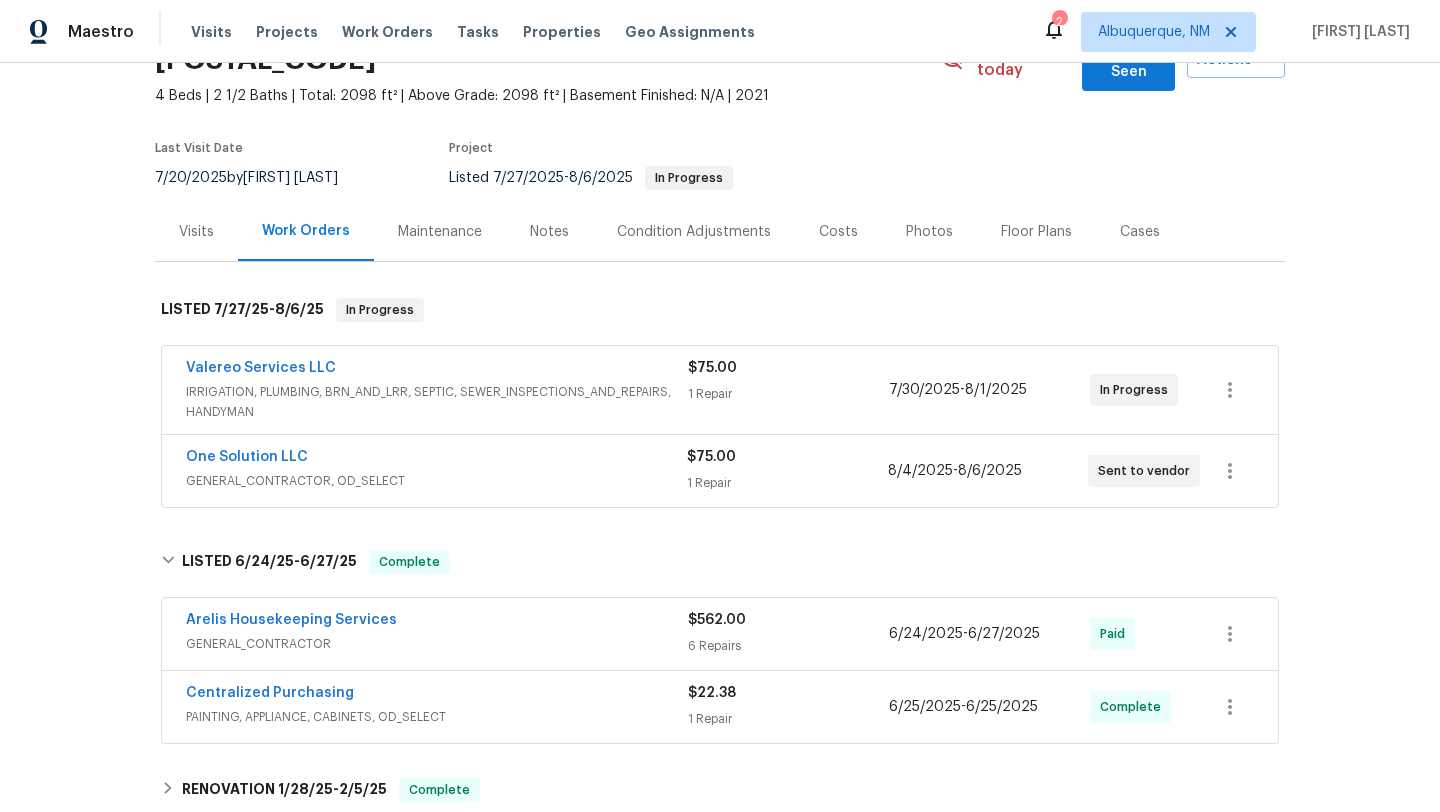 click on "IRRIGATION, PLUMBING, BRN_AND_LRR, SEPTIC, SEWER_INSPECTIONS_AND_REPAIRS, HANDYMAN" at bounding box center (437, 402) 